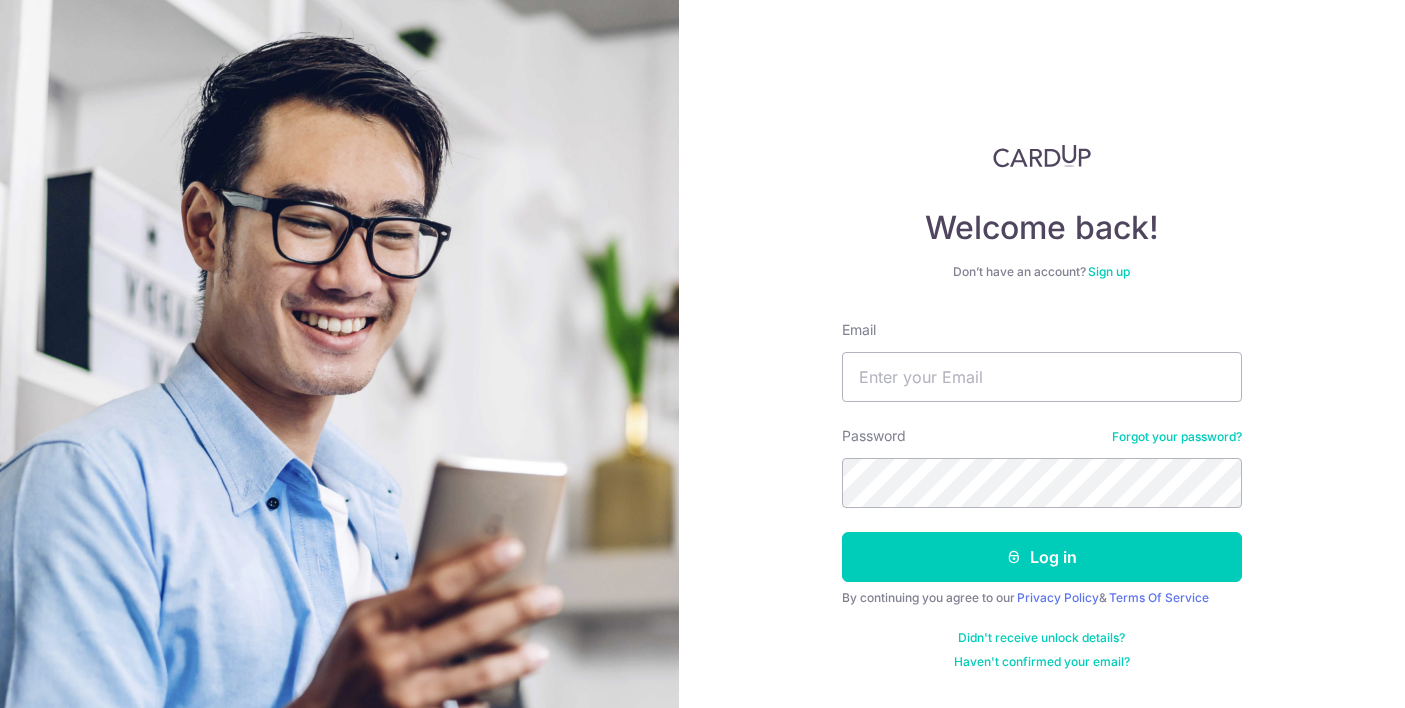 scroll, scrollTop: 0, scrollLeft: 0, axis: both 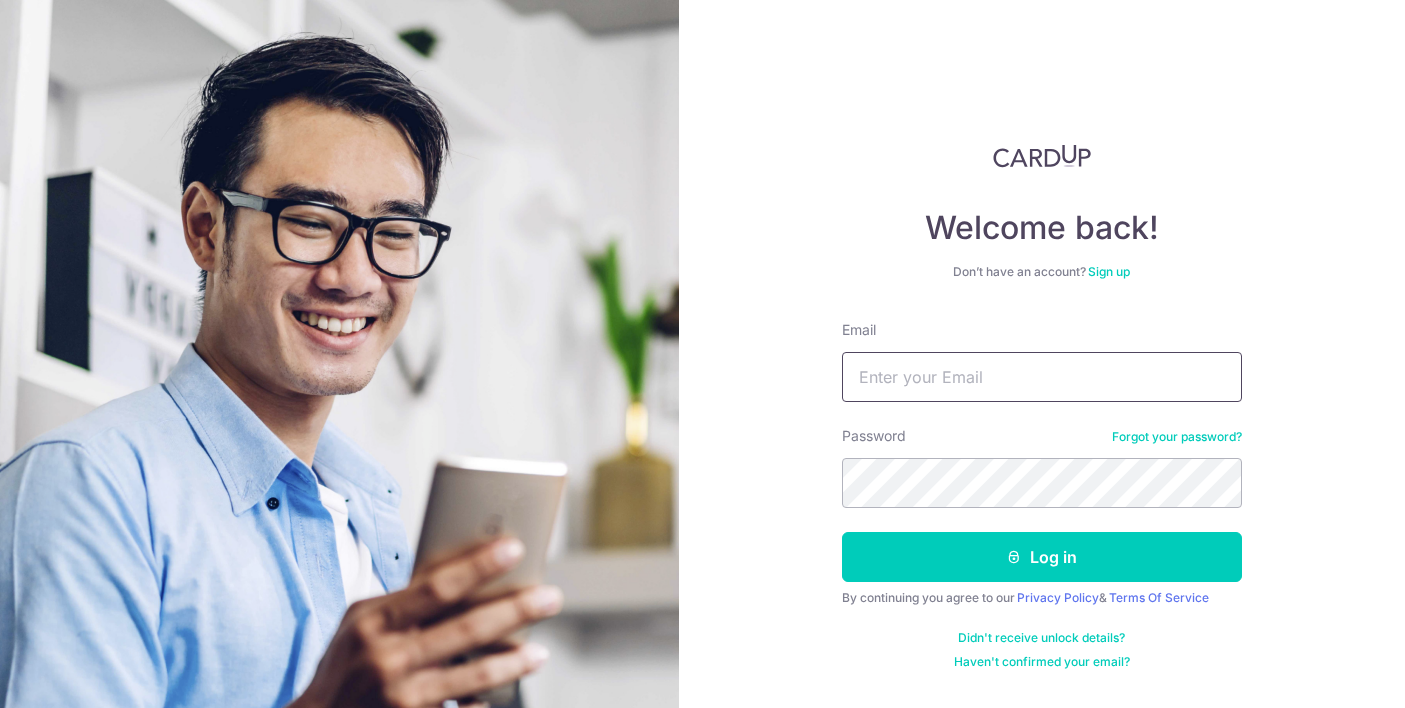 type on "zhaishdavid@gmail.com" 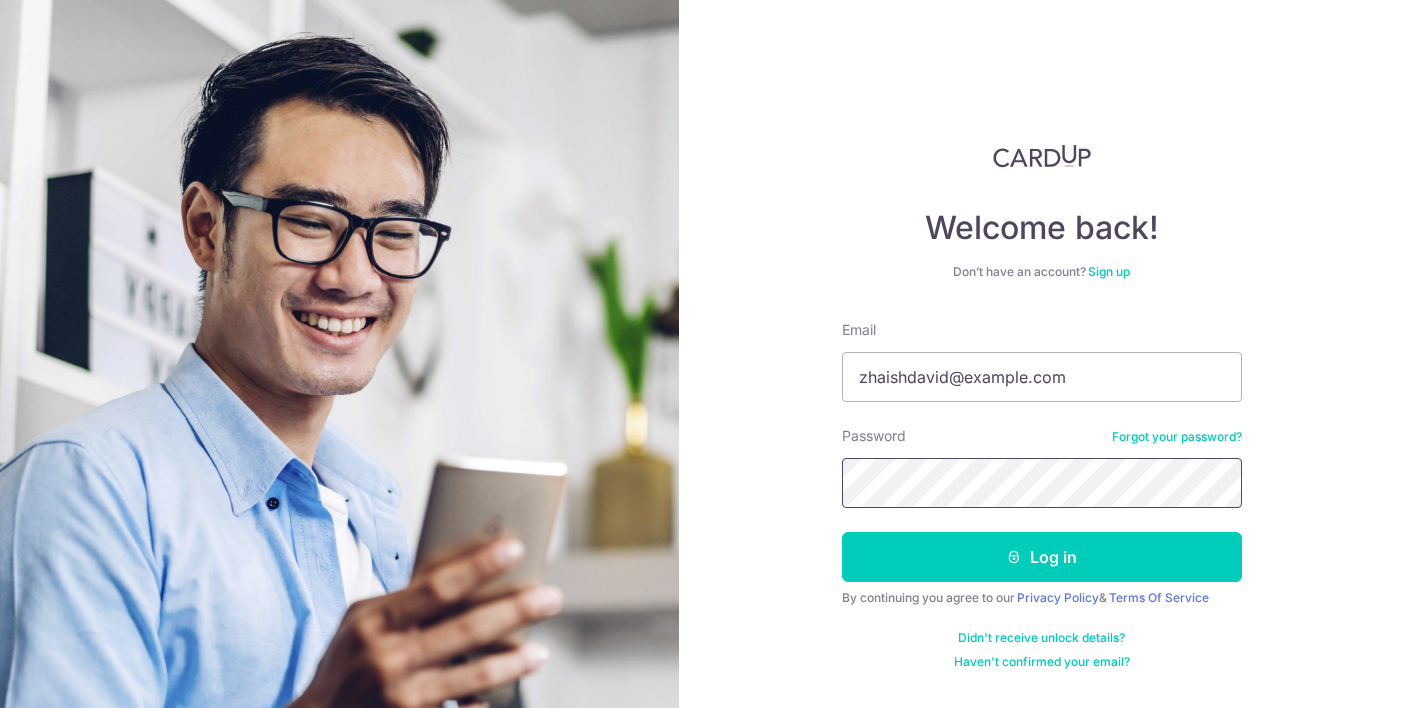 click on "Log in" at bounding box center [1042, 557] 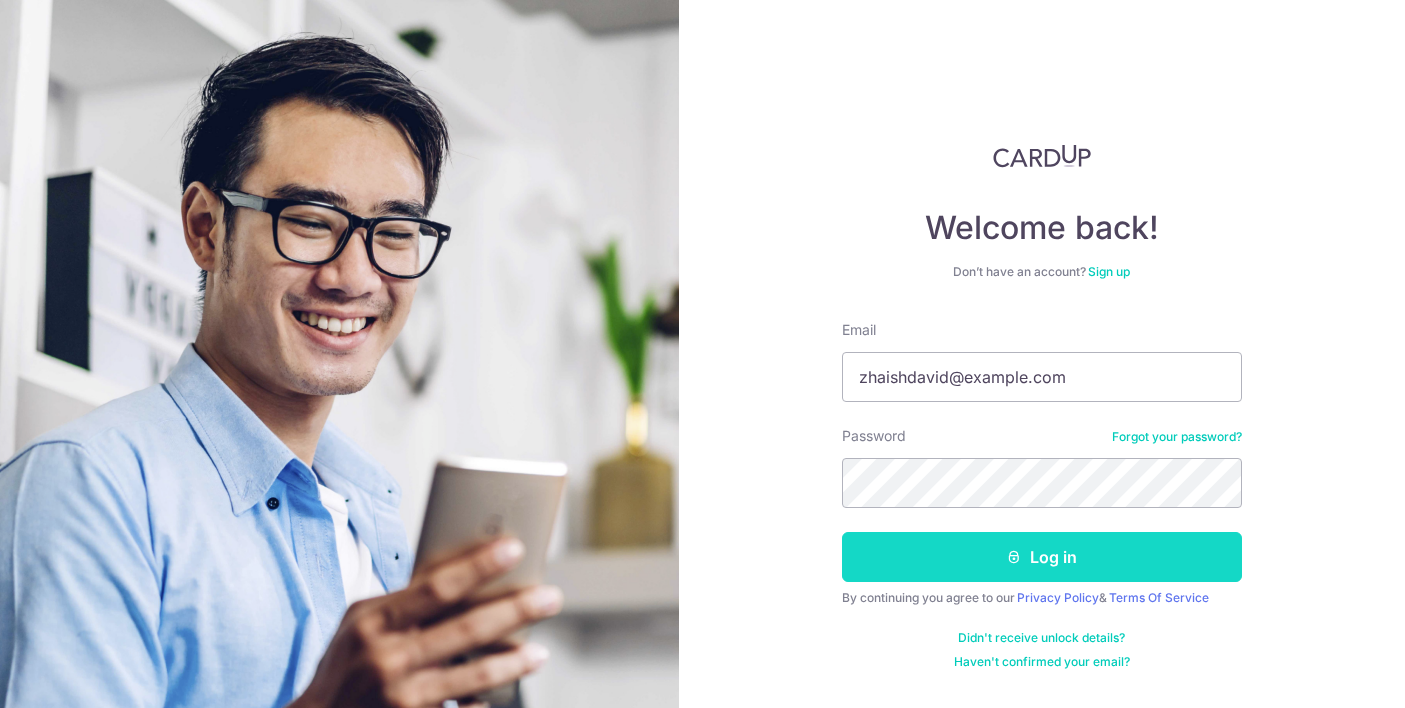 click on "Log in" at bounding box center (1042, 557) 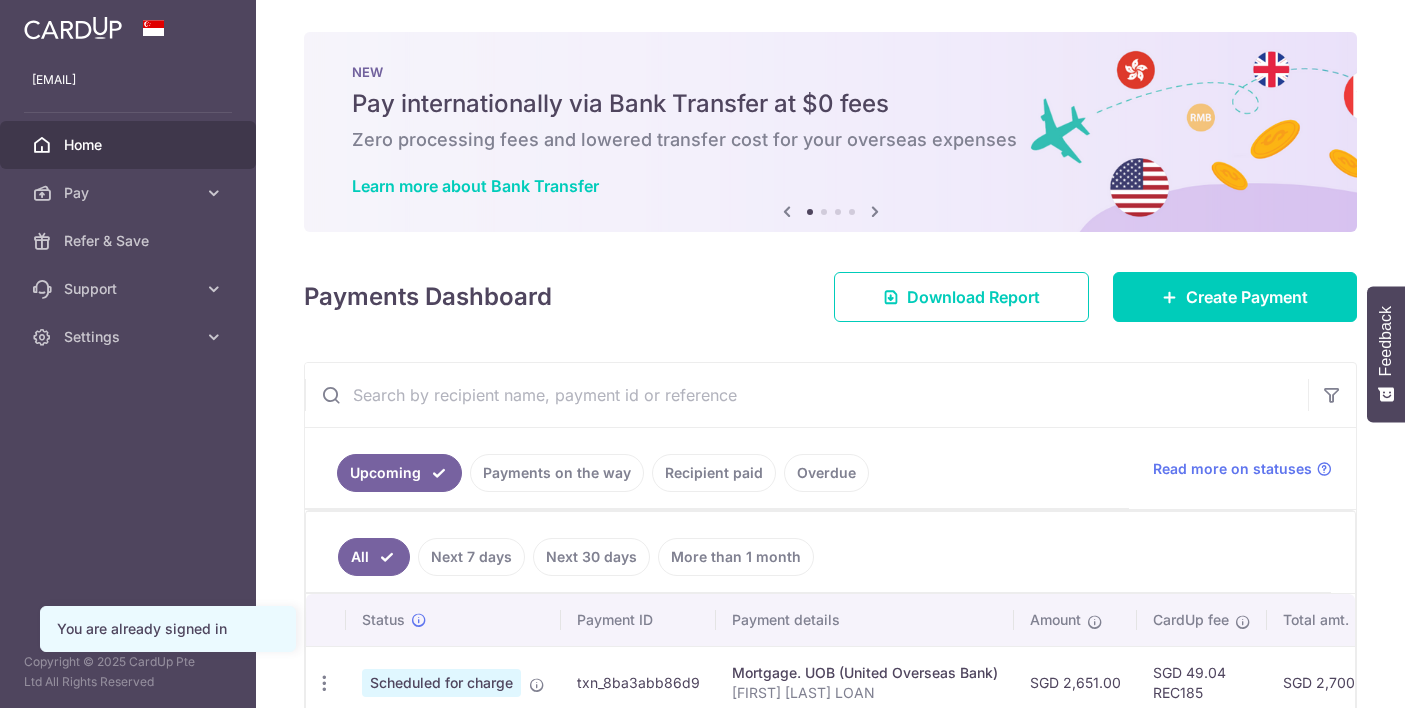 scroll, scrollTop: 0, scrollLeft: 0, axis: both 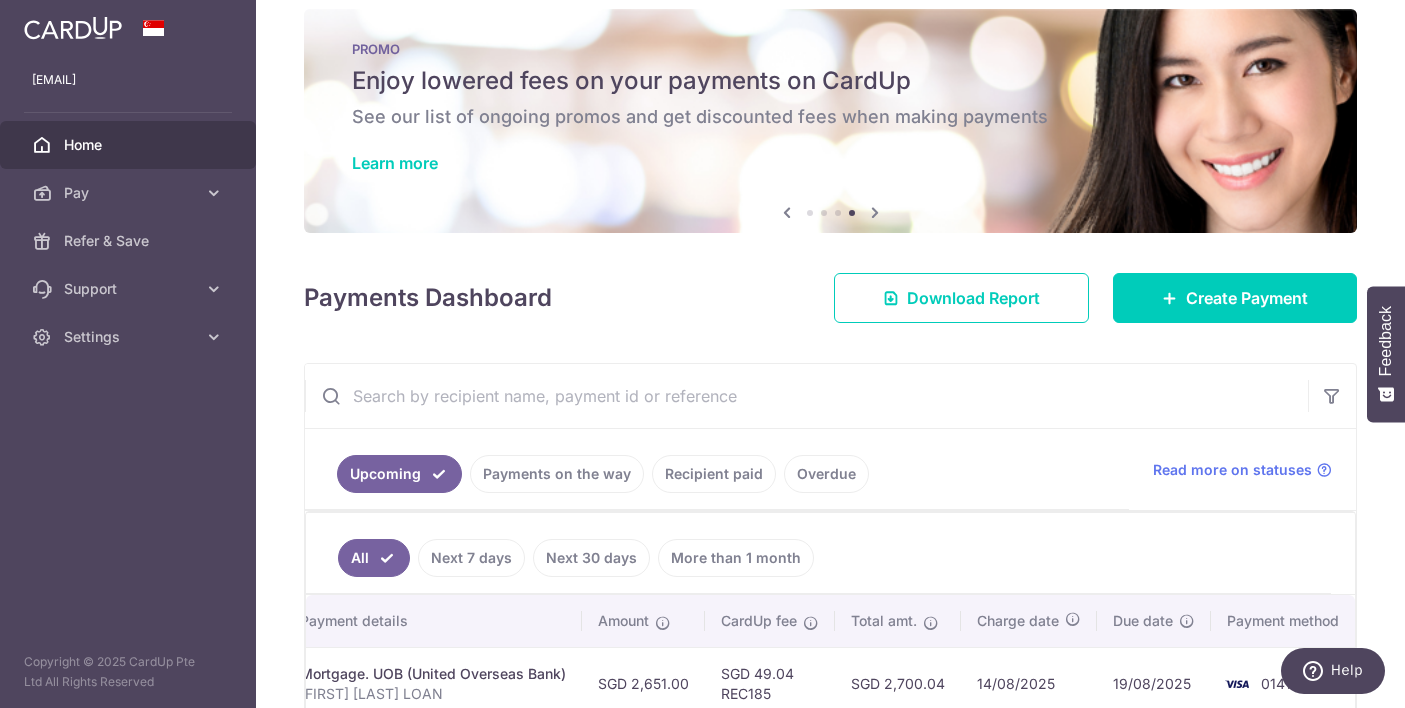 click on "Recipient paid" at bounding box center [714, 474] 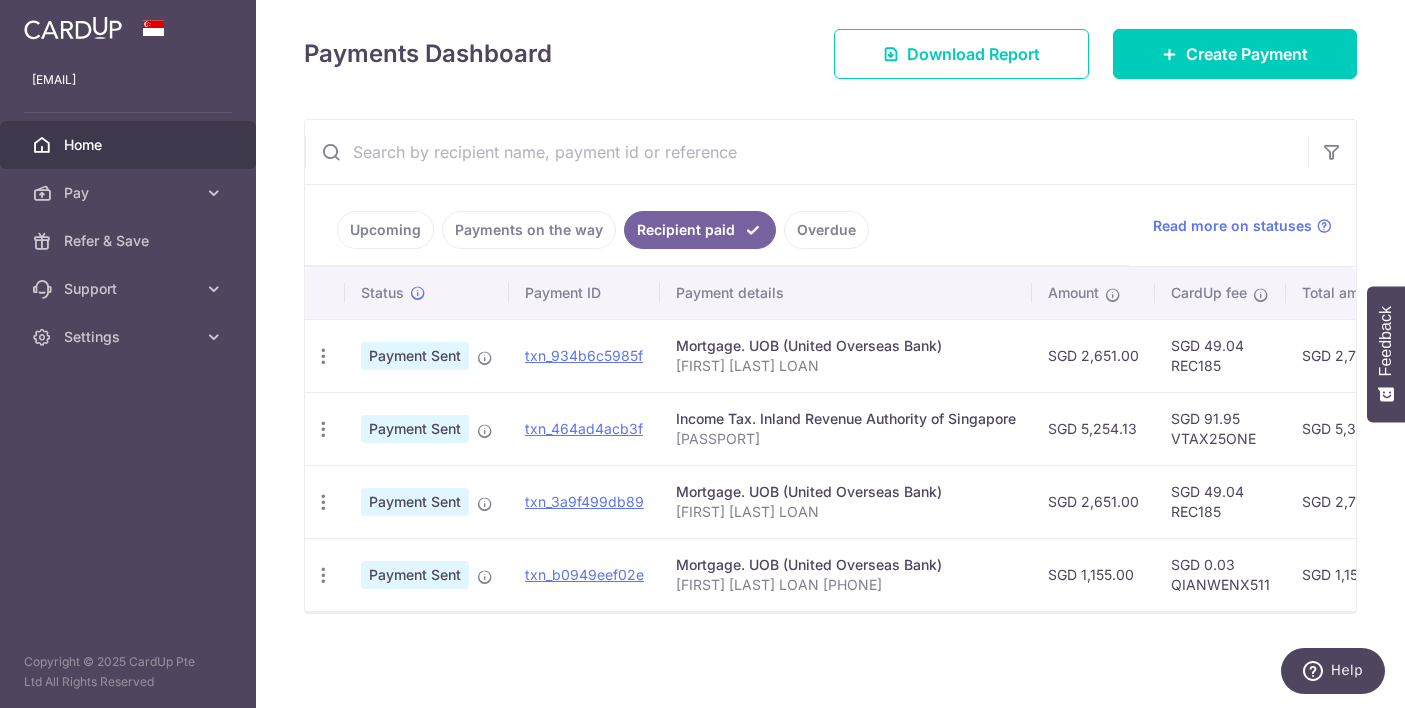 scroll, scrollTop: 267, scrollLeft: 0, axis: vertical 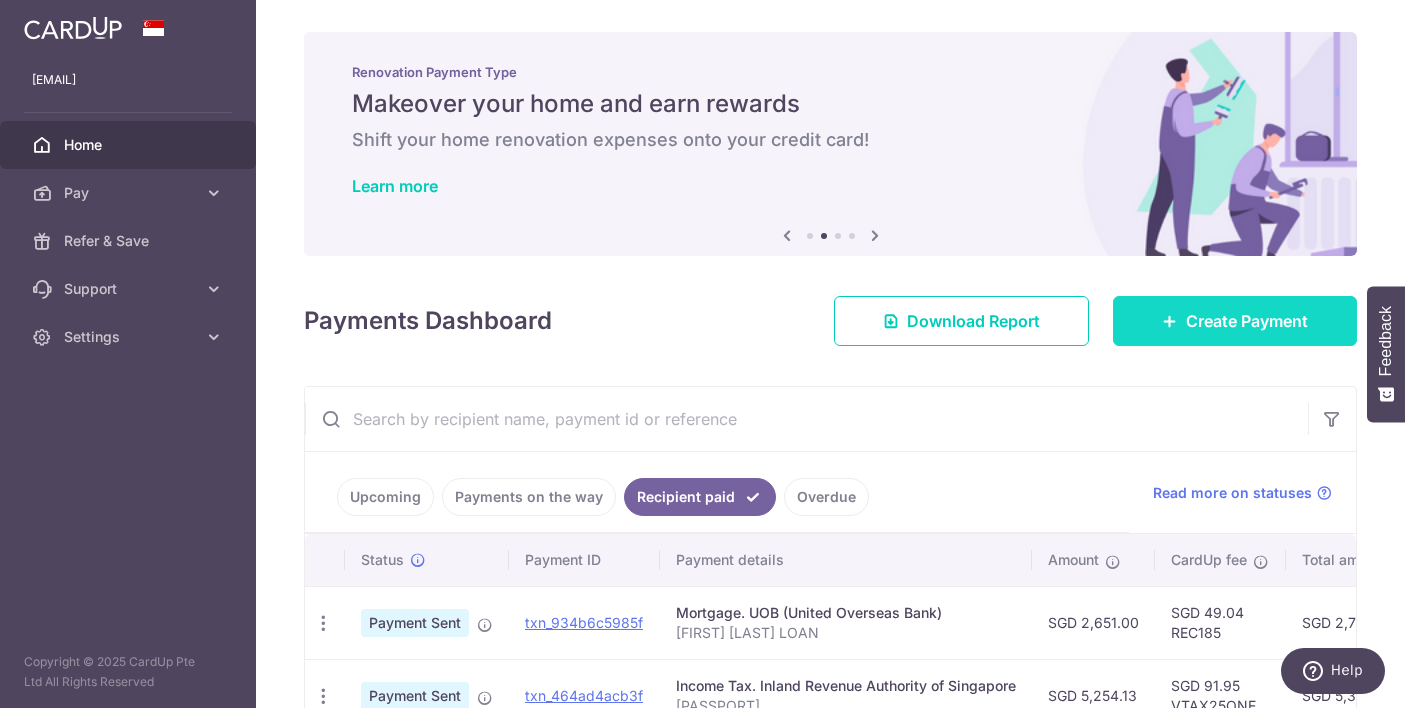 click on "Create Payment" at bounding box center (1235, 321) 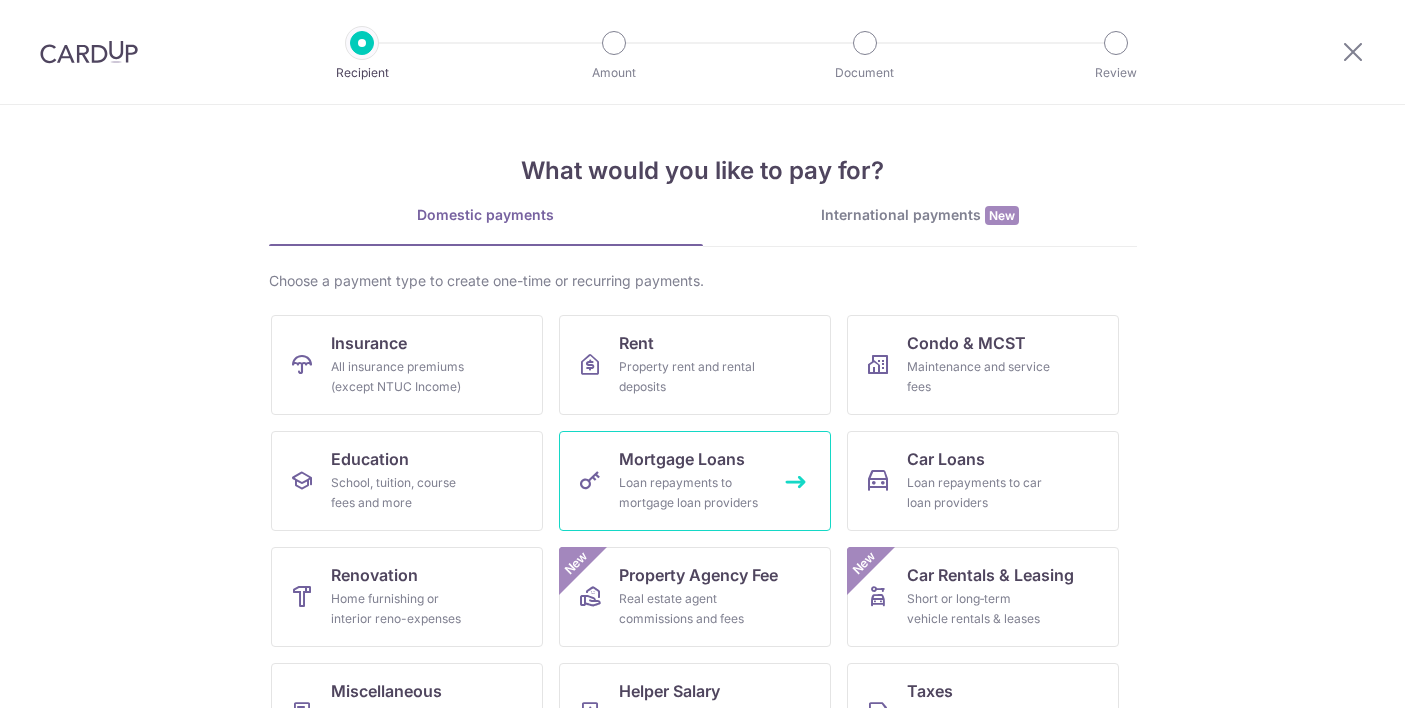 scroll, scrollTop: 0, scrollLeft: 0, axis: both 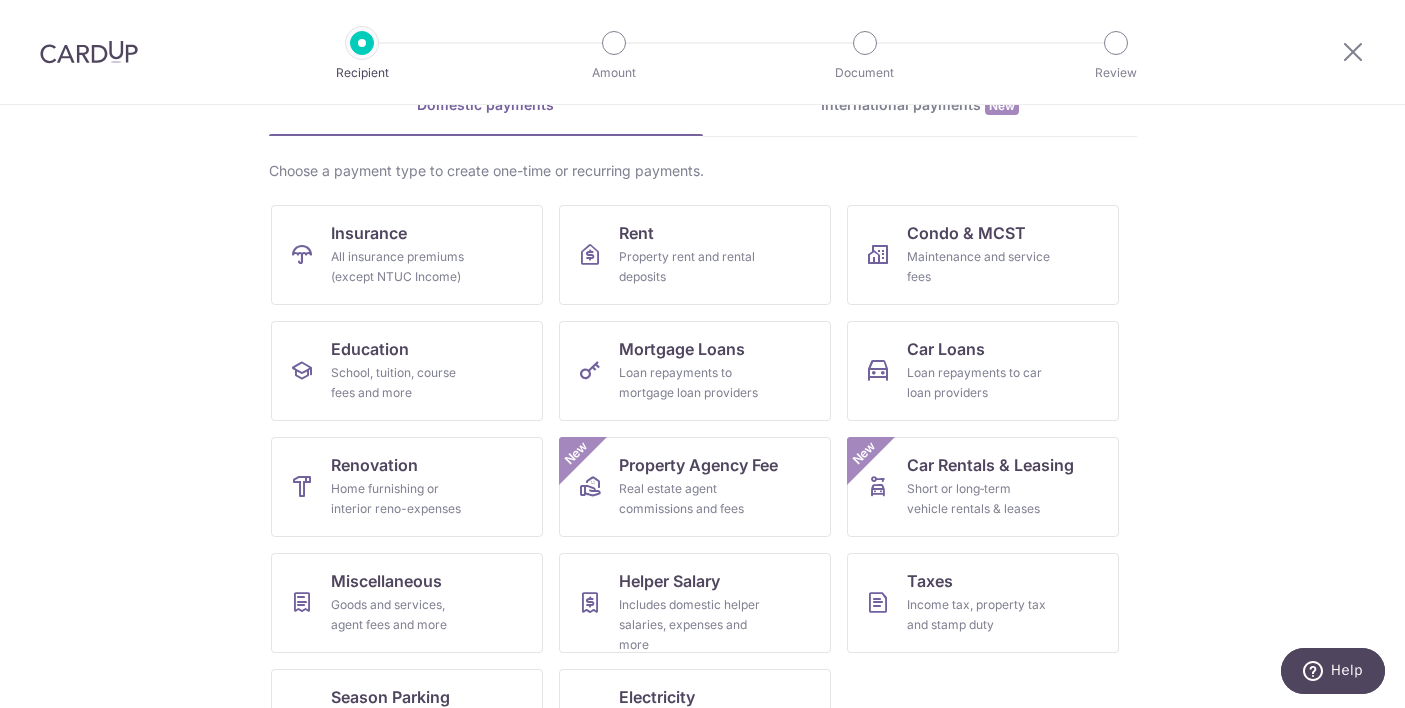 click on "Insurance All insurance premiums (except NTUC Income)
Rent Property rent and rental deposits
Condo & MCST Maintenance and service fees
Education School, tuition, course fees and more
Mortgage Loans Loan repayments to mortgage loan providers
Car Loans Loan repayments to car loan providers
Renovation Home furnishing or interior reno-expenses
Property Agency Fee Real estate agent commissions and fees New
Car Rentals & Leasing Short or long‑term vehicle rentals & leases New
Miscellaneous Goods and services, agent fees and more
Helper Salary Includes domestic helper salaries, expenses and more
Taxes Income tax, property tax and stamp duty
Season Parking All home and workplace parking (except for HDB)
Electricity Bills from all providers (except for SP group)" at bounding box center (703, 495) 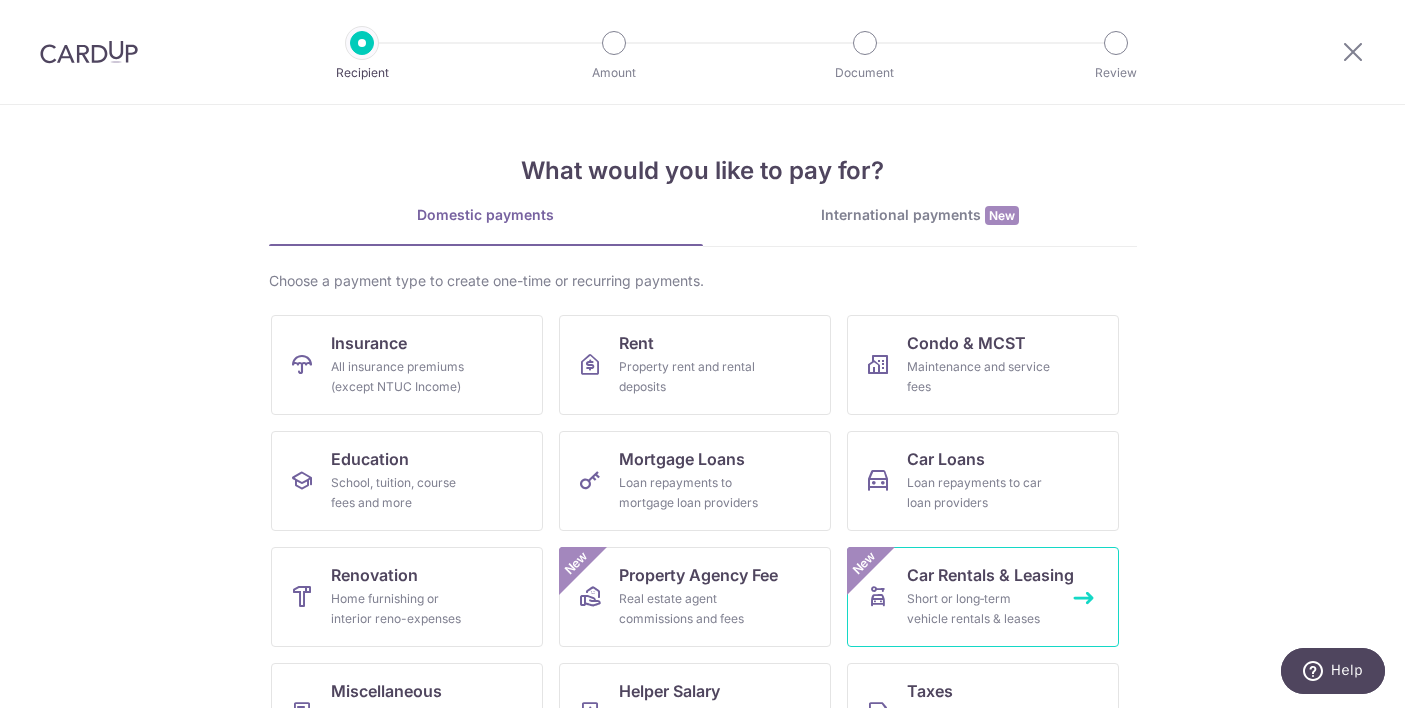 scroll, scrollTop: 0, scrollLeft: 0, axis: both 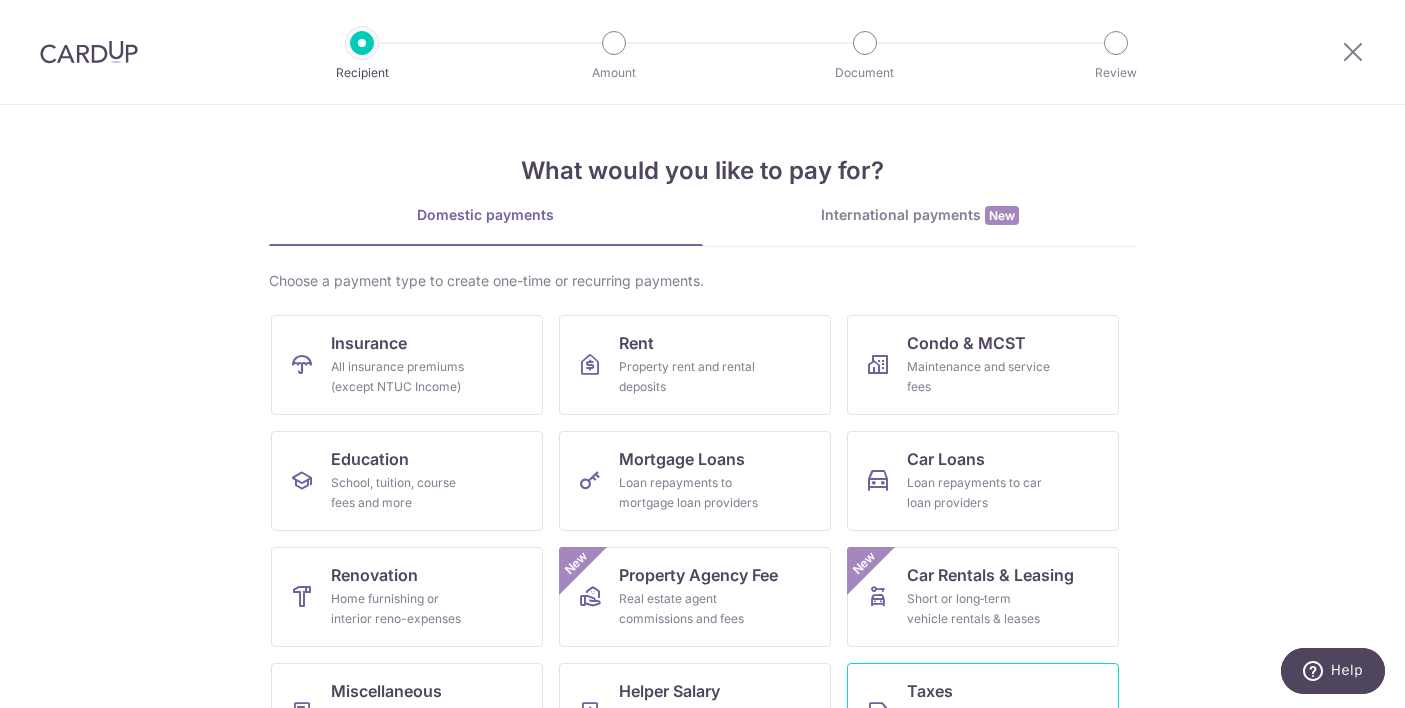 click on "Taxes" at bounding box center (930, 691) 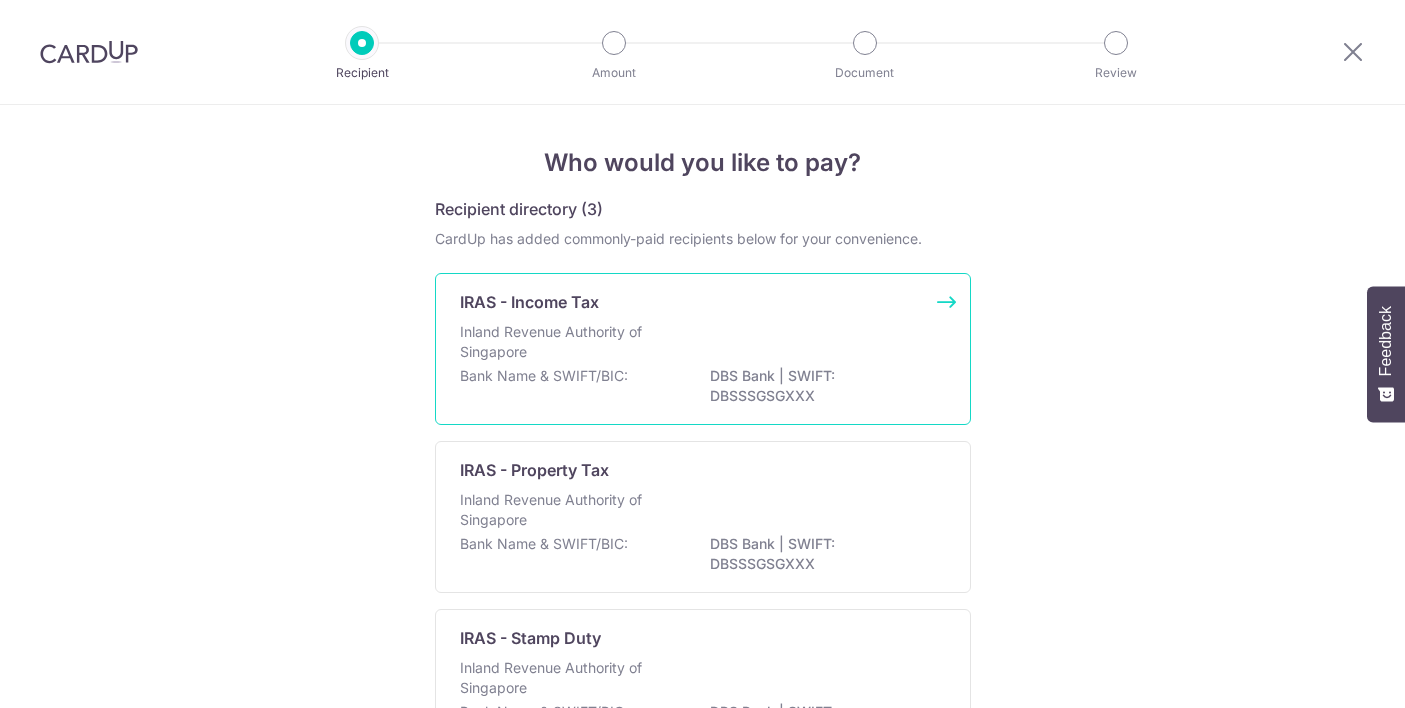 scroll, scrollTop: 0, scrollLeft: 0, axis: both 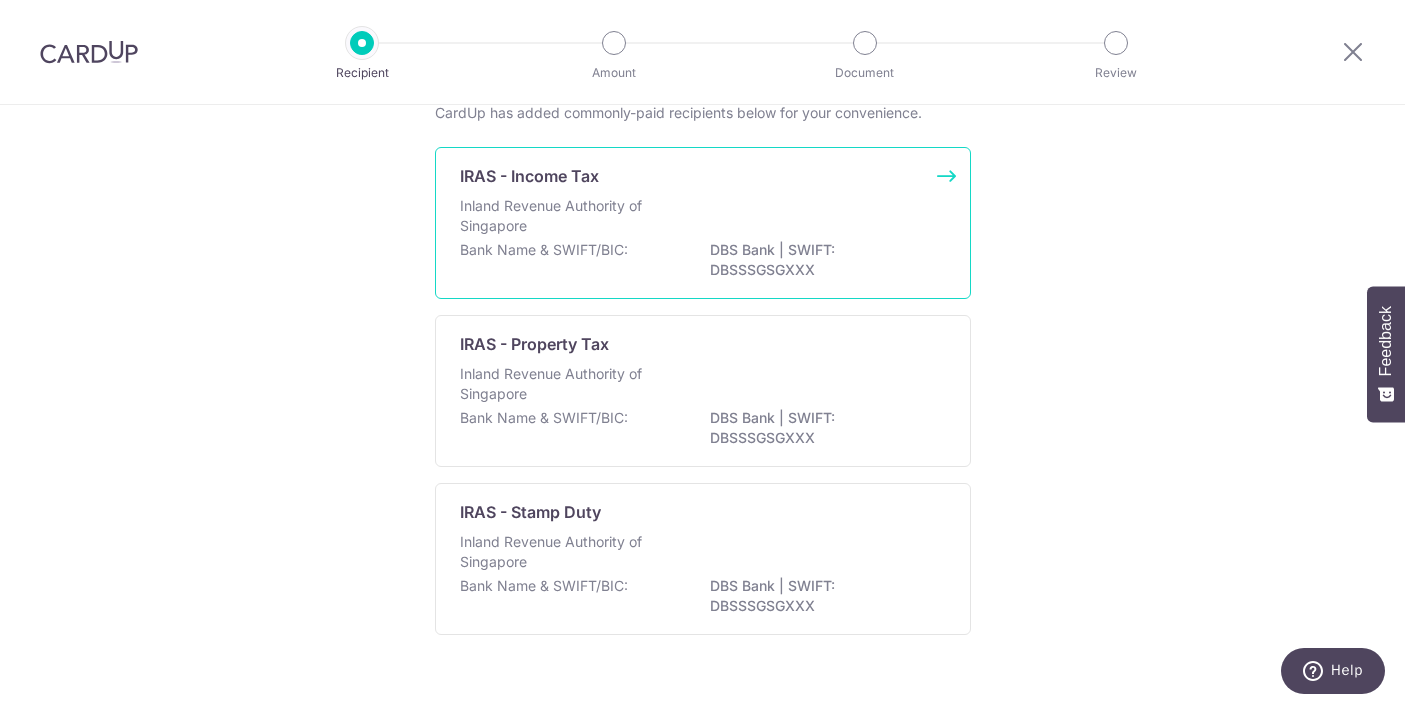 click on "Inland Revenue Authority of Singapore" at bounding box center (703, 218) 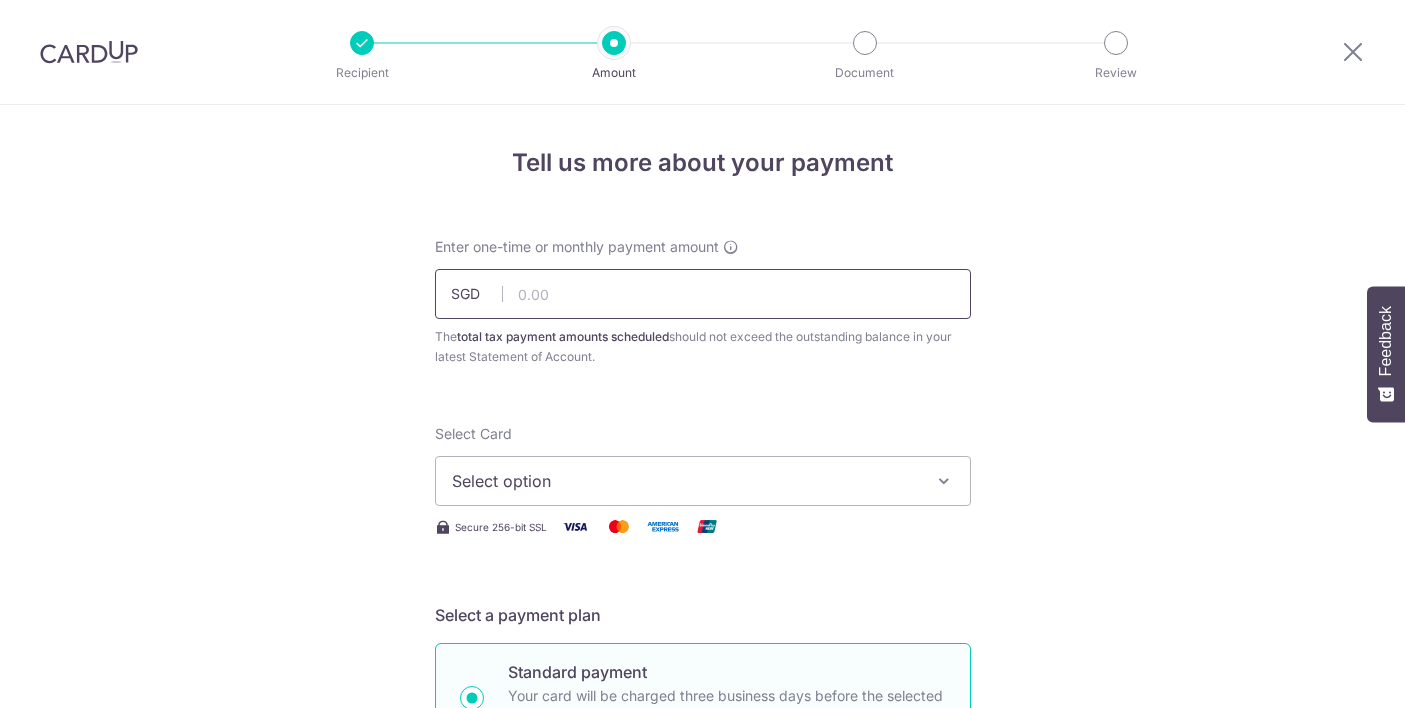 scroll, scrollTop: 0, scrollLeft: 0, axis: both 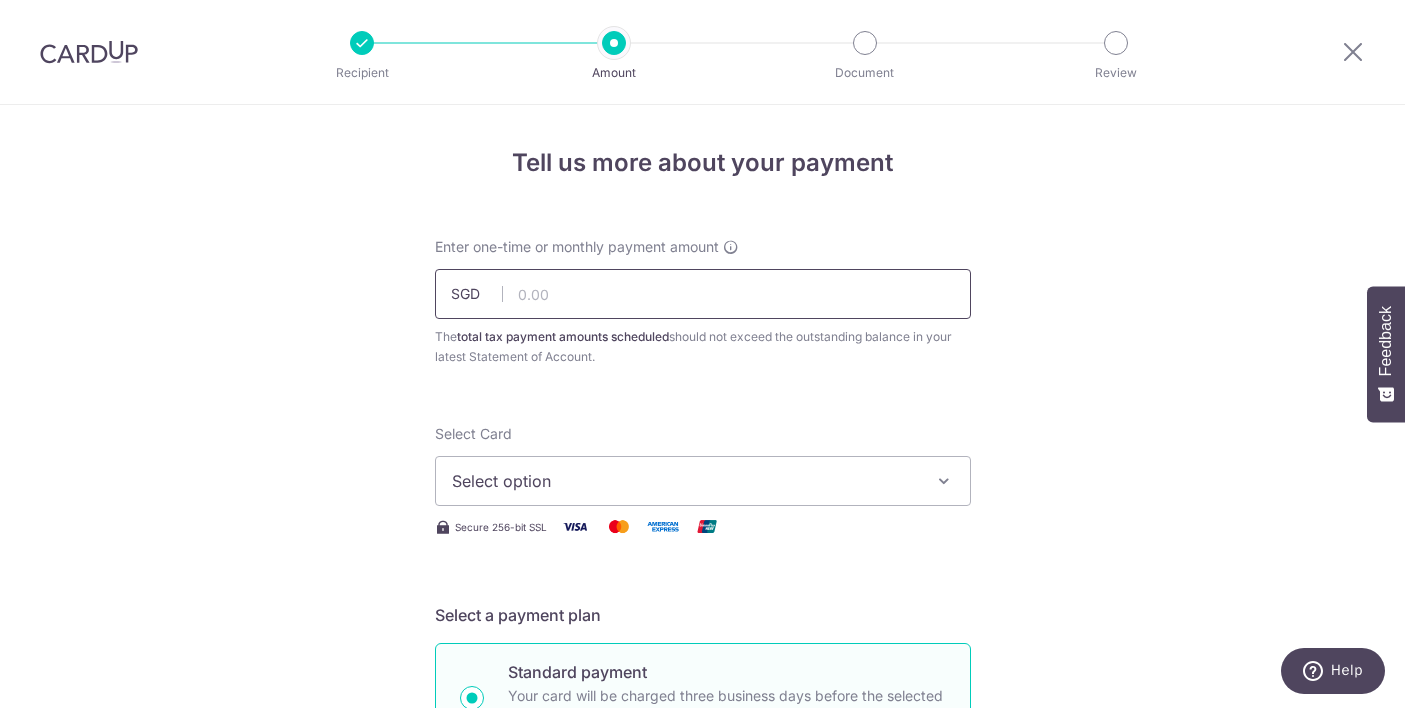 click at bounding box center (703, 294) 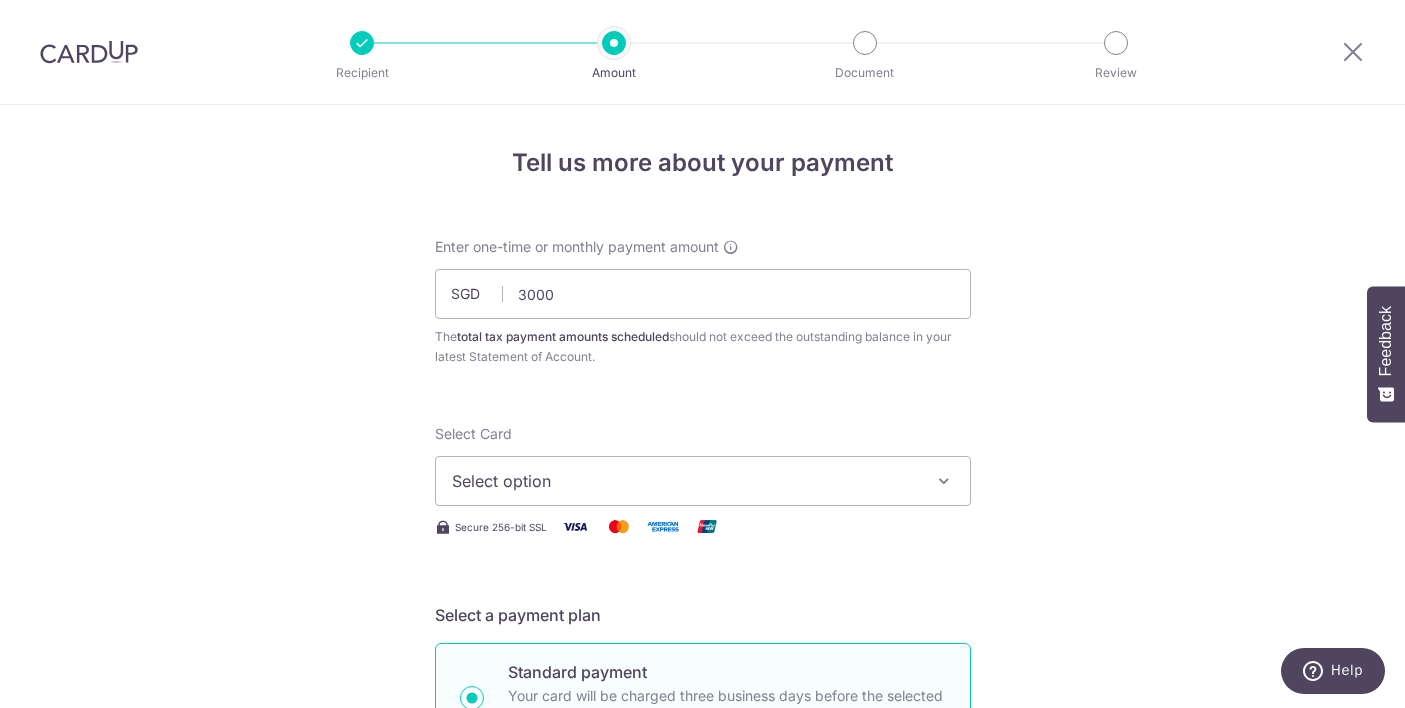 type on "3,000.00" 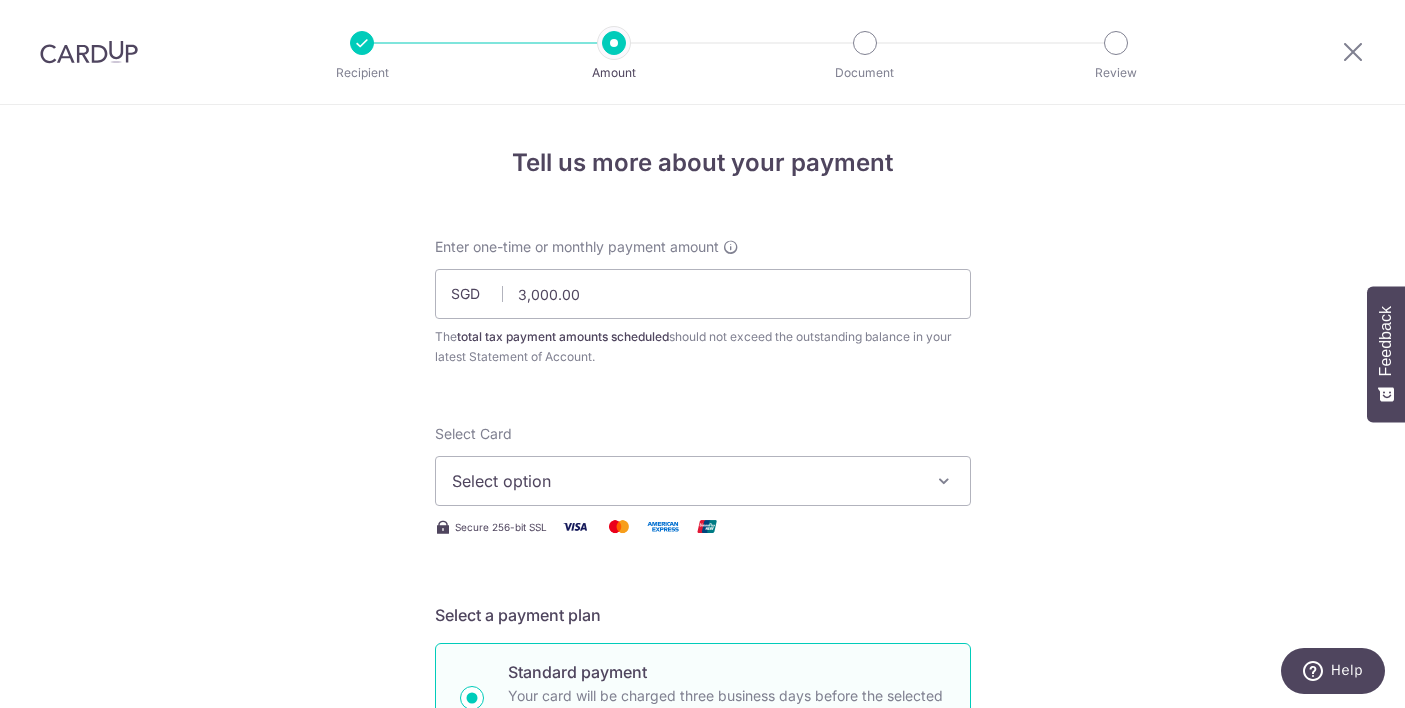 click on "Select option" at bounding box center (685, 481) 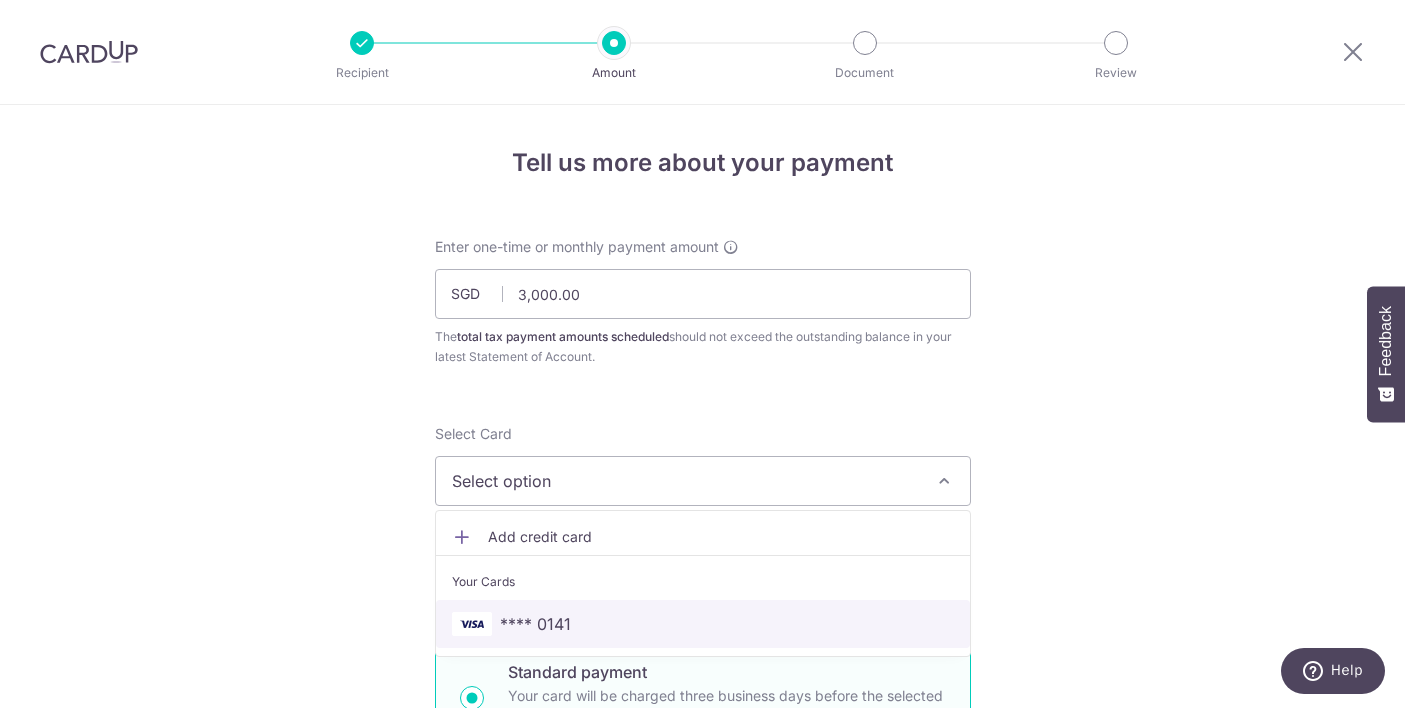 click on "**** 0141" at bounding box center (703, 624) 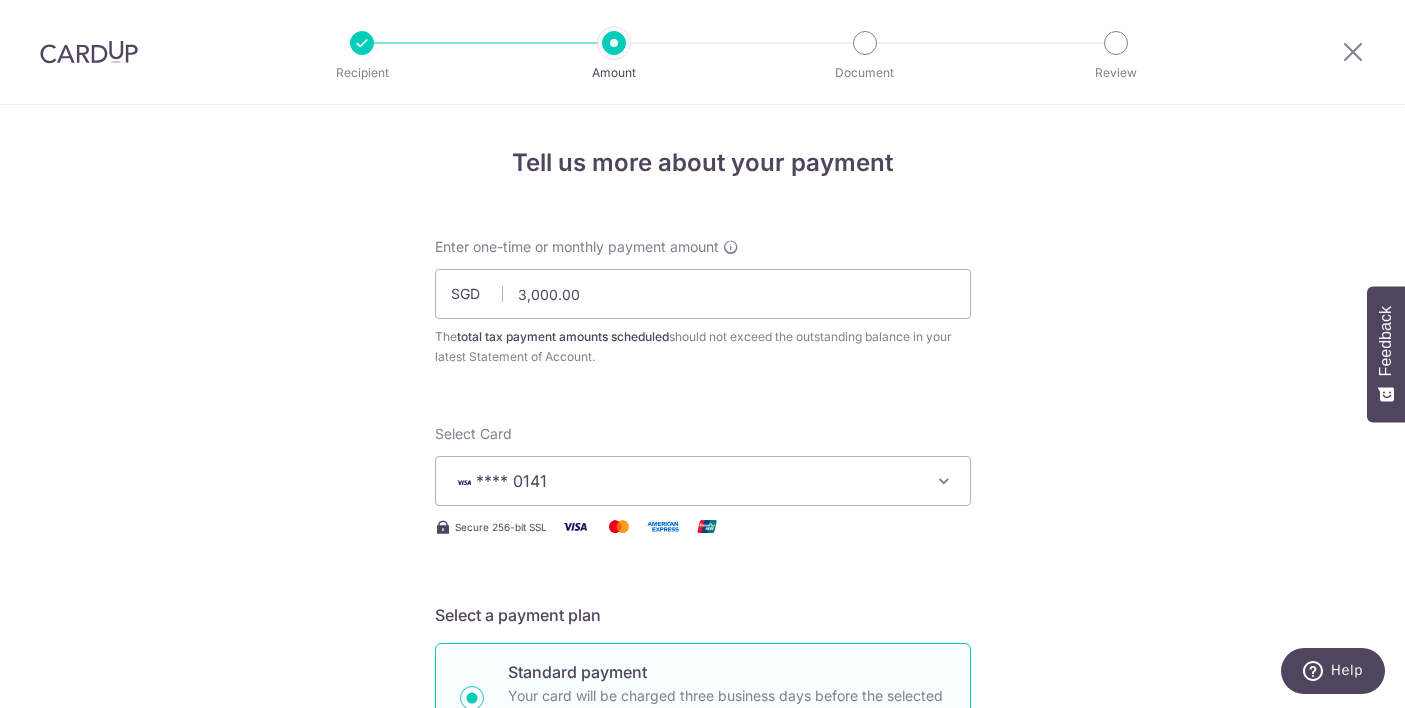 click on "**** 0141" at bounding box center (703, 481) 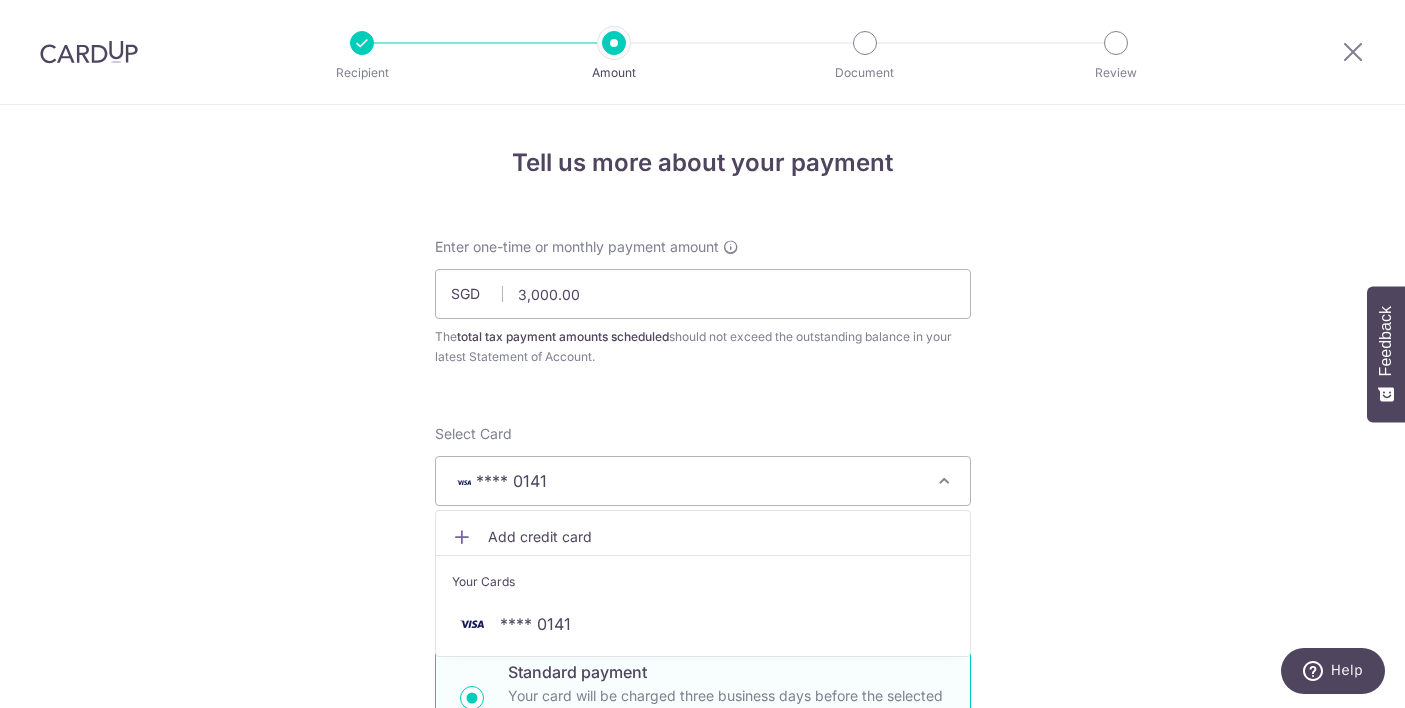 click on "Add credit card" at bounding box center (703, 537) 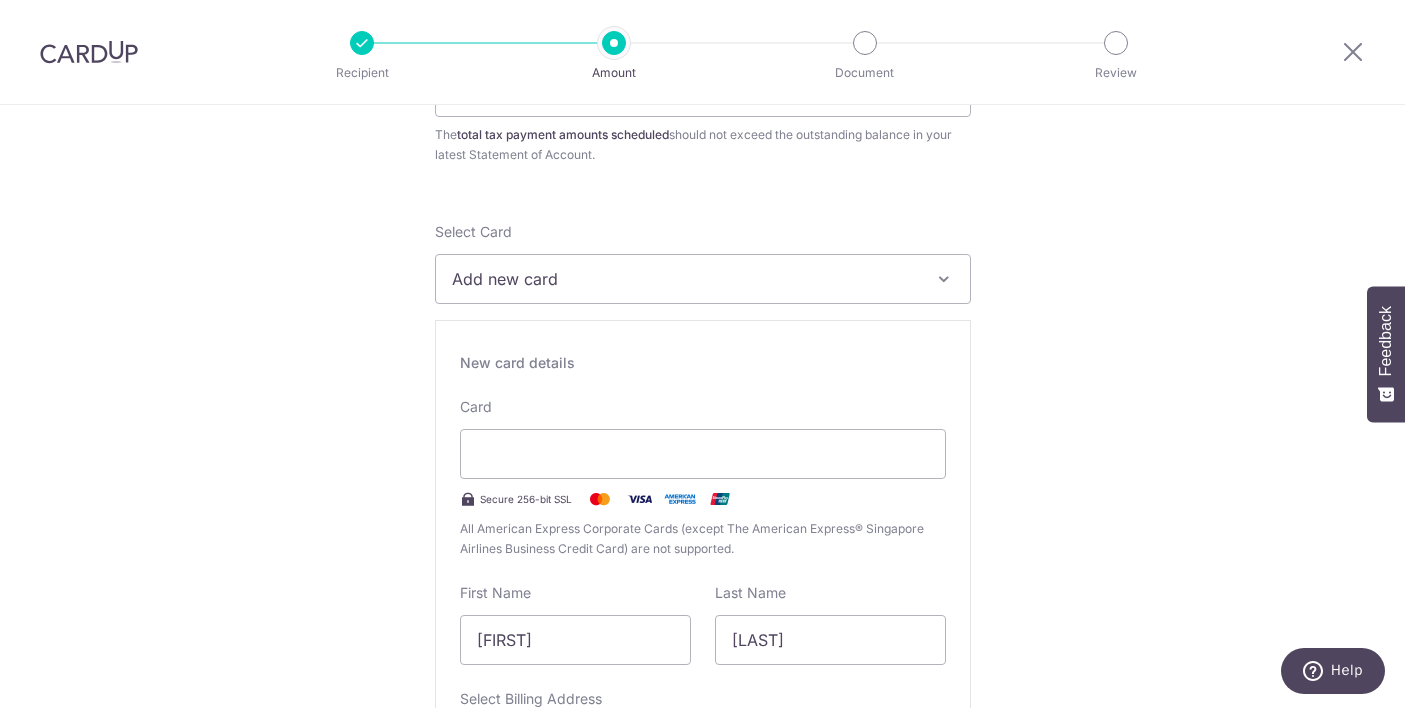 scroll, scrollTop: 282, scrollLeft: 0, axis: vertical 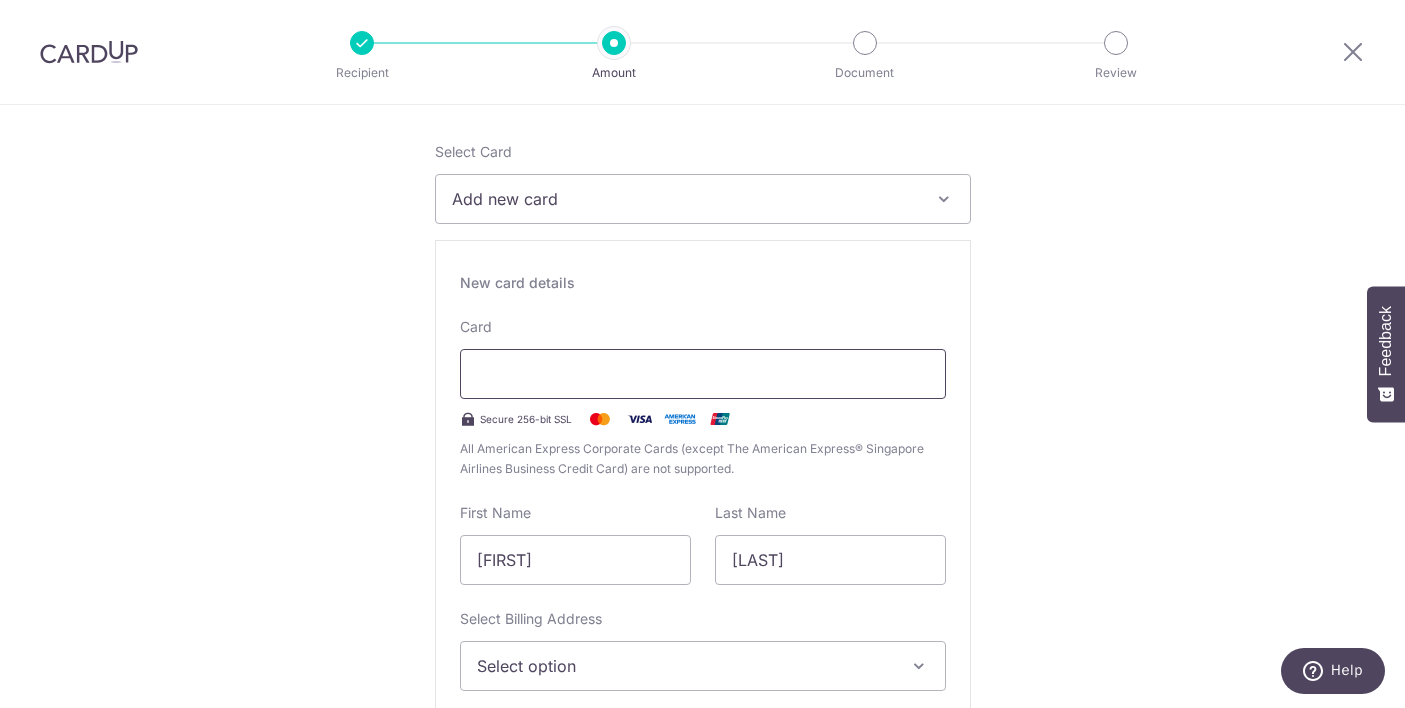 click at bounding box center [703, 374] 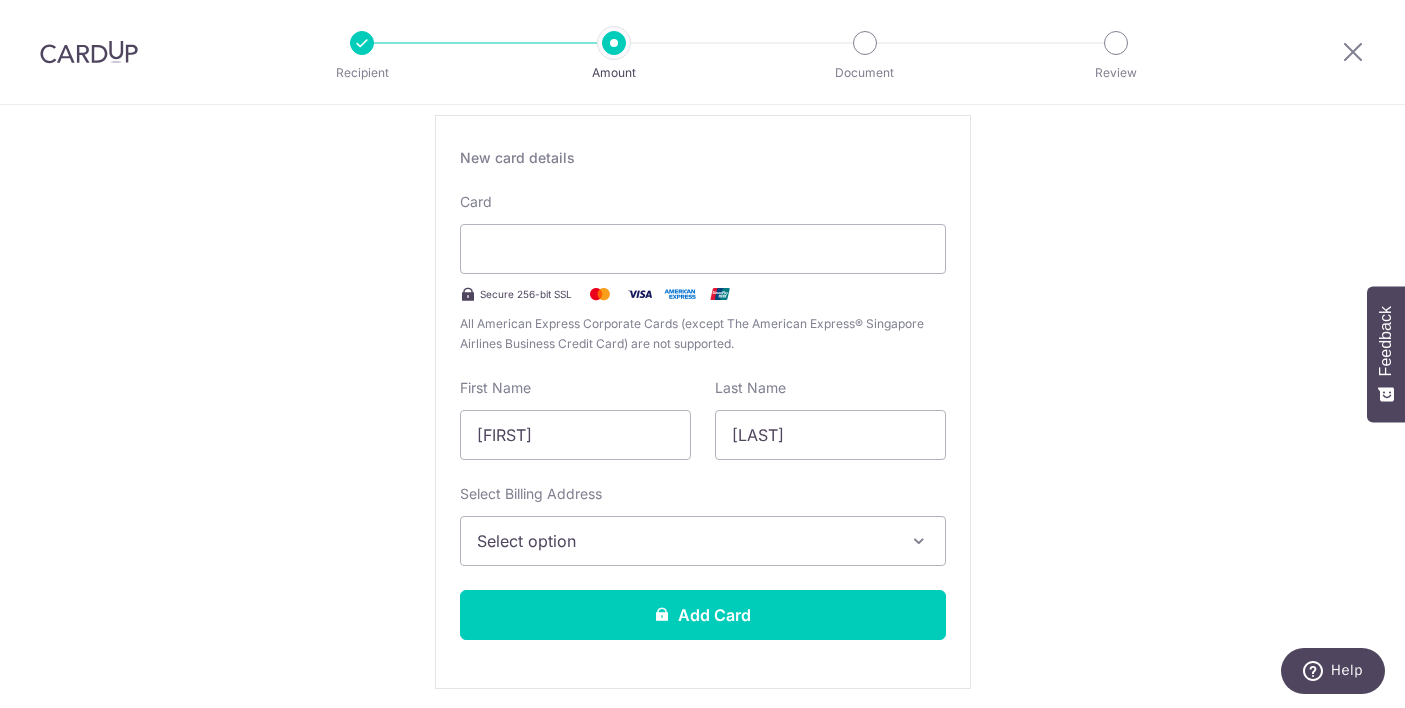 scroll, scrollTop: 405, scrollLeft: 0, axis: vertical 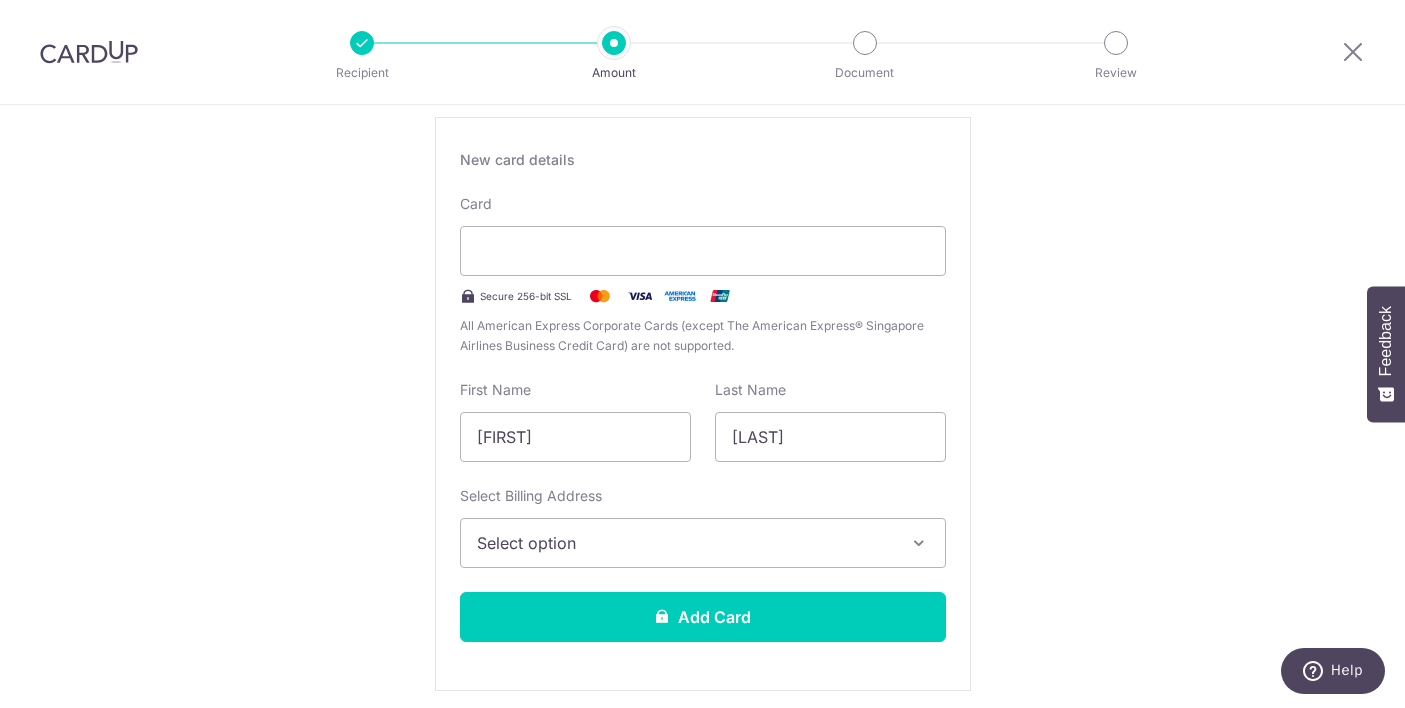 click on "Select option" at bounding box center (685, 543) 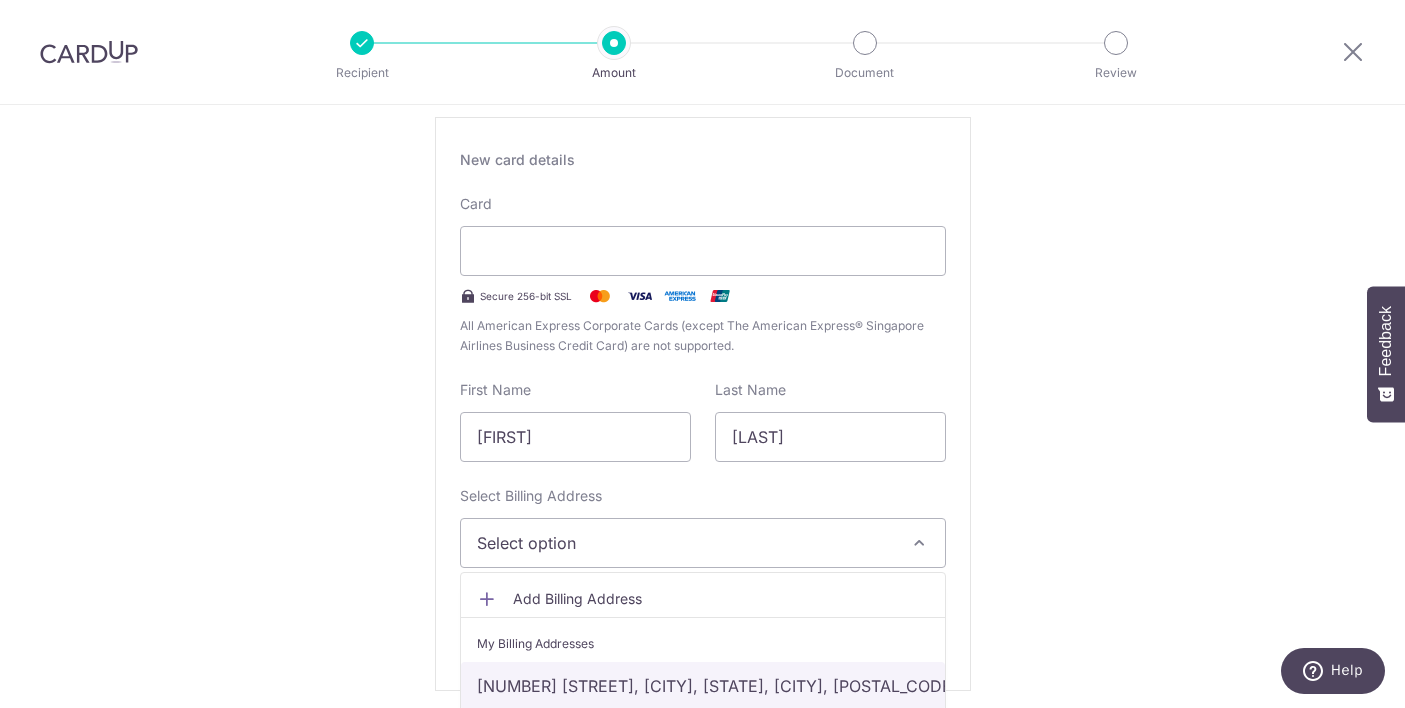 click on "[POSTAL_CODE], [UNIT_NUMBER], [STREET_NAME], [BUILDING_NAME], [CITY], [STATE], [COUNTRY]-[POSTAL_CODE]" at bounding box center (703, 686) 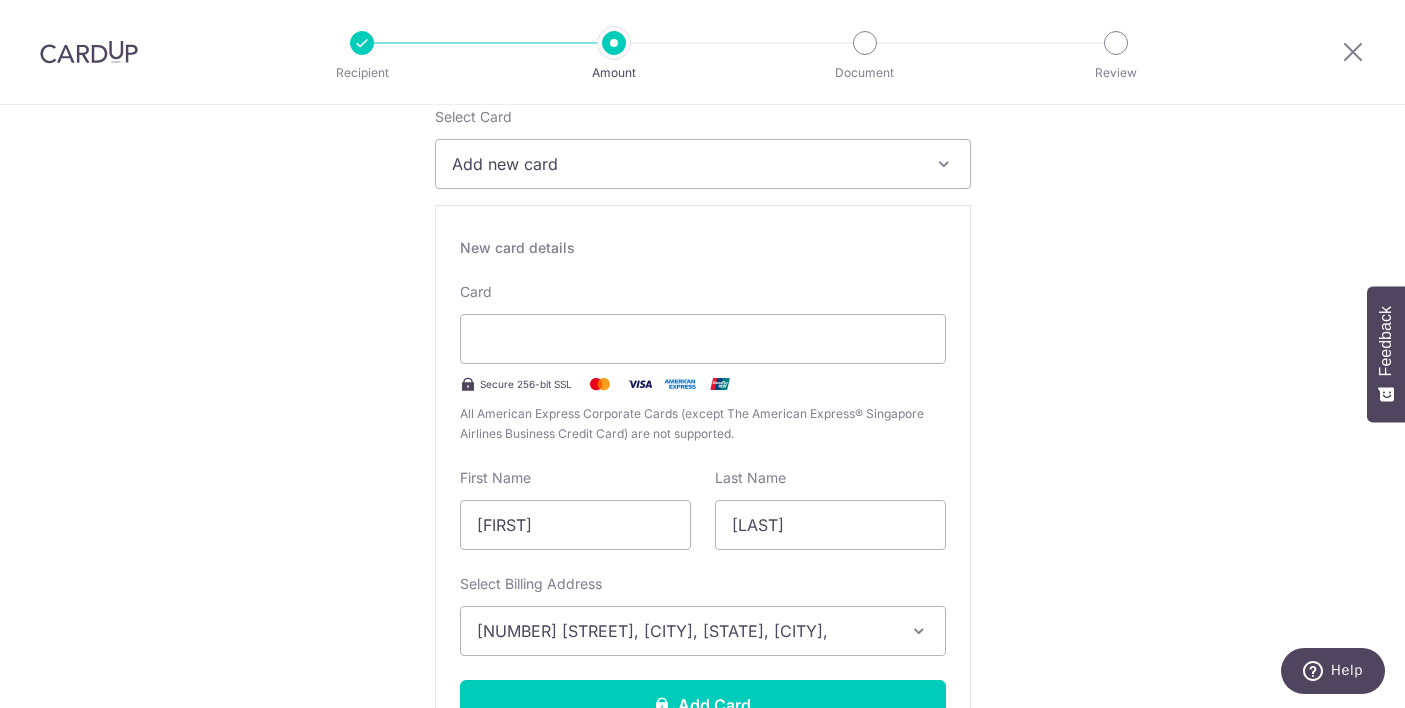 scroll, scrollTop: 464, scrollLeft: 0, axis: vertical 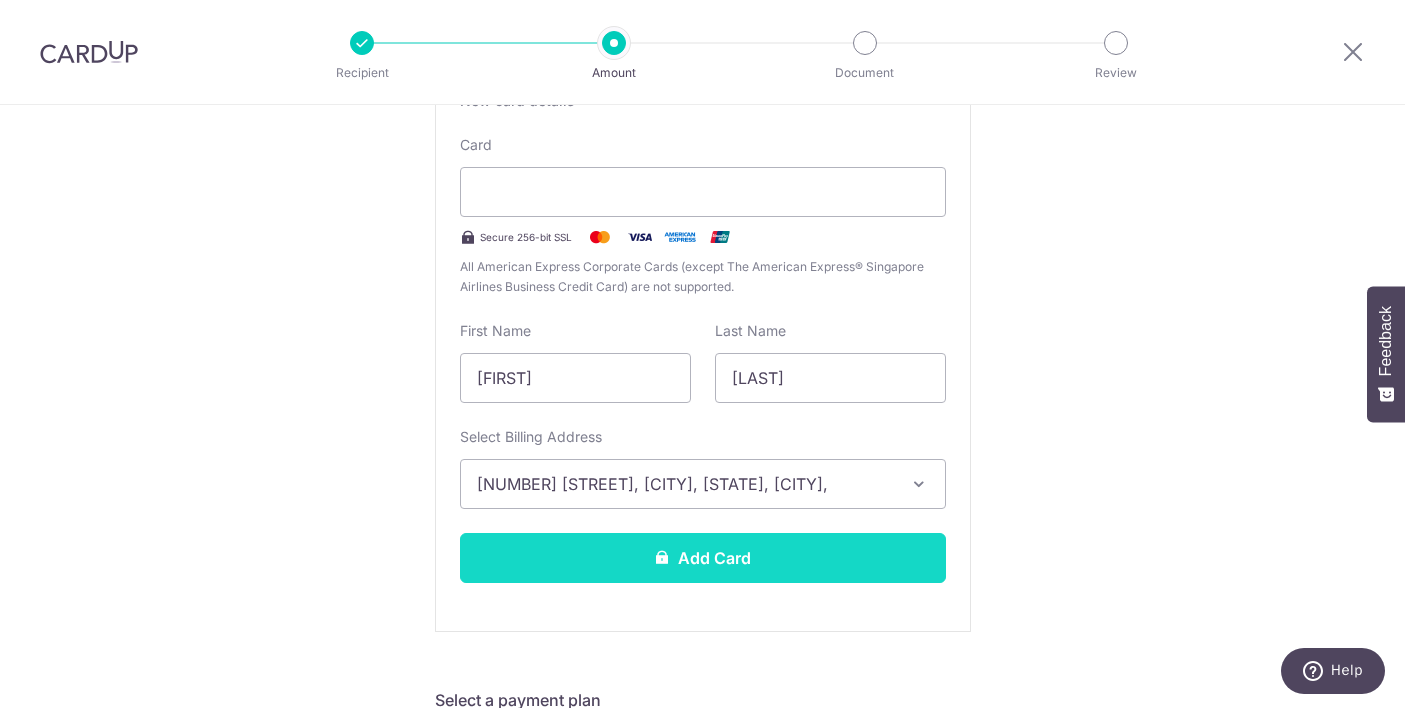 click on "Add Card" at bounding box center [703, 558] 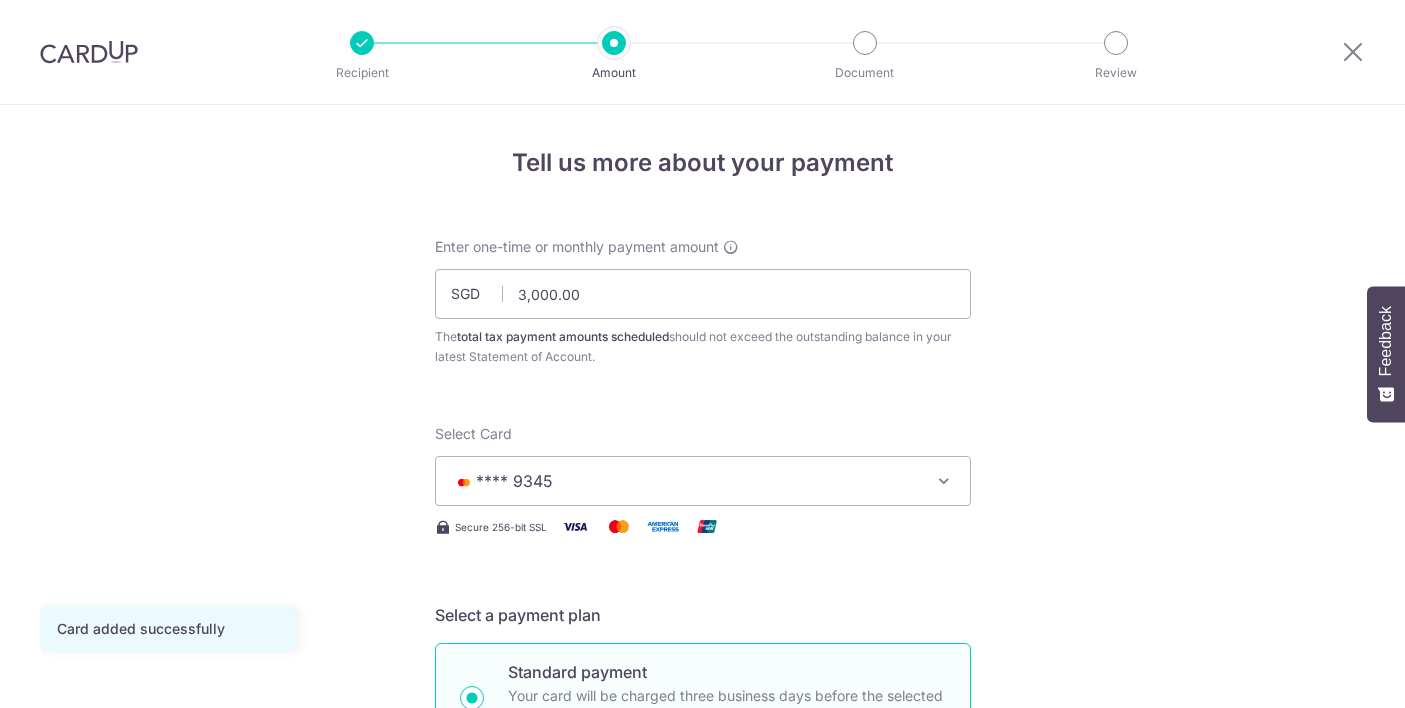 scroll, scrollTop: 0, scrollLeft: 0, axis: both 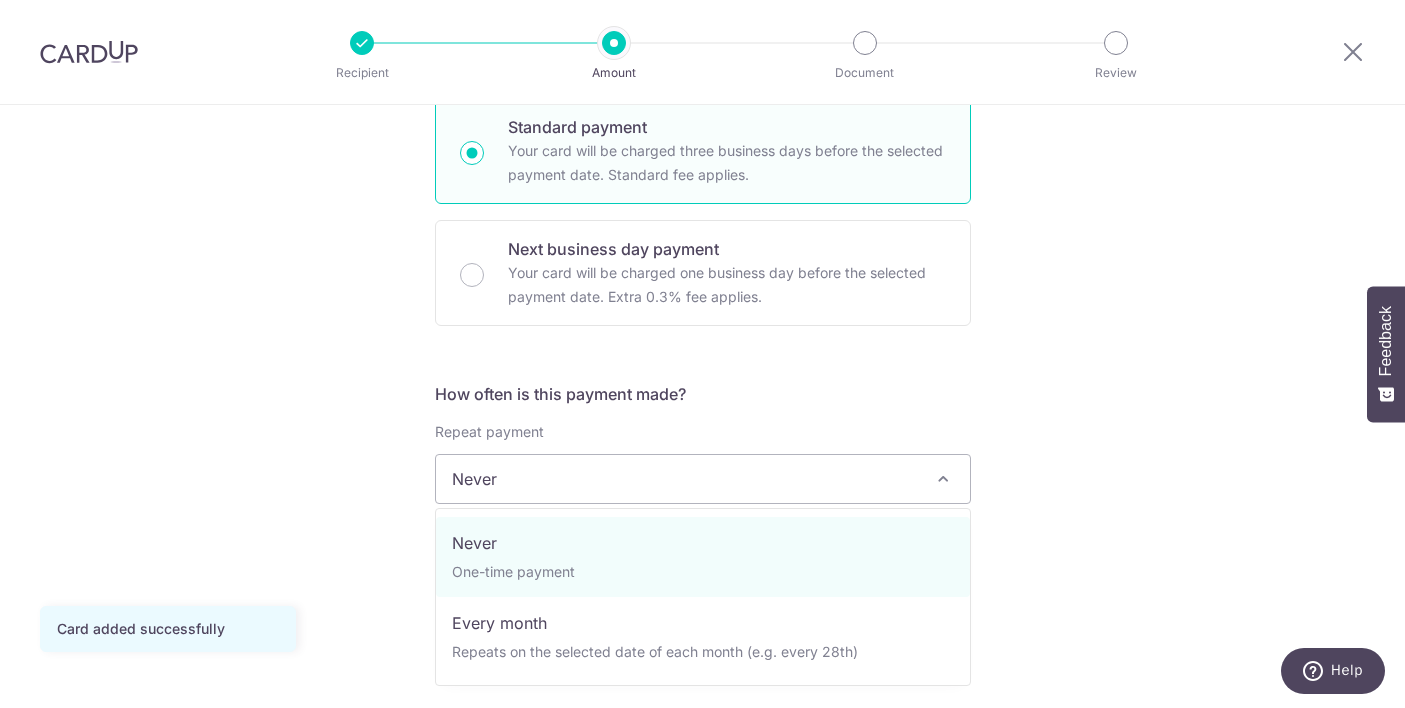click on "Never" at bounding box center [703, 479] 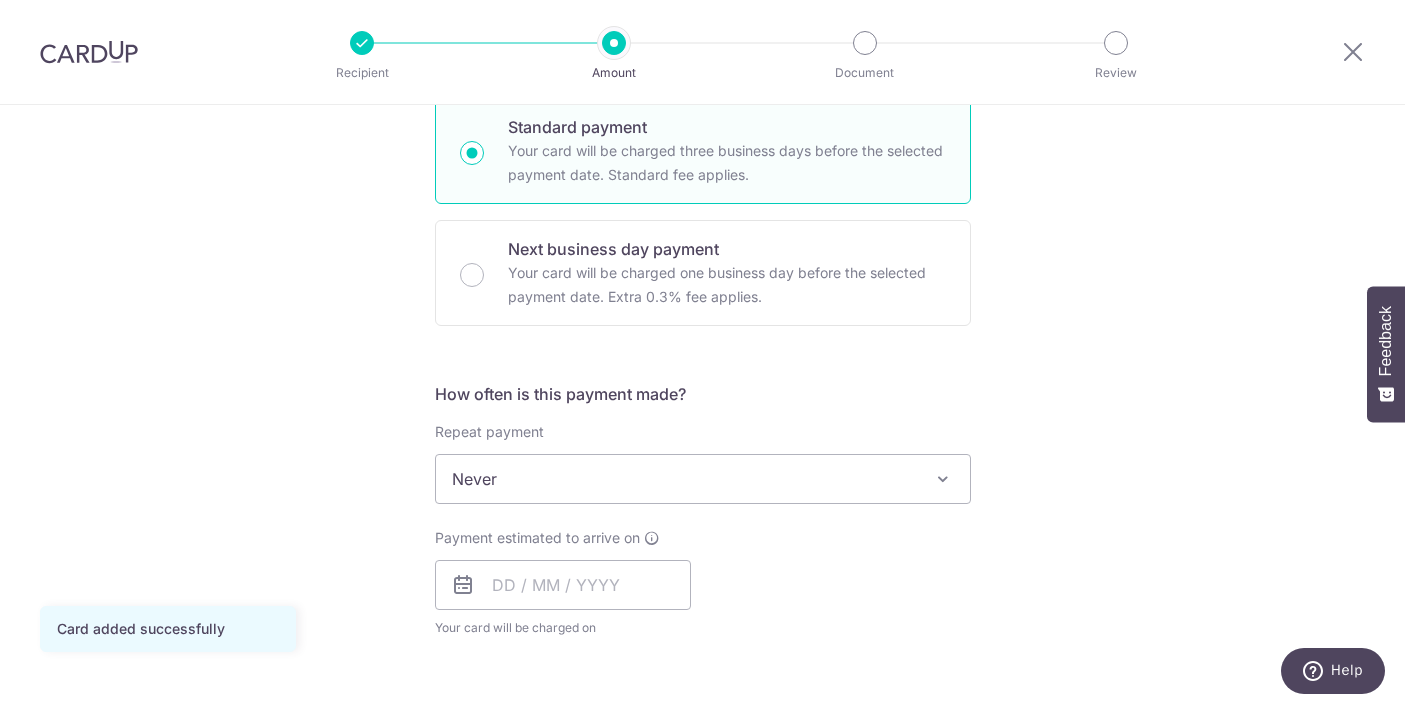click on "Never" at bounding box center [703, 479] 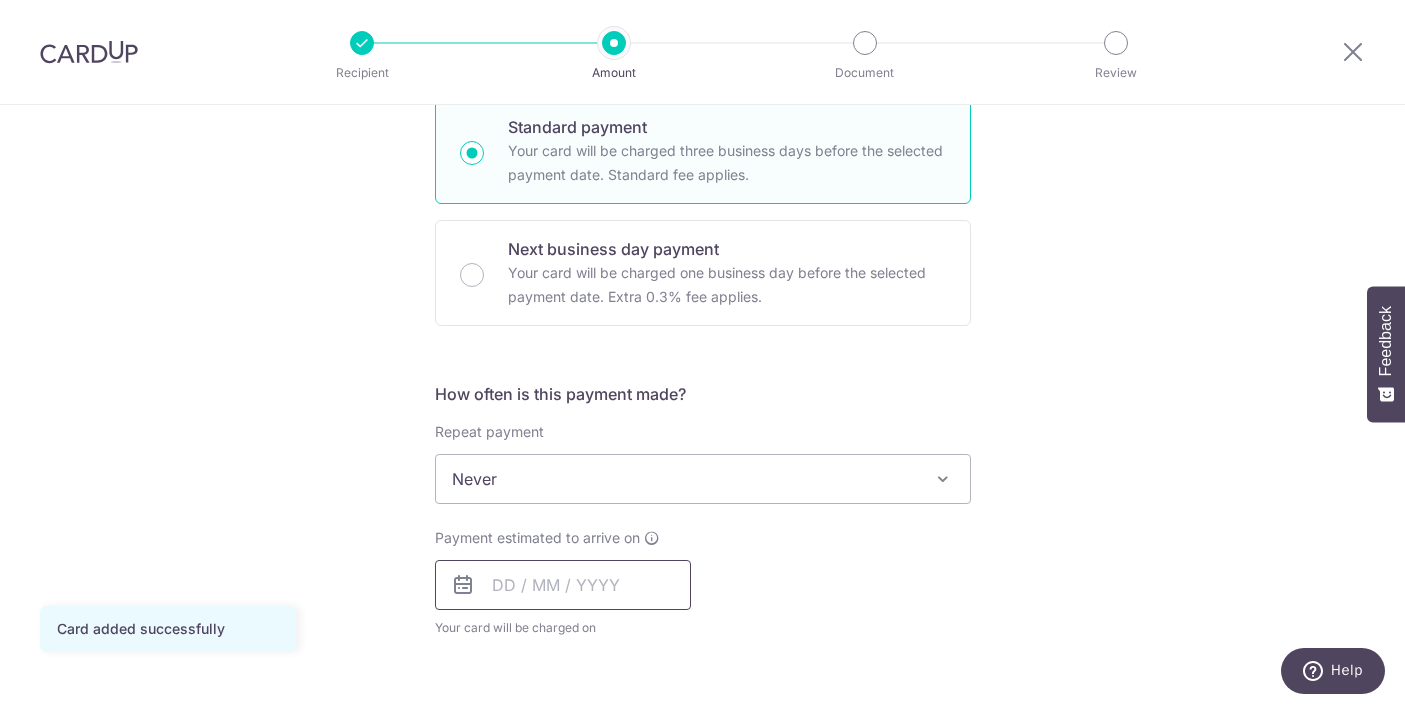 click at bounding box center (563, 585) 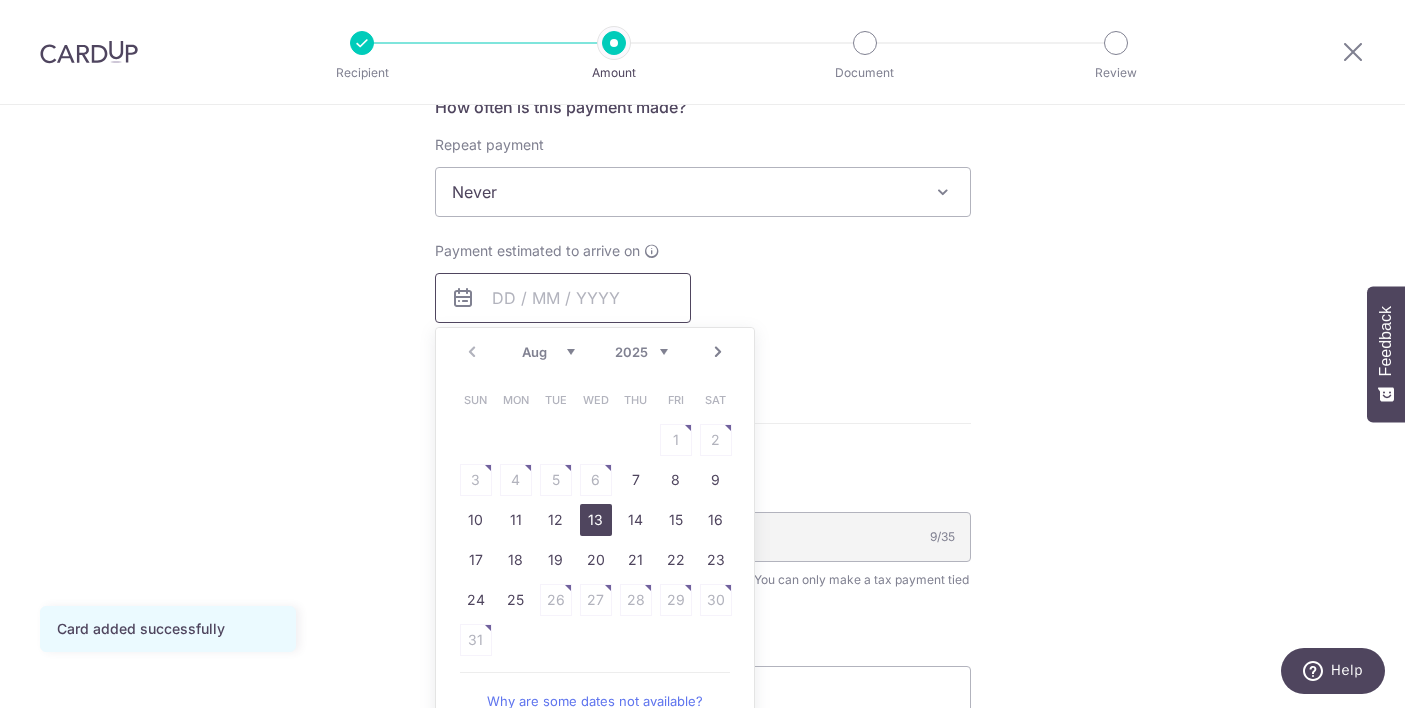 scroll, scrollTop: 831, scrollLeft: 0, axis: vertical 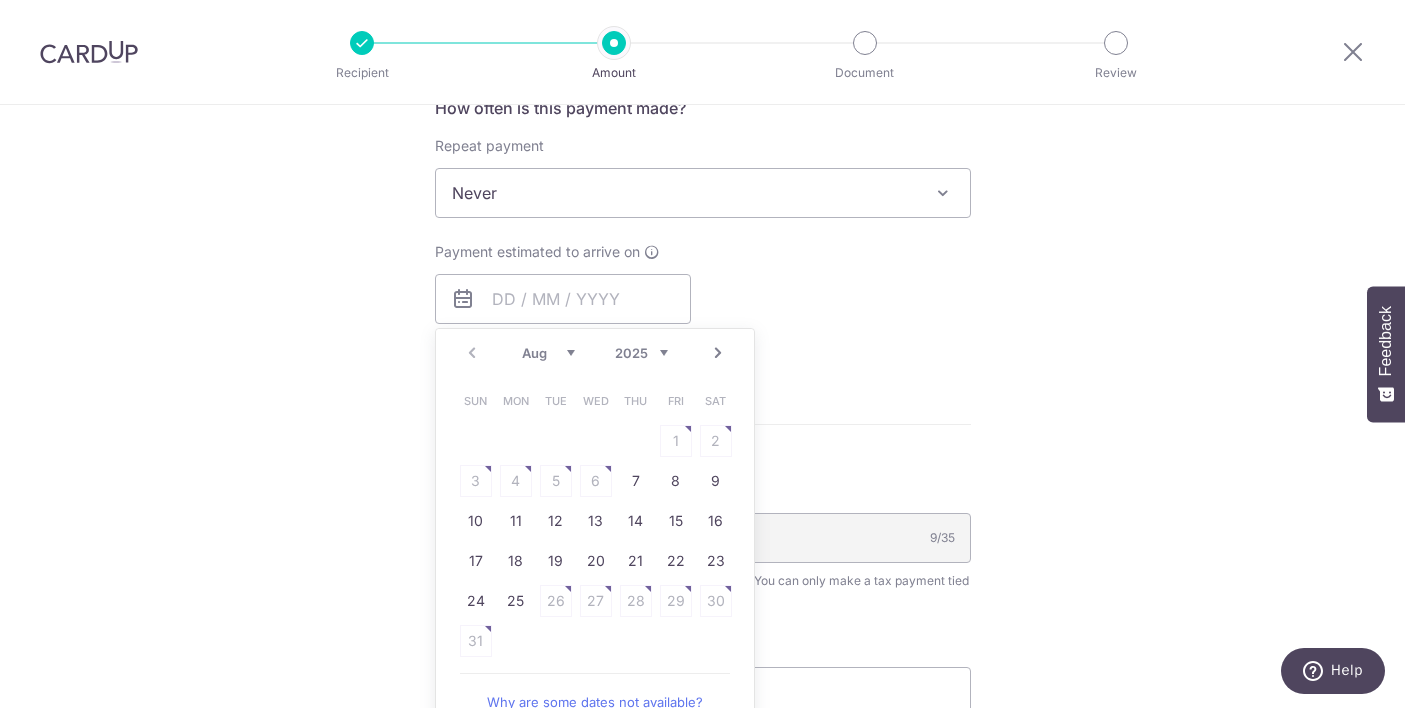 click on "Sun Mon Tue Wed Thu Fri Sat           1 2 3 4 5 6 7 8 9 10 11 12 13 14 15 16 17 18 19 20 21 22 23 24 25 26 27 28 29 30 31" at bounding box center (596, 521) 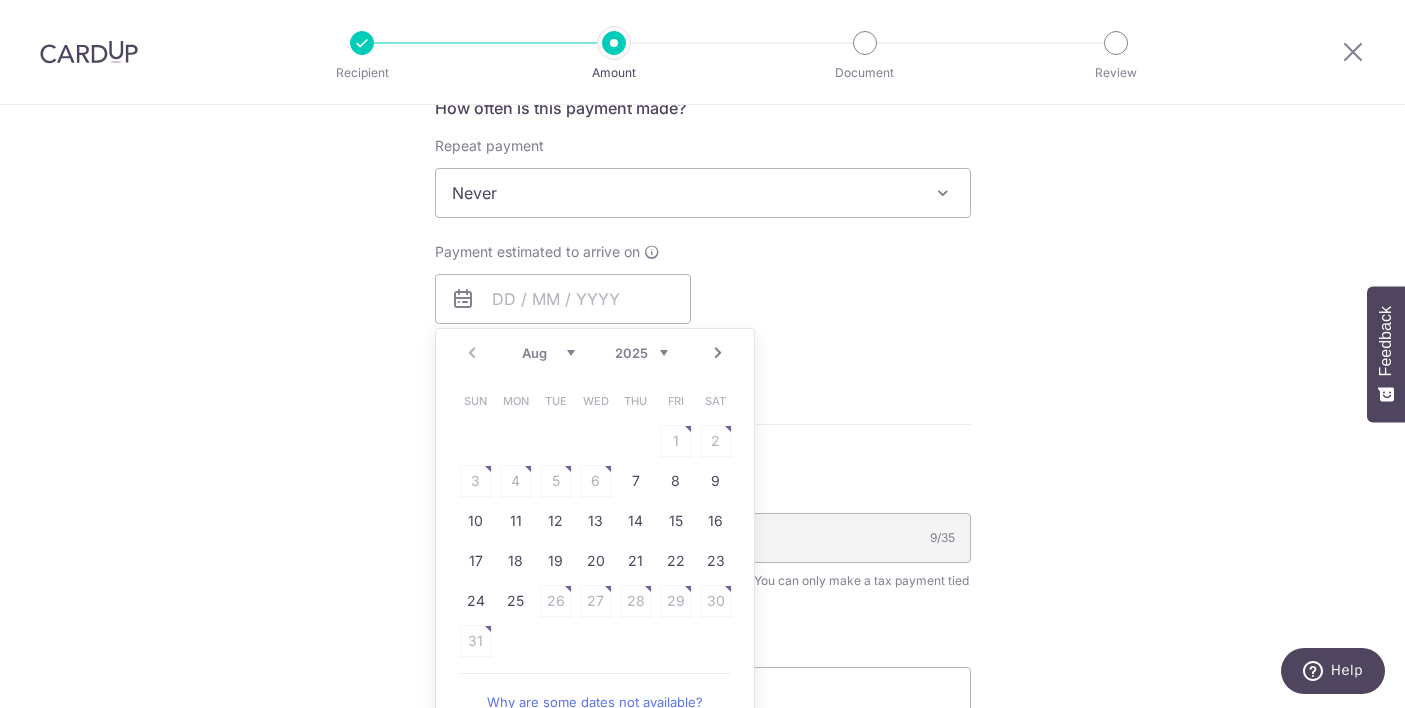 click on "Sun Mon Tue Wed Thu Fri Sat           1 2 3 4 5 6 7 8 9 10 11 12 13 14 15 16 17 18 19 20 21 22 23 24 25 26 27 28 29 30 31" at bounding box center (596, 521) 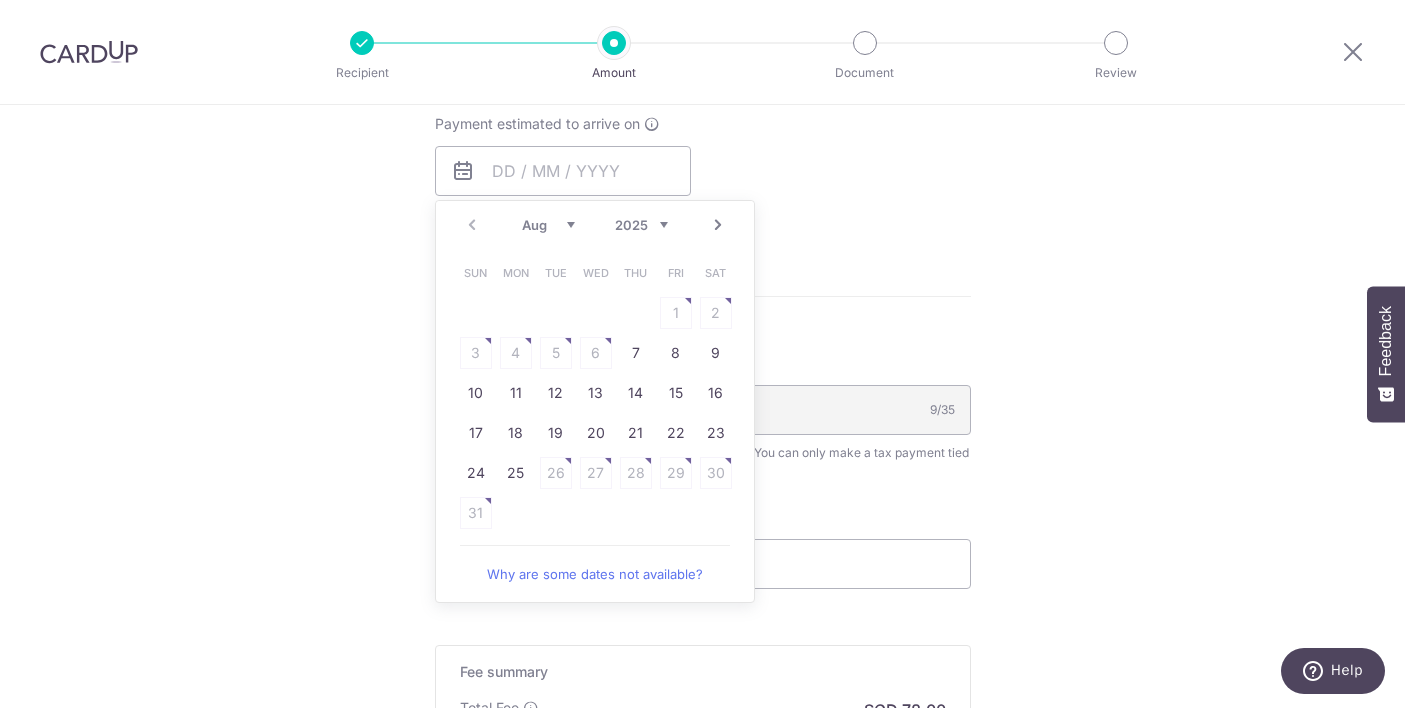 scroll, scrollTop: 958, scrollLeft: 0, axis: vertical 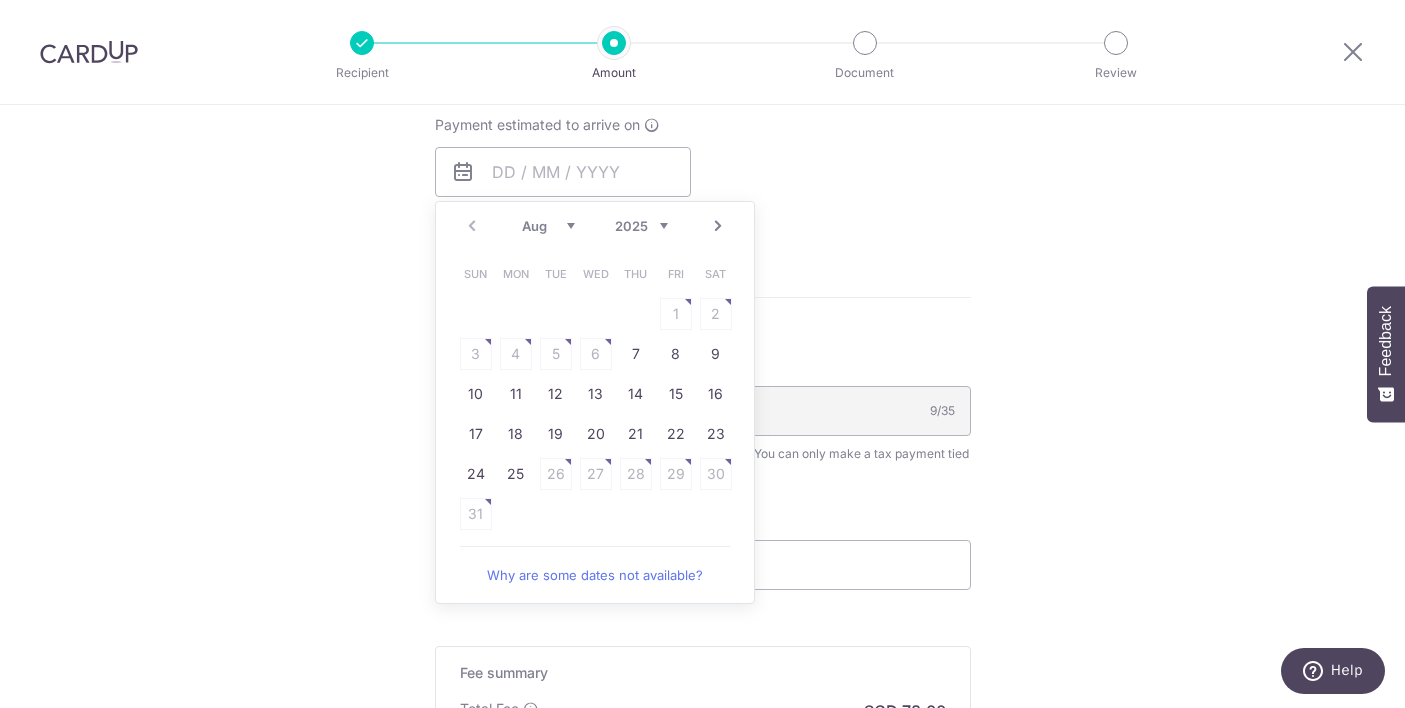 click on "Why are some dates not available?" at bounding box center (595, 575) 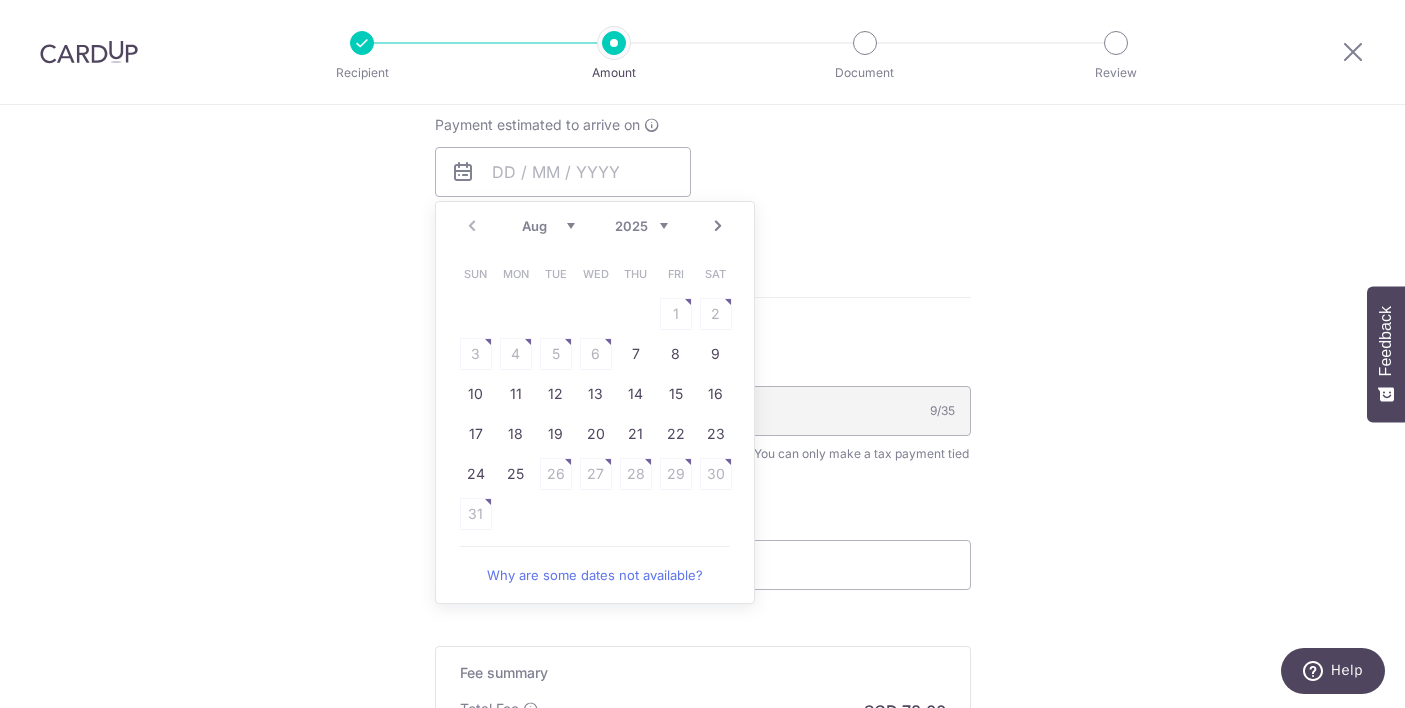 click on "Next" at bounding box center [718, 226] 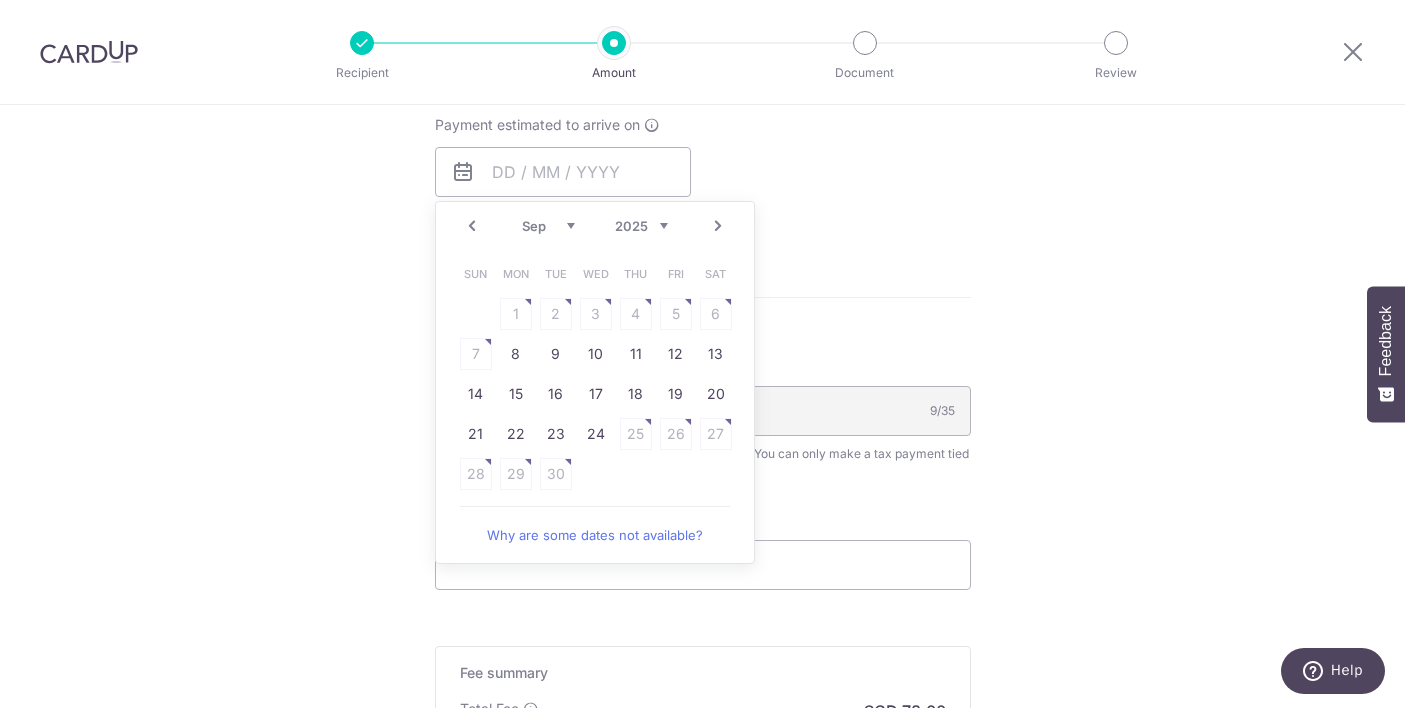 click on "Prev" at bounding box center (472, 226) 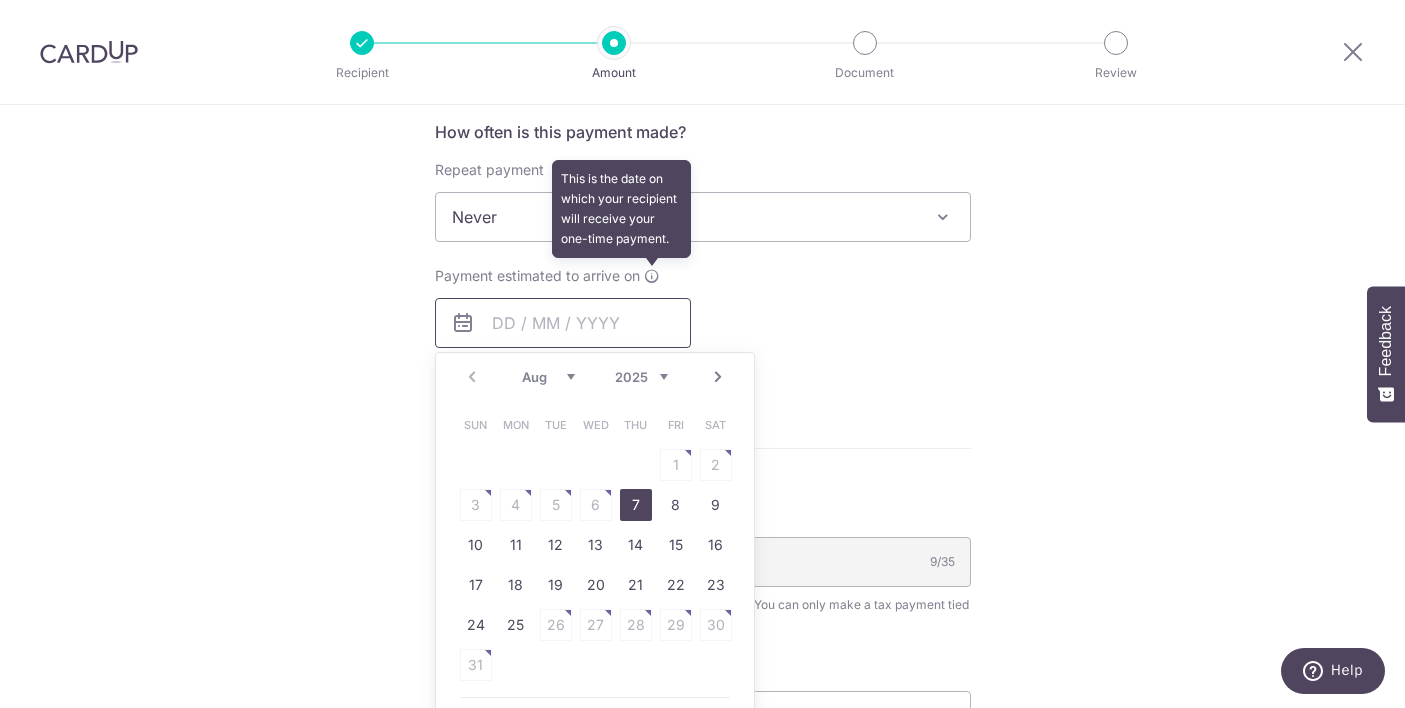 scroll, scrollTop: 928, scrollLeft: 0, axis: vertical 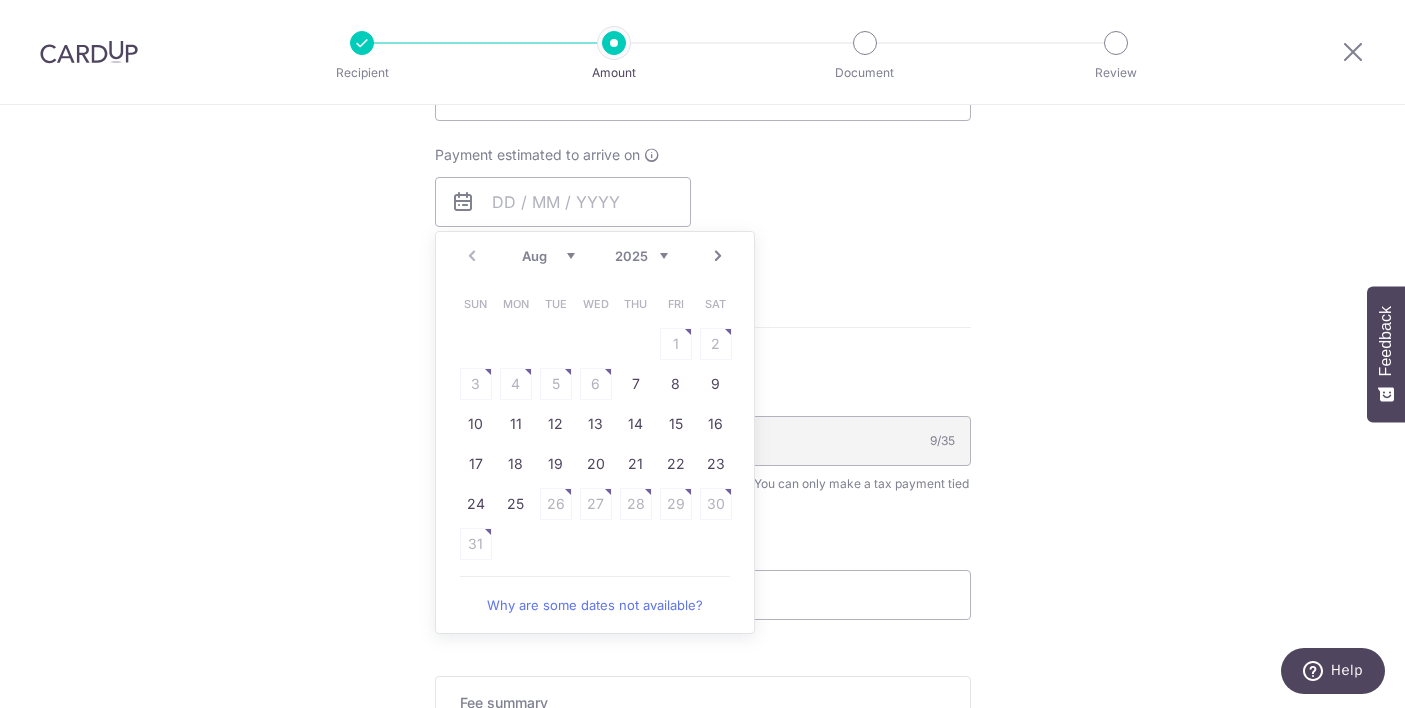 click on "Sun Mon Tue Wed Thu Fri Sat           1 2 3 4 5 6 7 8 9 10 11 12 13 14 15 16 17 18 19 20 21 22 23 24 25 26 27 28 29 30 31" at bounding box center (596, 424) 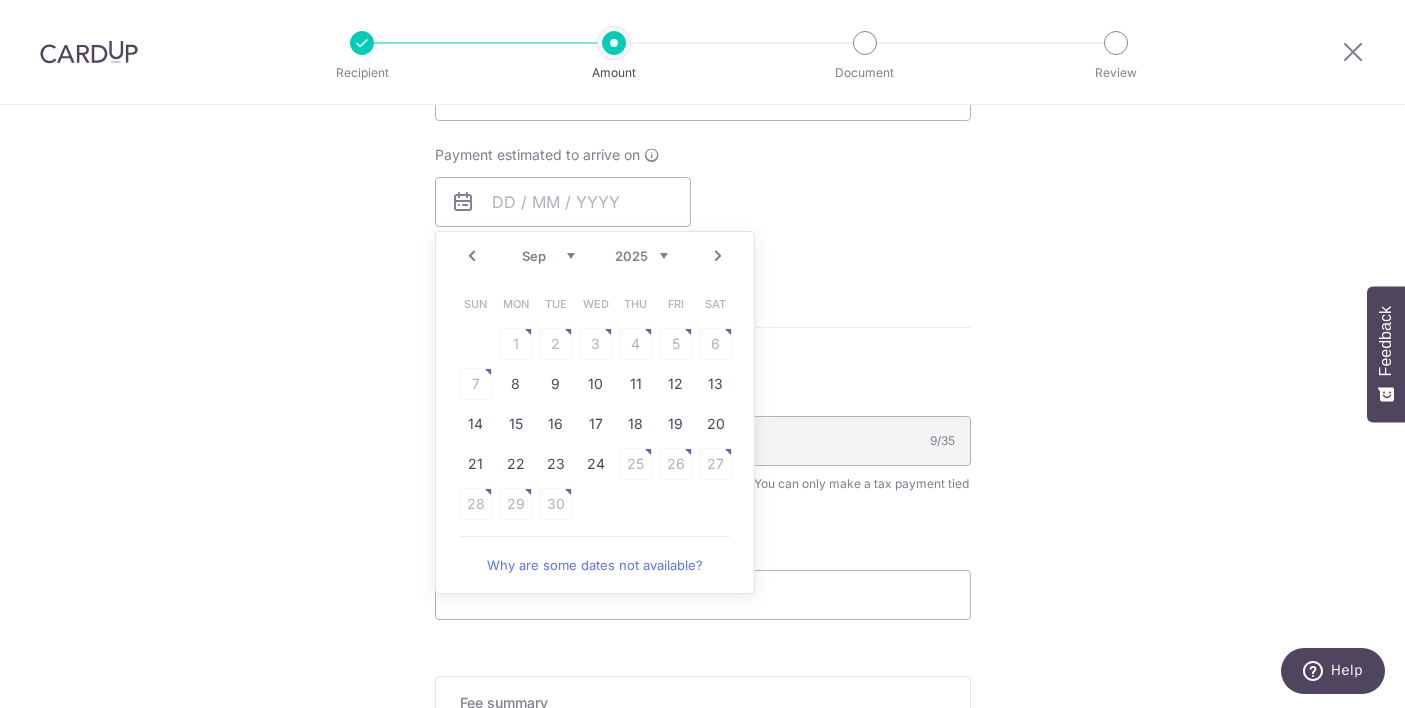 click on "Prev" at bounding box center (472, 256) 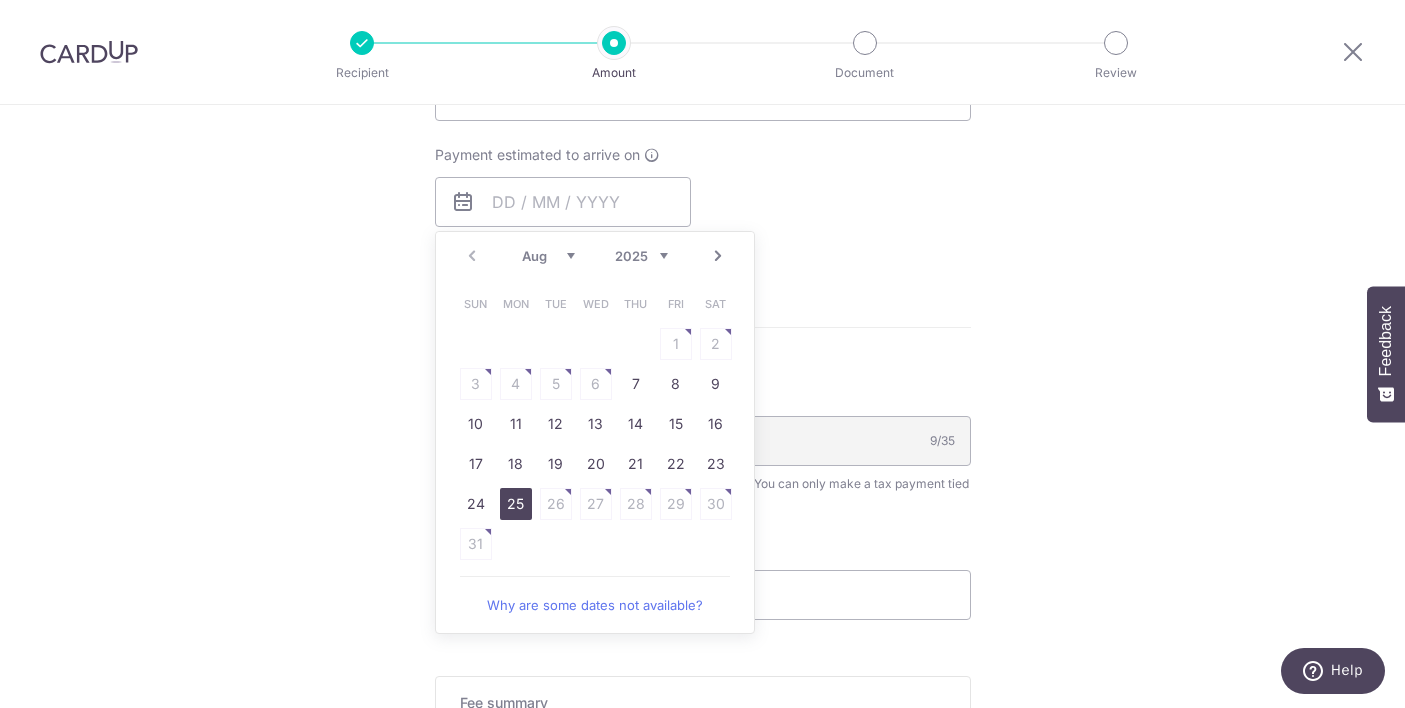 click on "25" at bounding box center (516, 504) 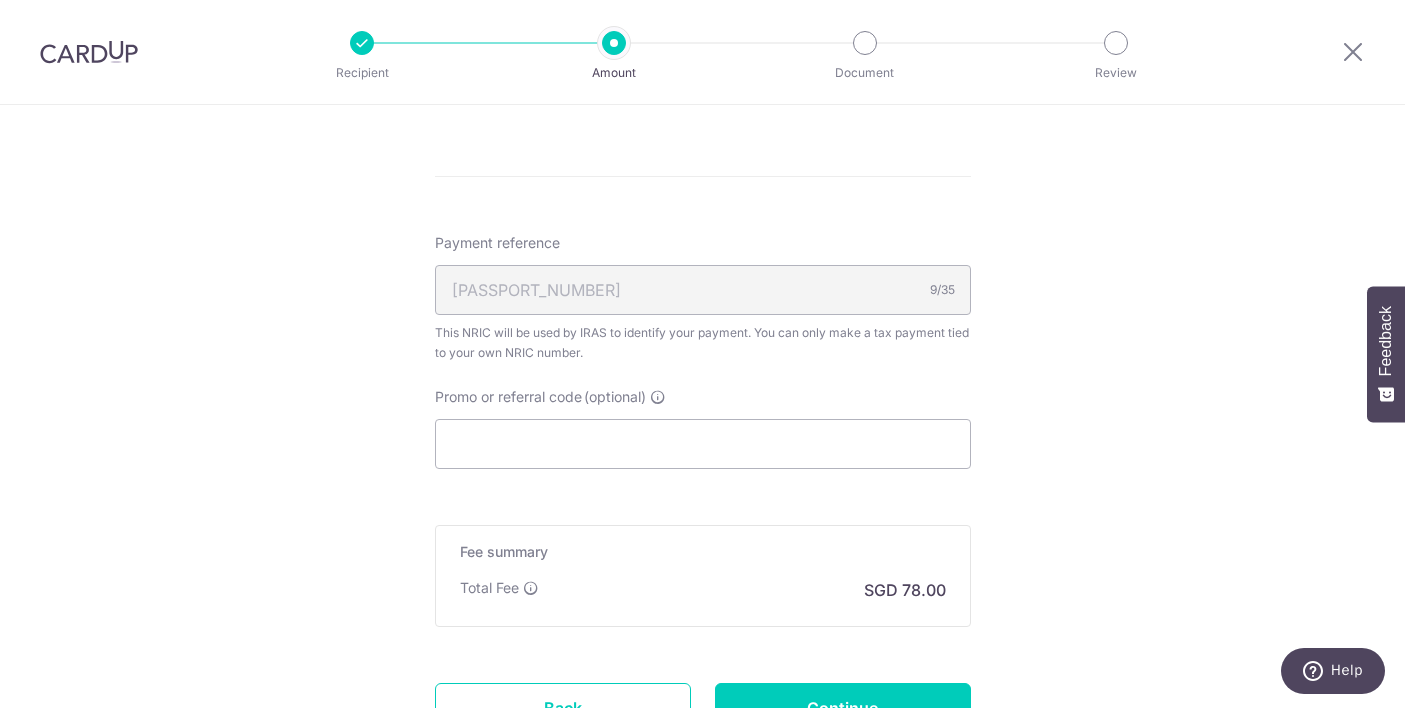 scroll, scrollTop: 1162, scrollLeft: 0, axis: vertical 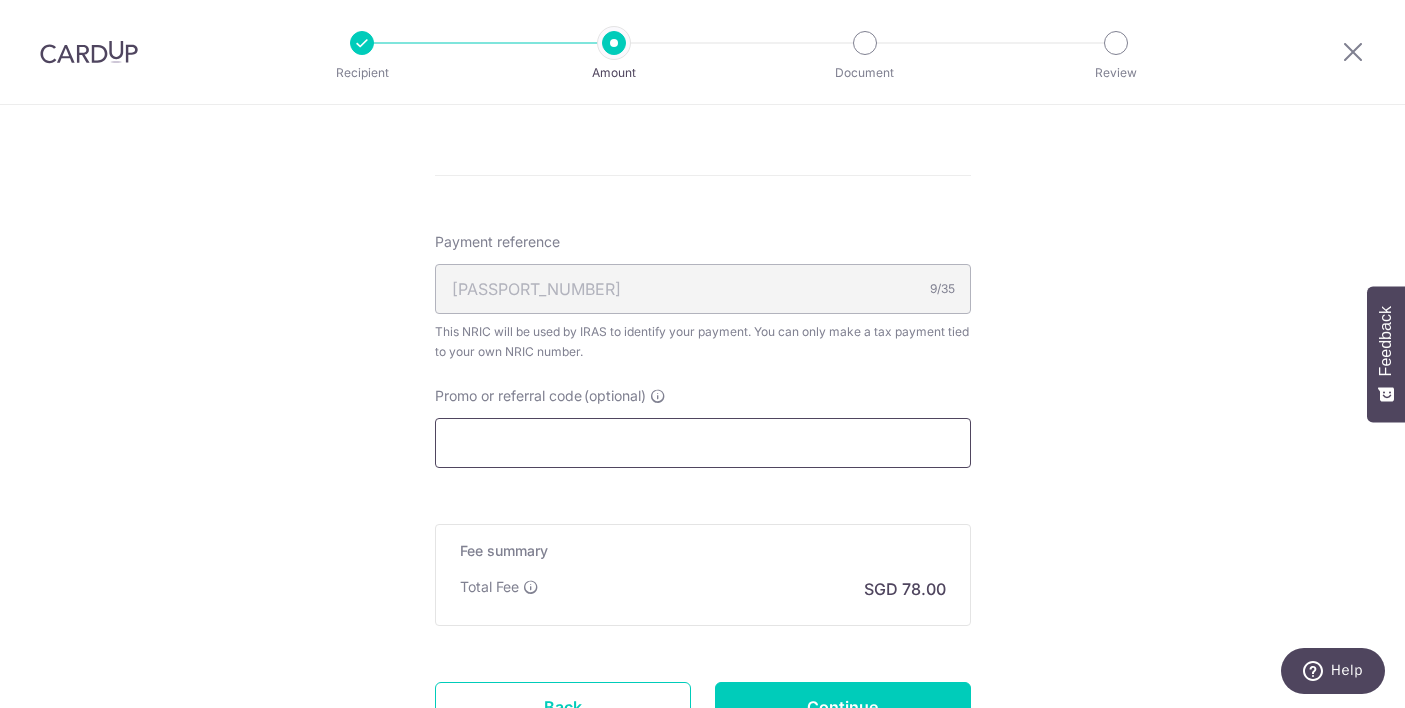click on "Promo or referral code
(optional)" at bounding box center [703, 443] 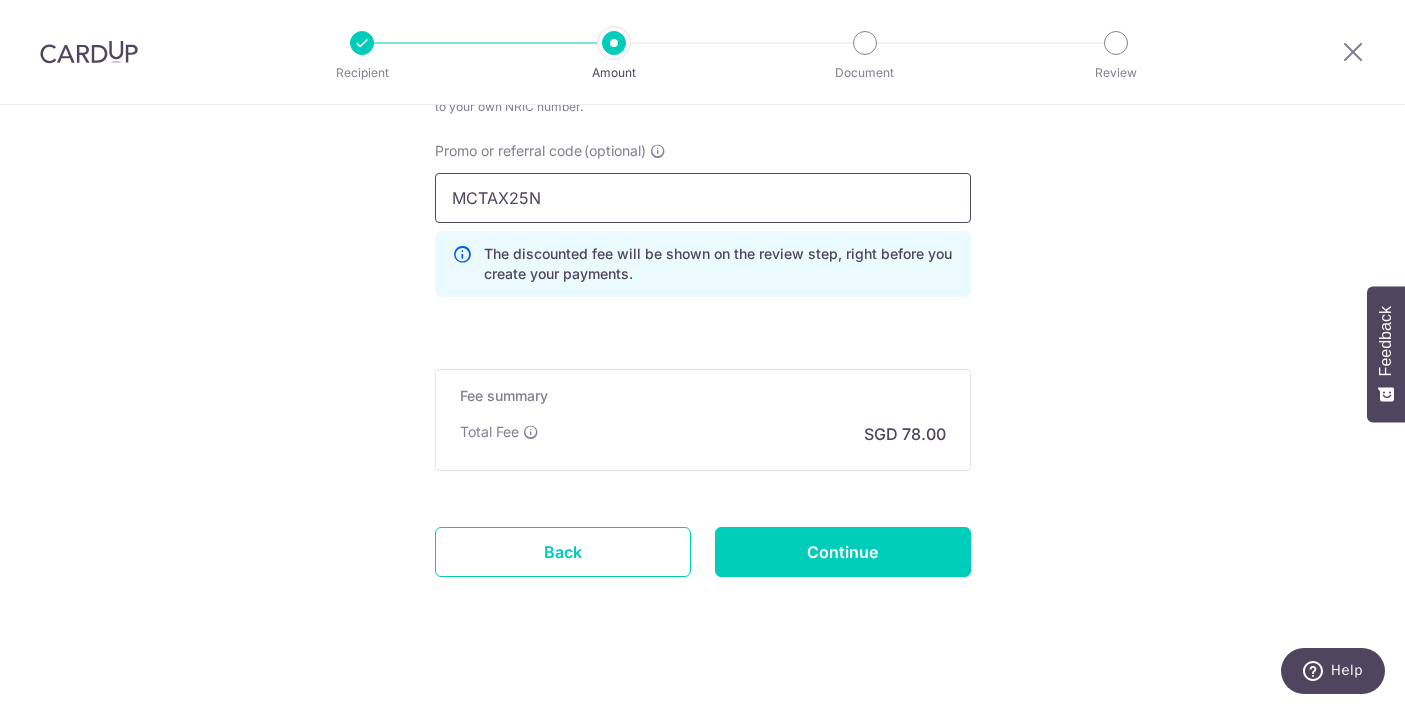 scroll, scrollTop: 1421, scrollLeft: 0, axis: vertical 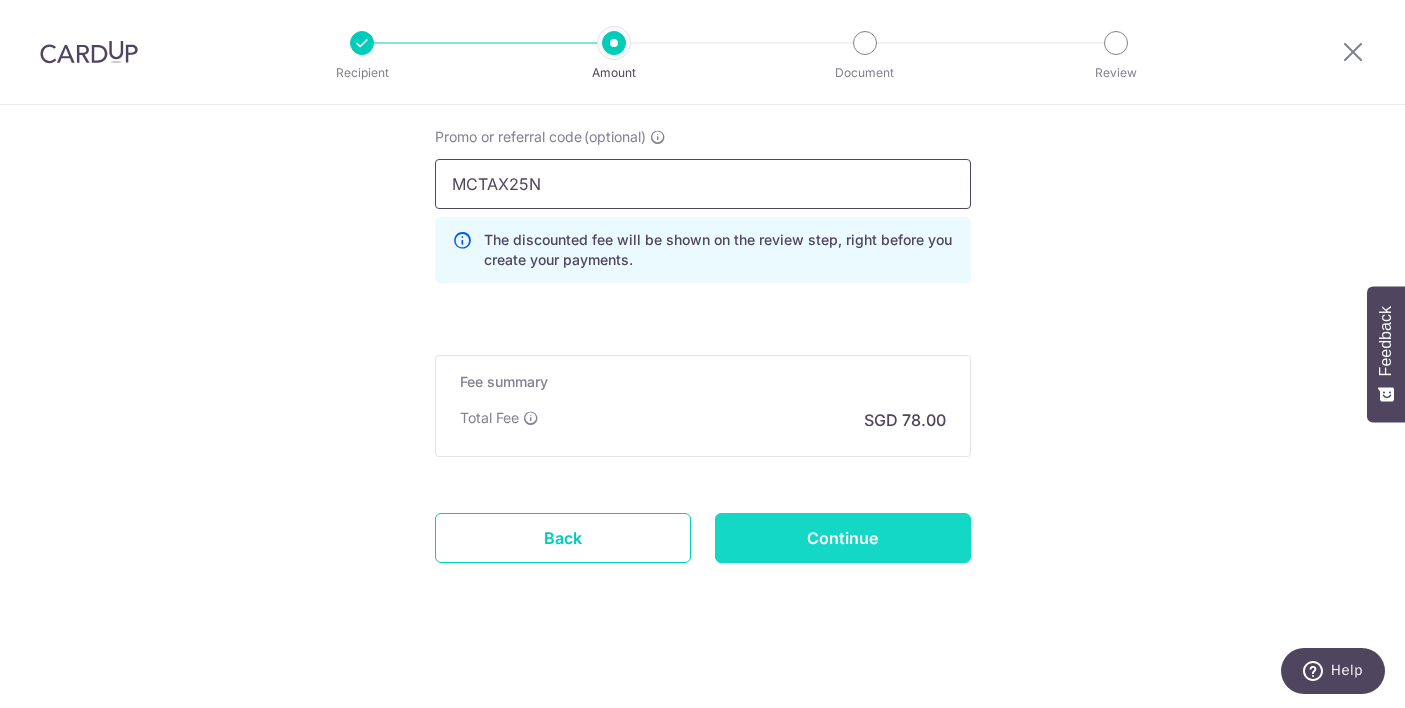 type on "MCTAX25N" 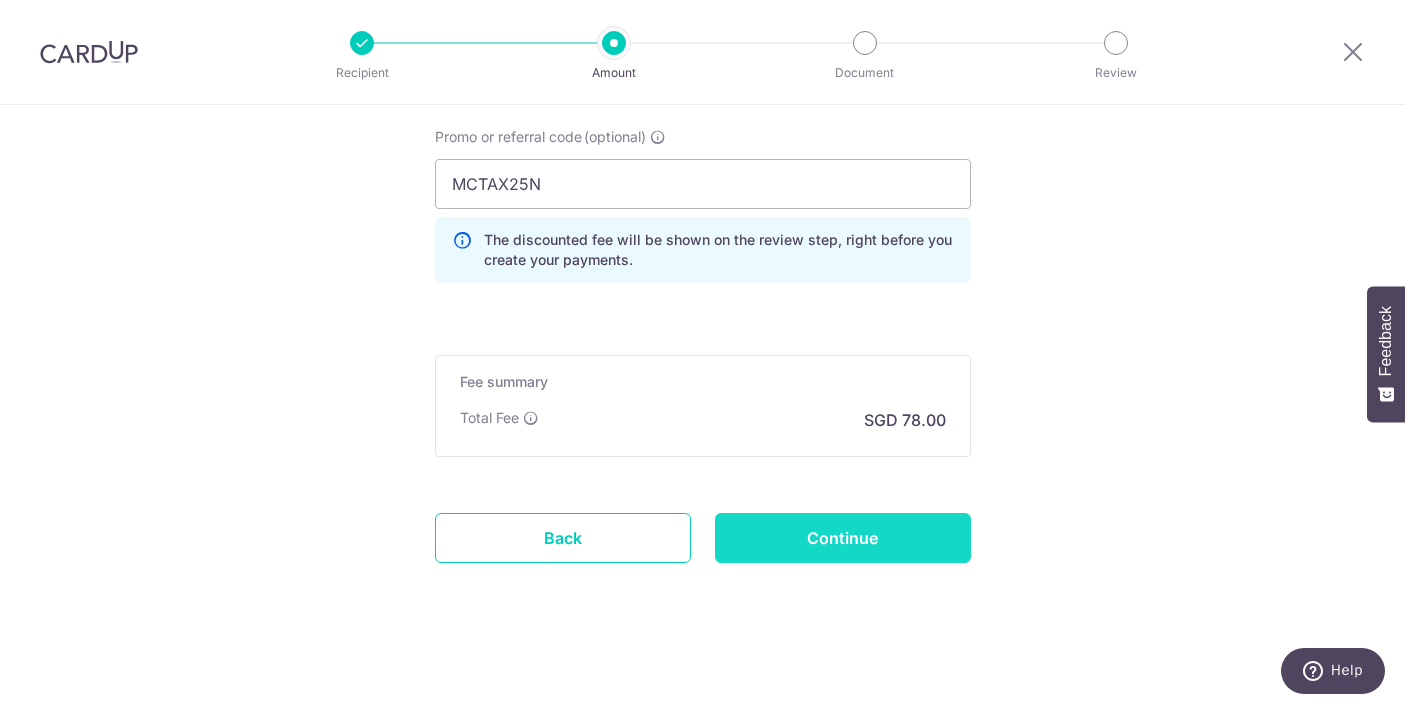 click on "Continue" at bounding box center (843, 538) 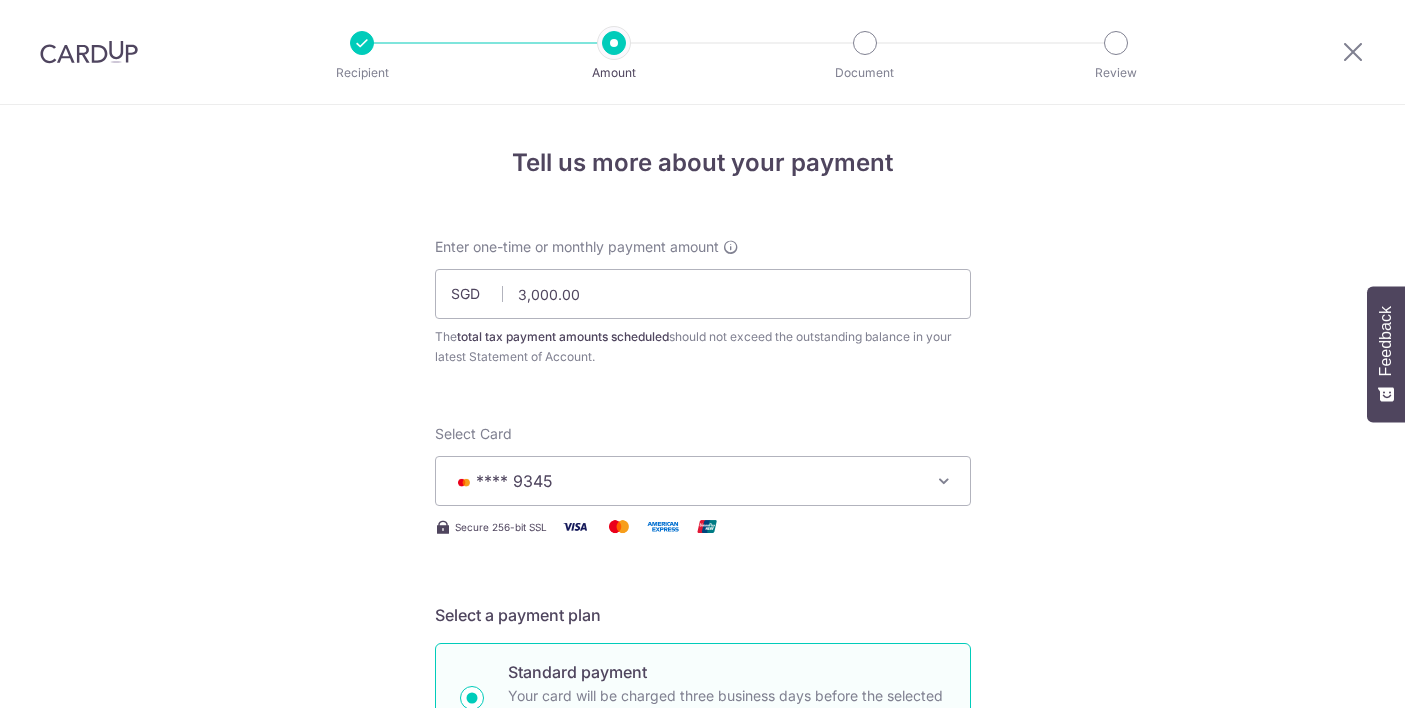 scroll, scrollTop: 0, scrollLeft: 0, axis: both 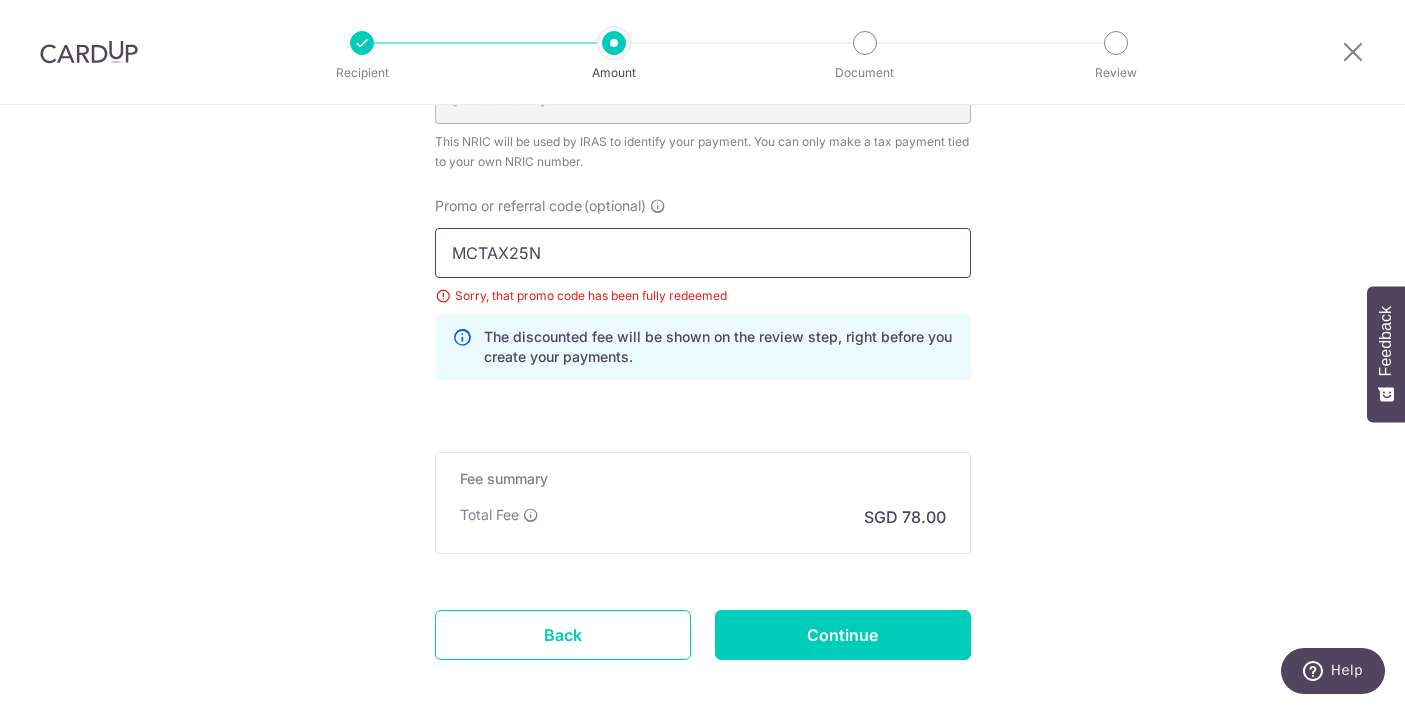 click on "MCTAX25N" at bounding box center [703, 253] 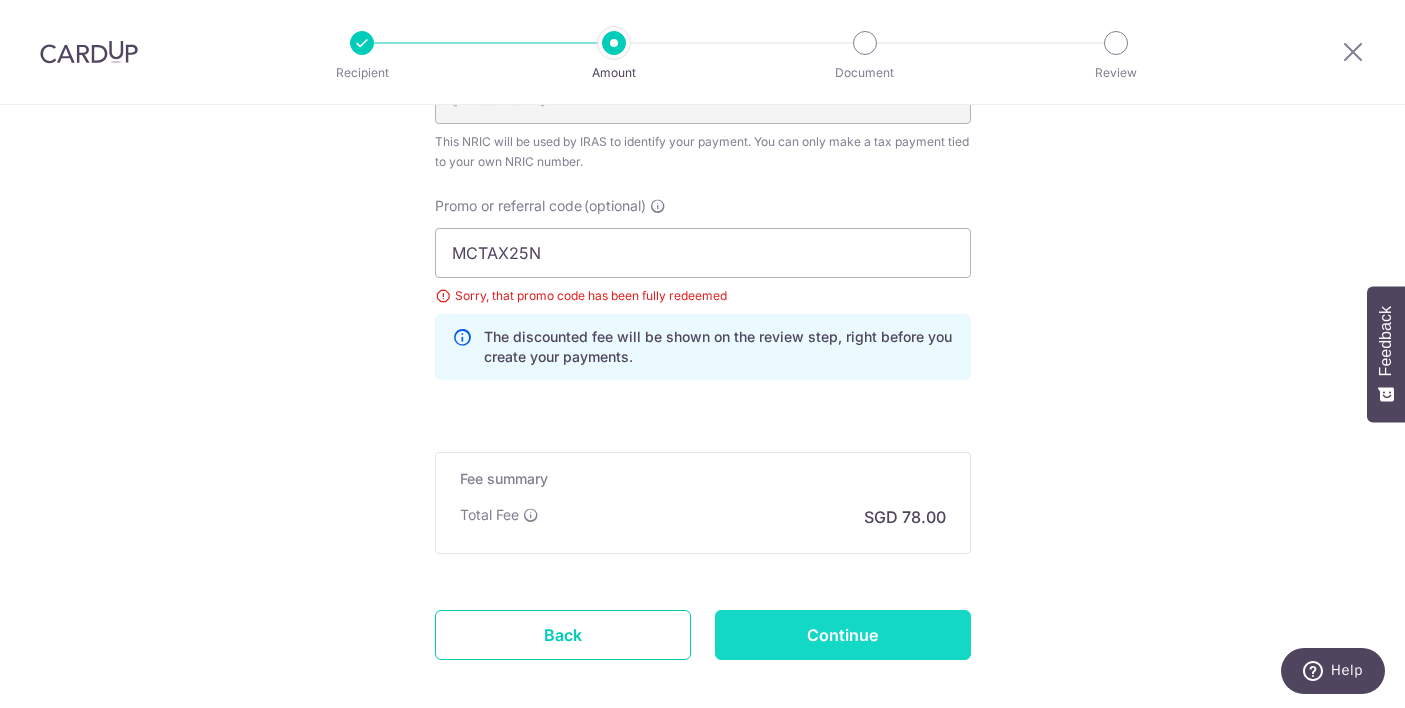 click on "Continue" at bounding box center (843, 635) 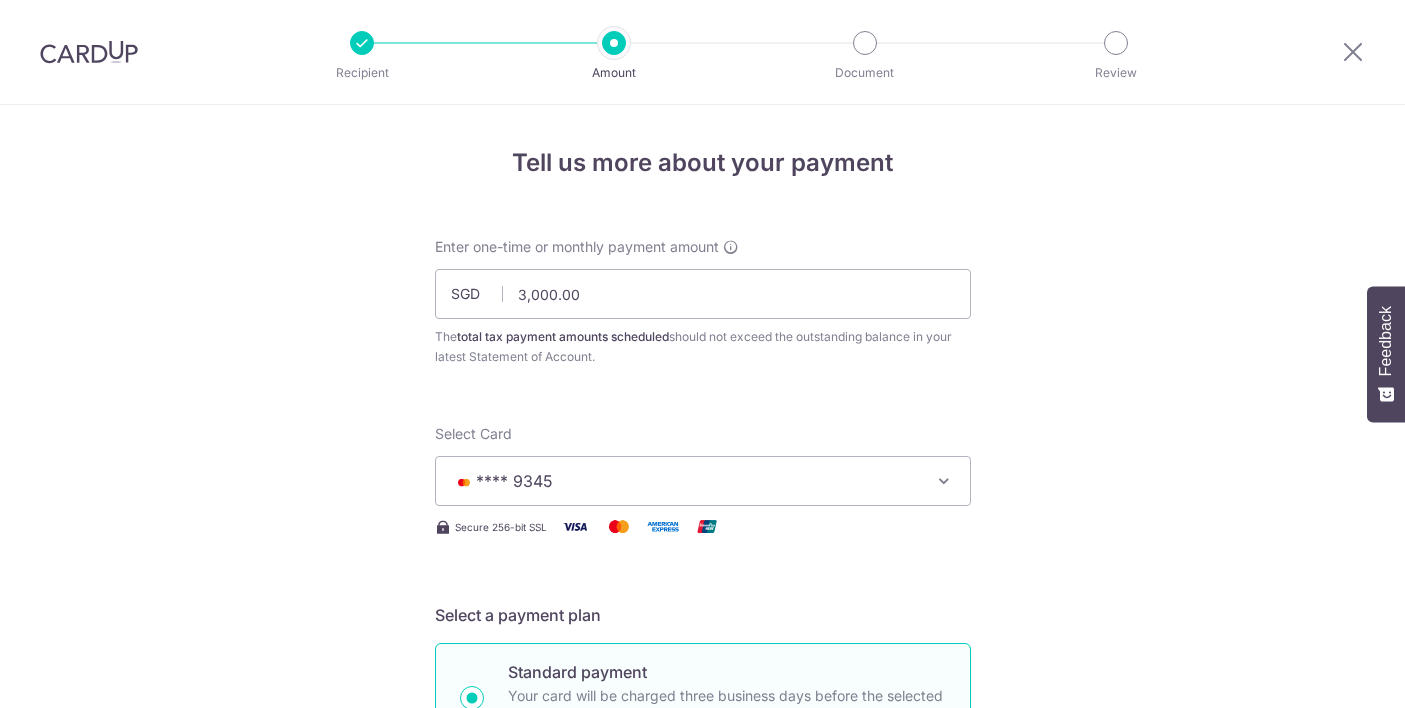 scroll, scrollTop: 0, scrollLeft: 0, axis: both 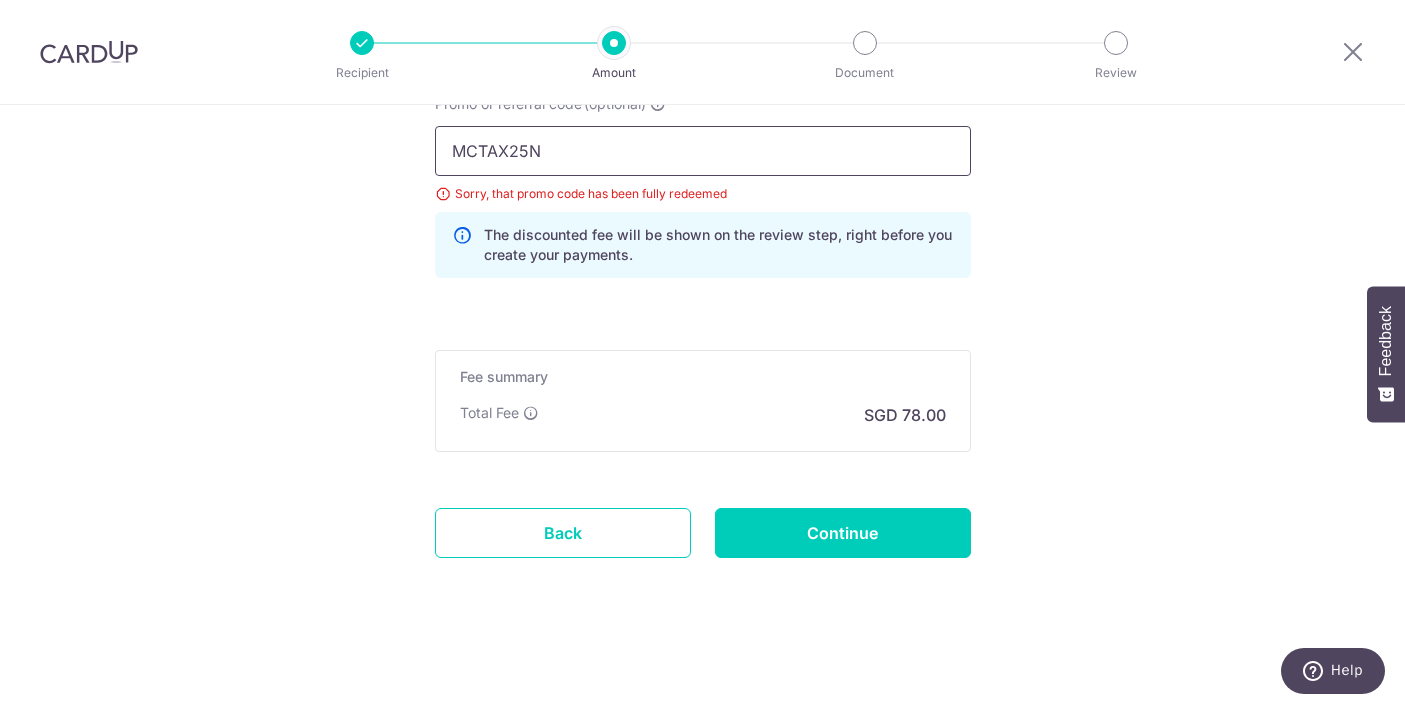 drag, startPoint x: 578, startPoint y: 156, endPoint x: 359, endPoint y: 136, distance: 219.91135 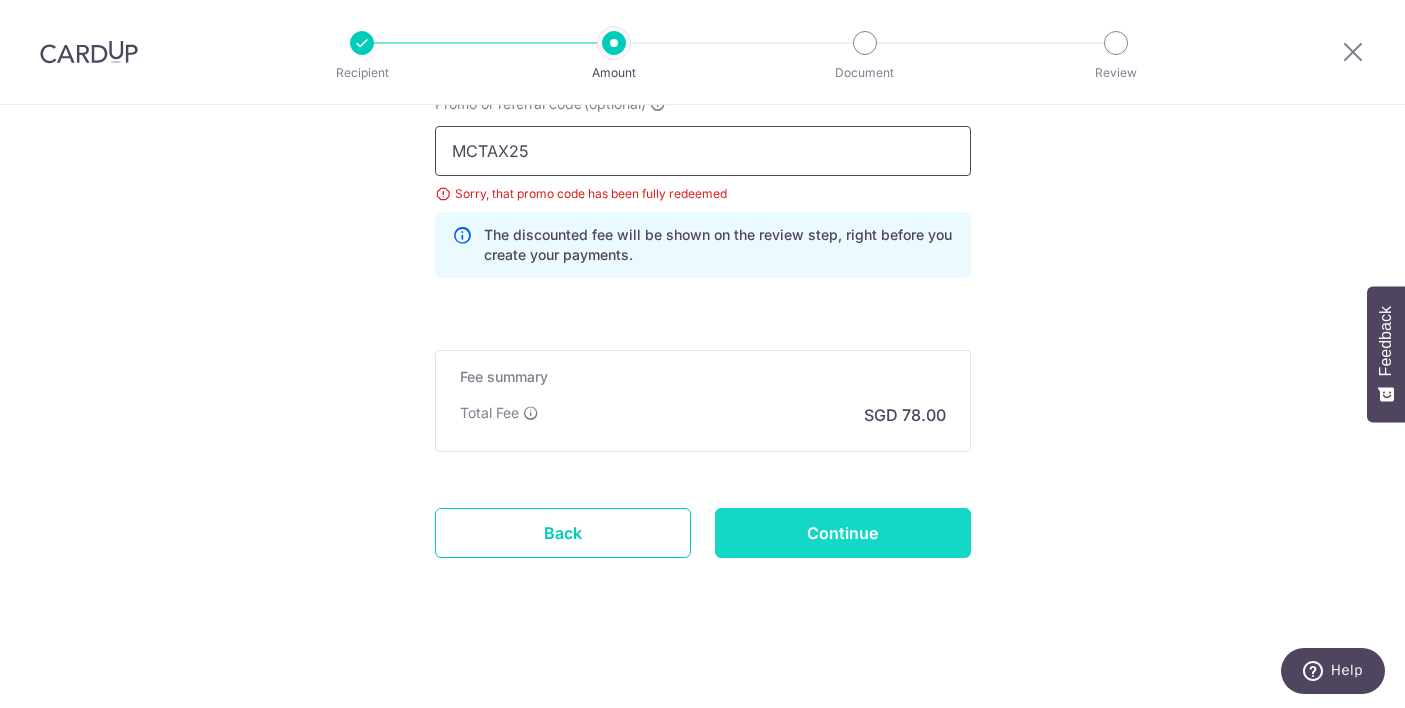 type on "MCTAX25" 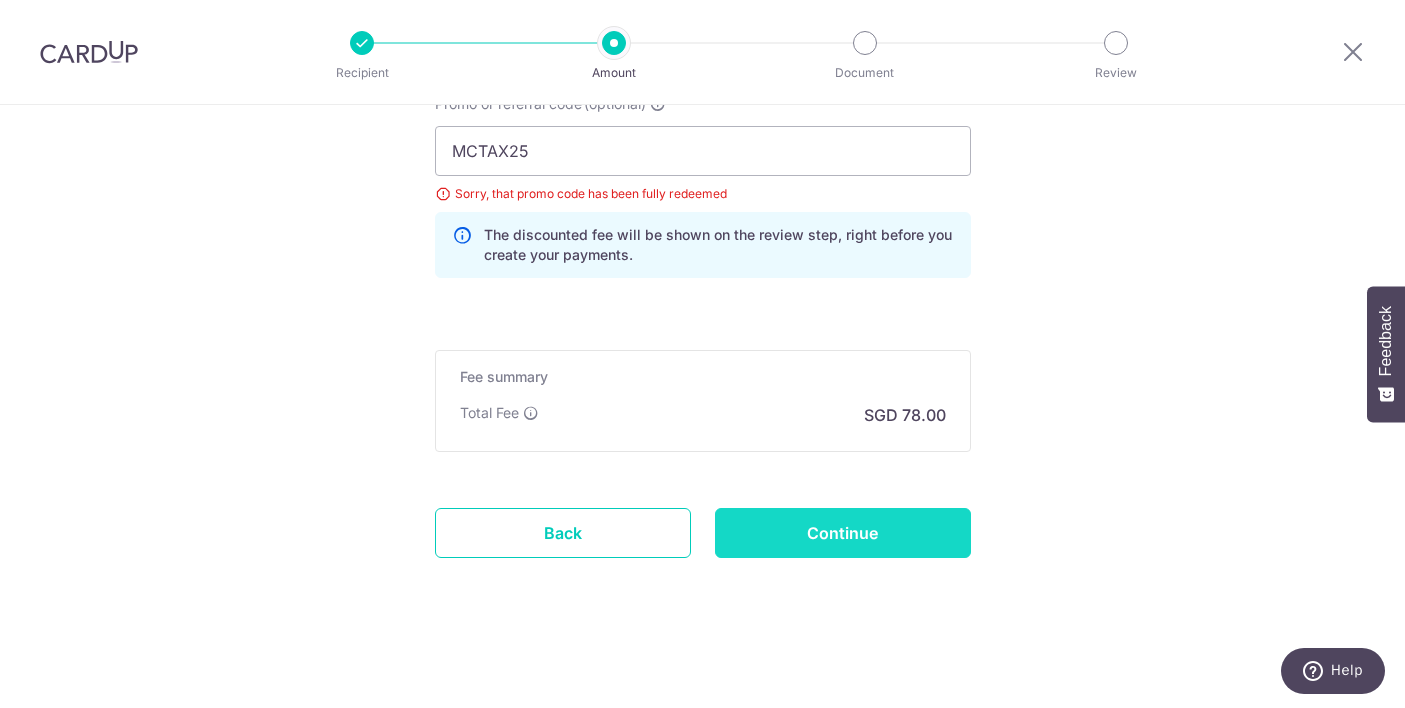 click on "Continue" at bounding box center (843, 533) 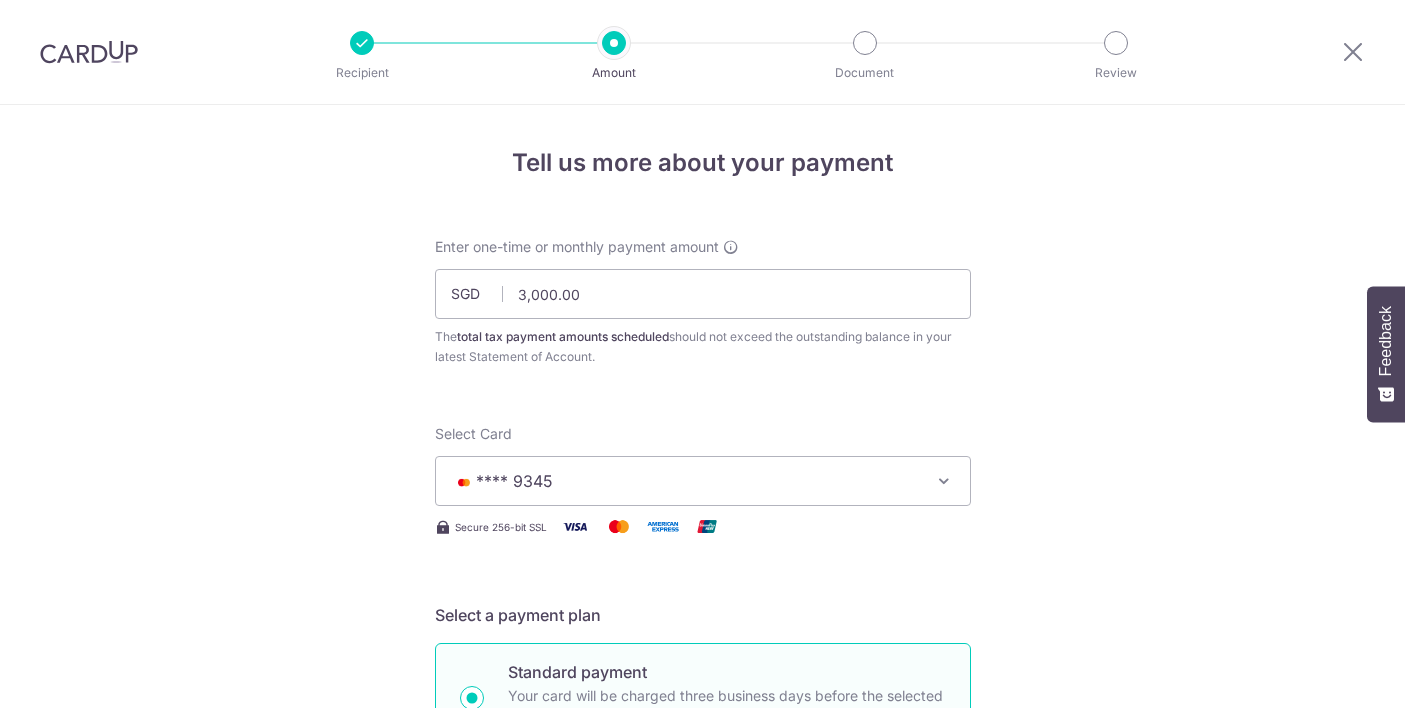 scroll, scrollTop: 0, scrollLeft: 0, axis: both 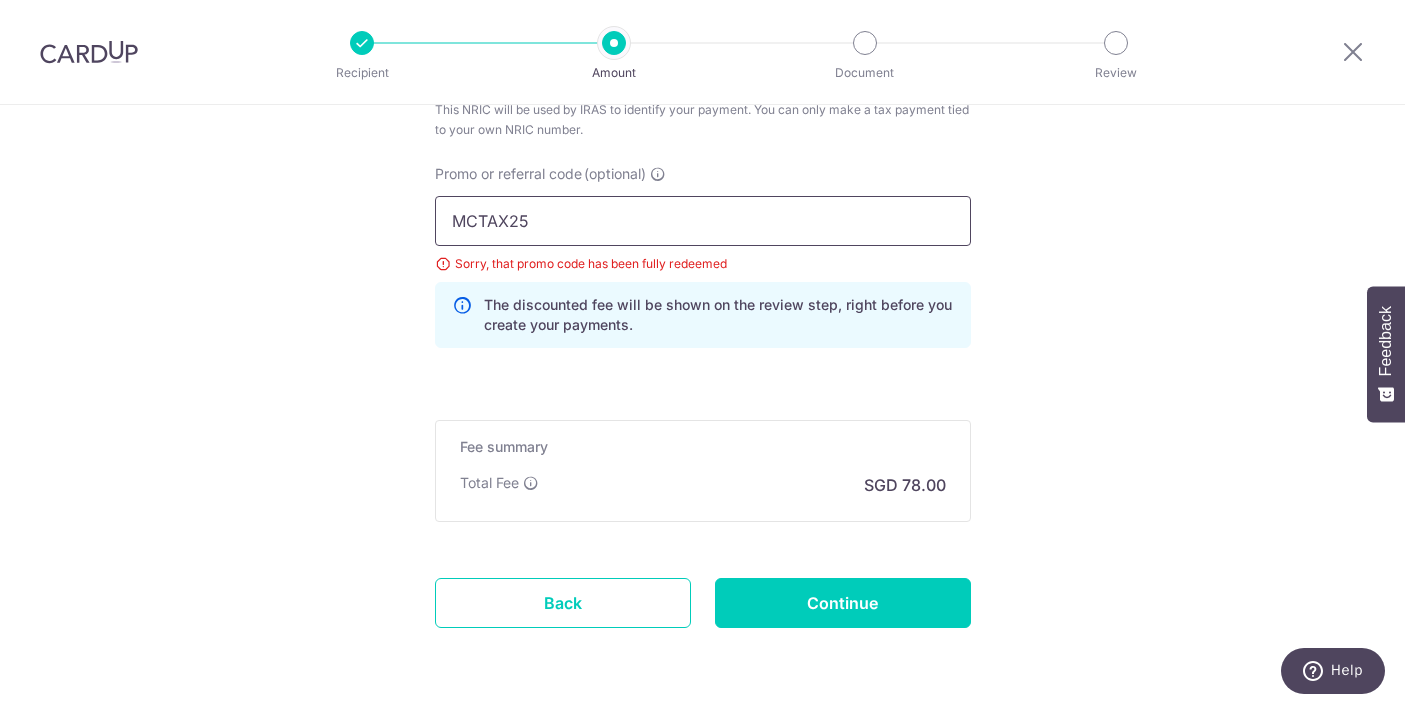 drag, startPoint x: 542, startPoint y: 209, endPoint x: 340, endPoint y: 211, distance: 202.0099 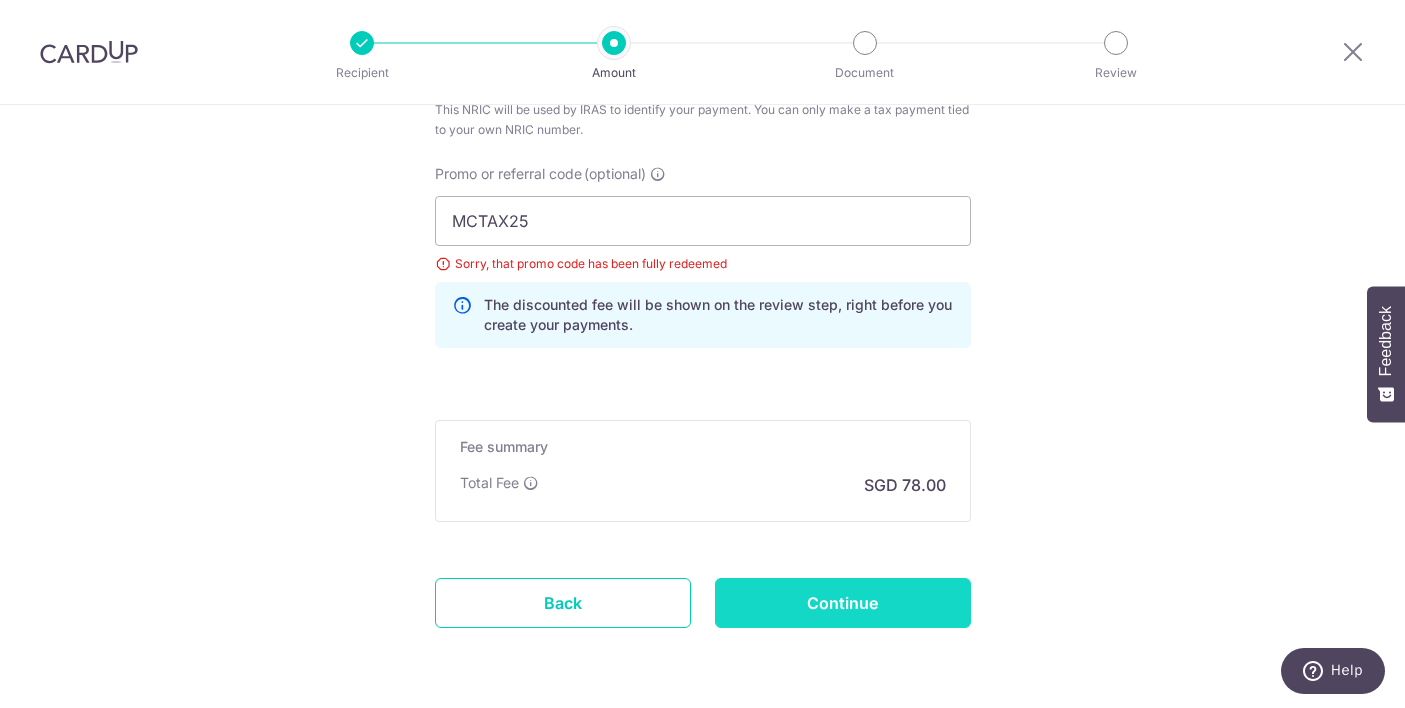 click on "Continue" at bounding box center (843, 603) 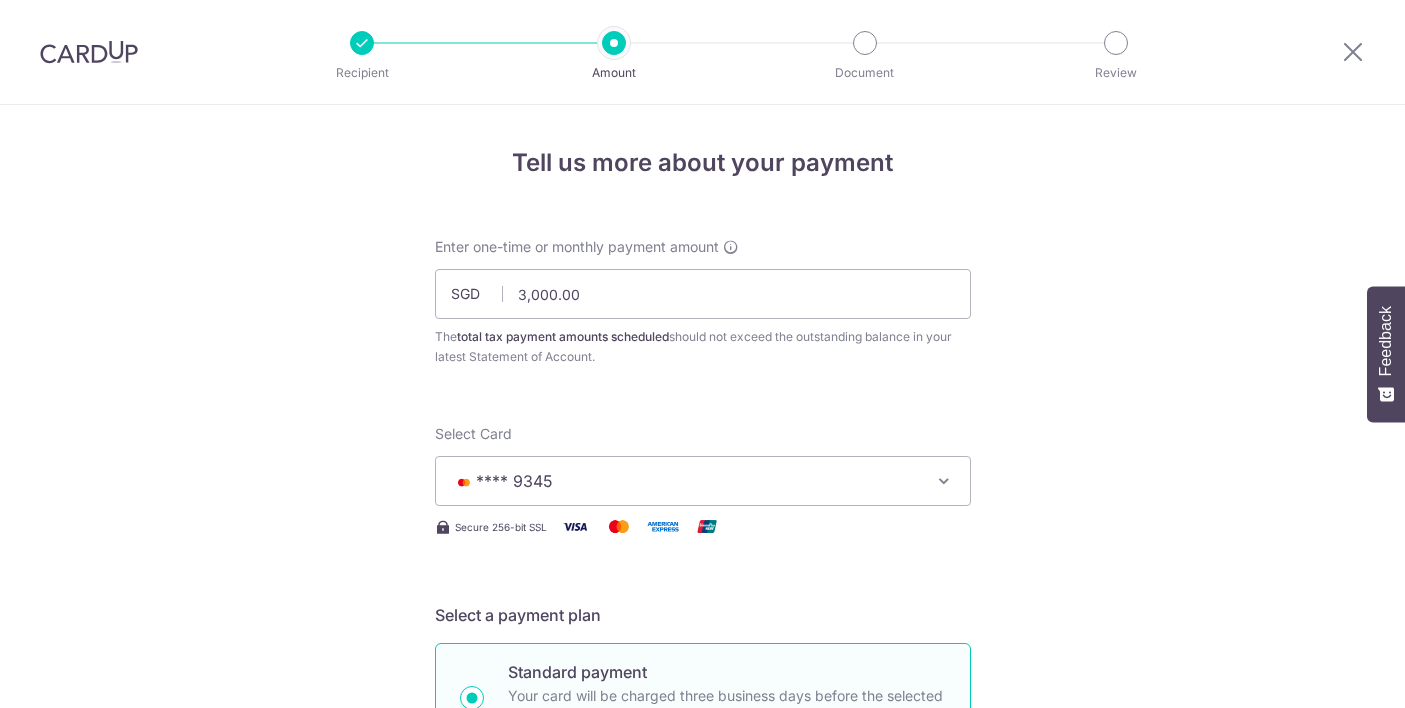 scroll, scrollTop: 0, scrollLeft: 0, axis: both 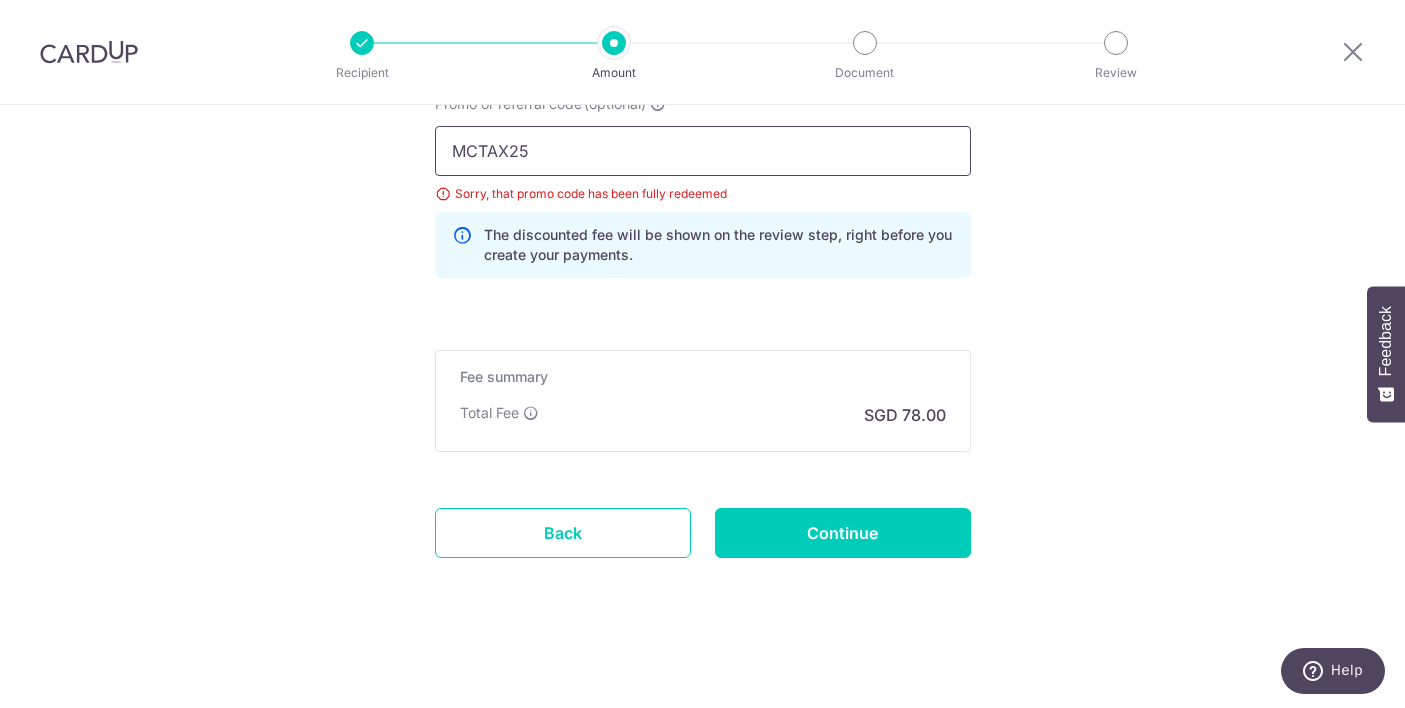 drag, startPoint x: 583, startPoint y: 160, endPoint x: 400, endPoint y: 156, distance: 183.04372 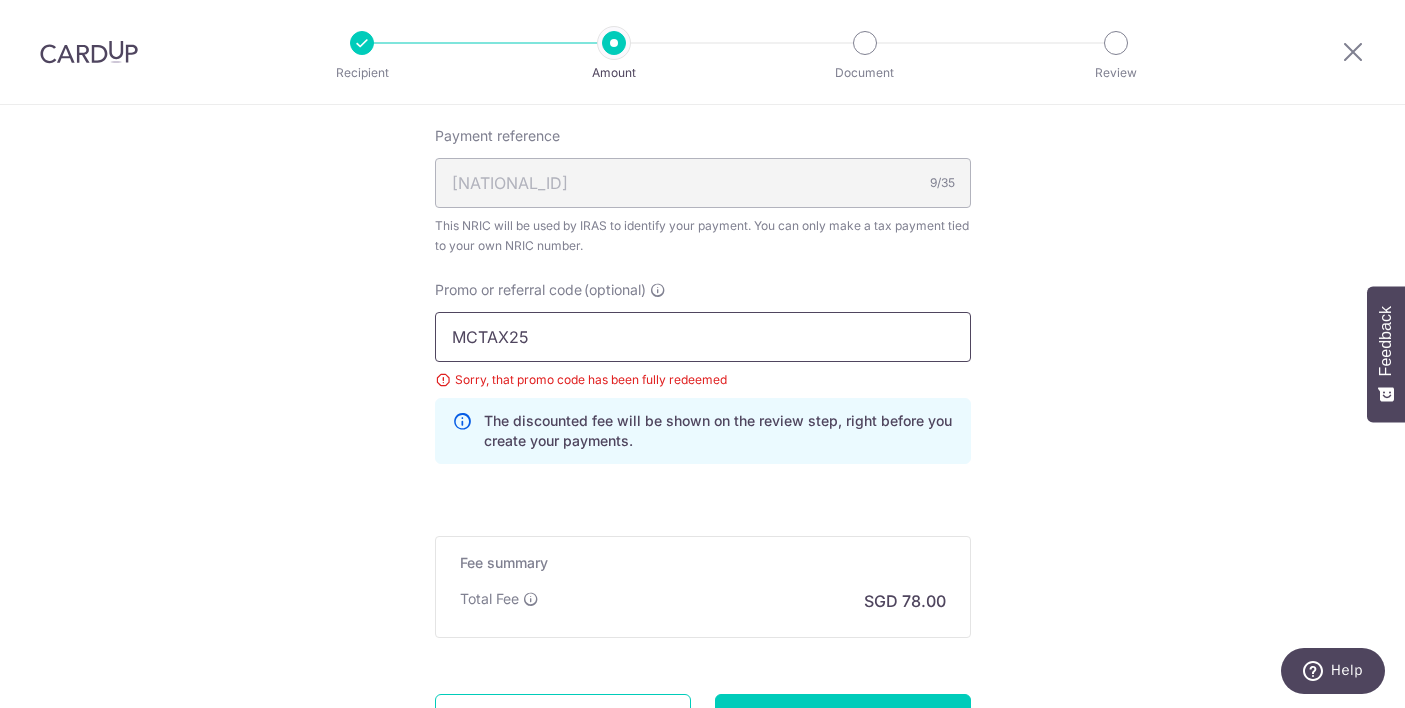 scroll, scrollTop: 1267, scrollLeft: 0, axis: vertical 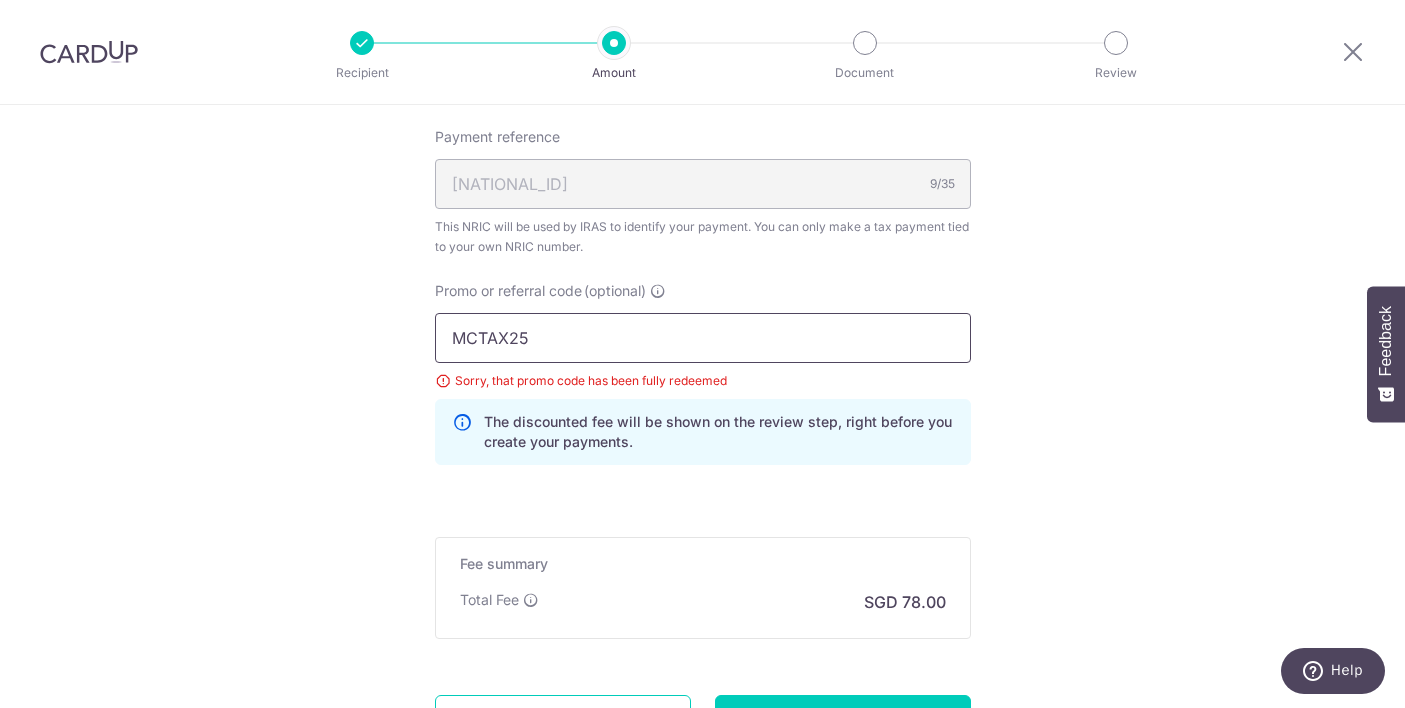paste on "LTAX25R" 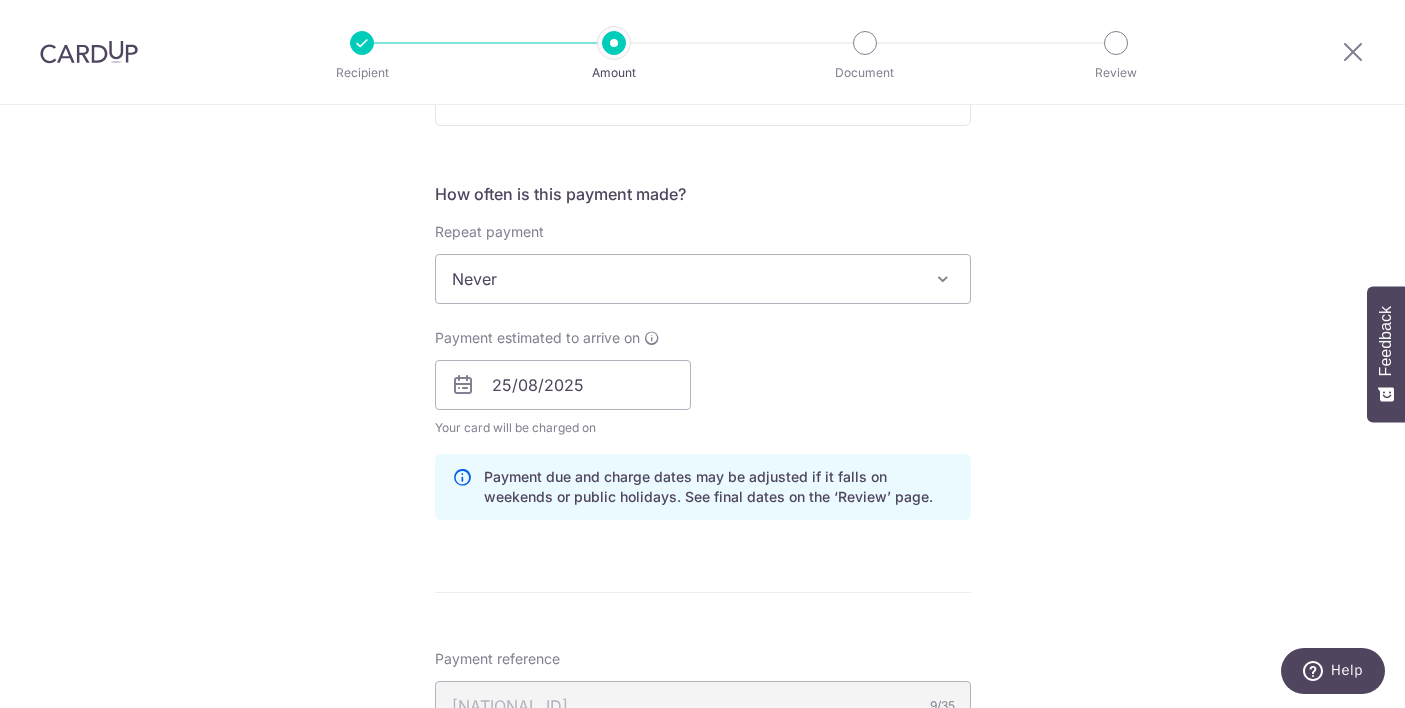 scroll, scrollTop: 739, scrollLeft: 0, axis: vertical 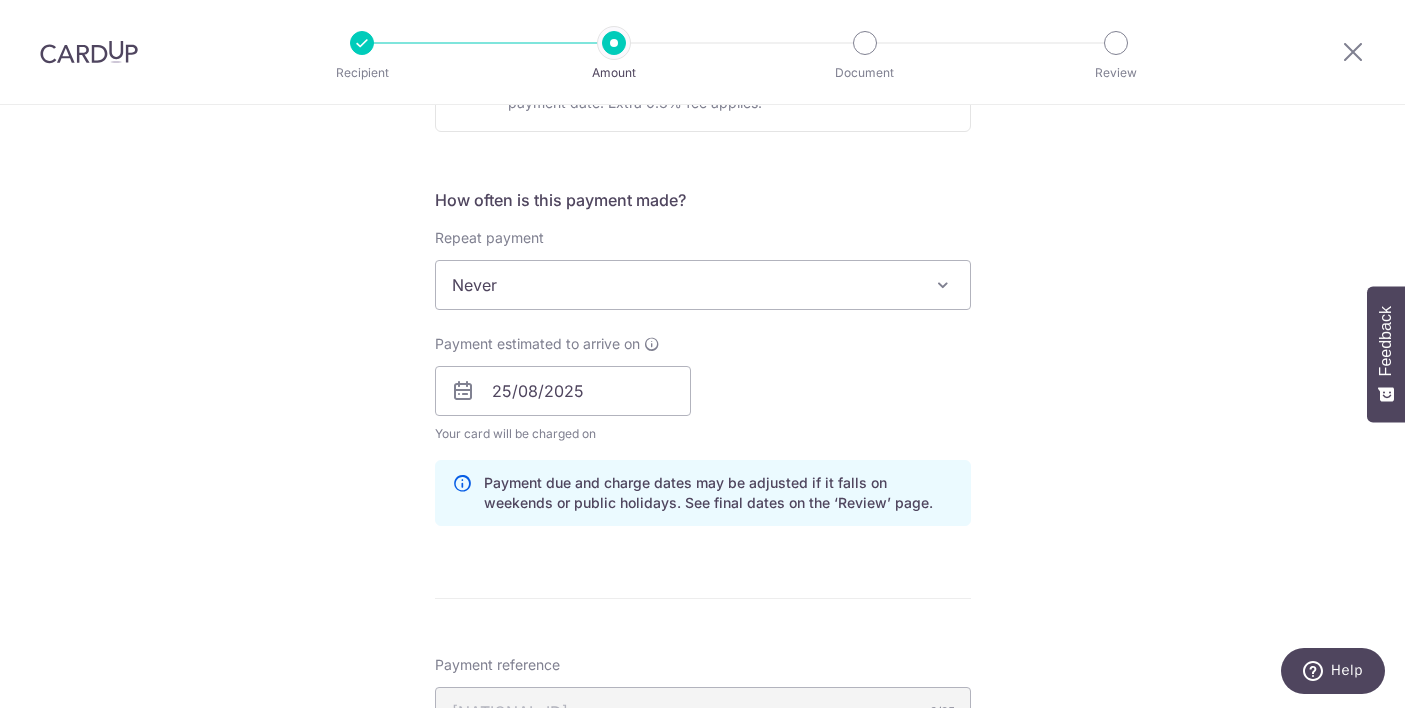 type on "MLTAX25R" 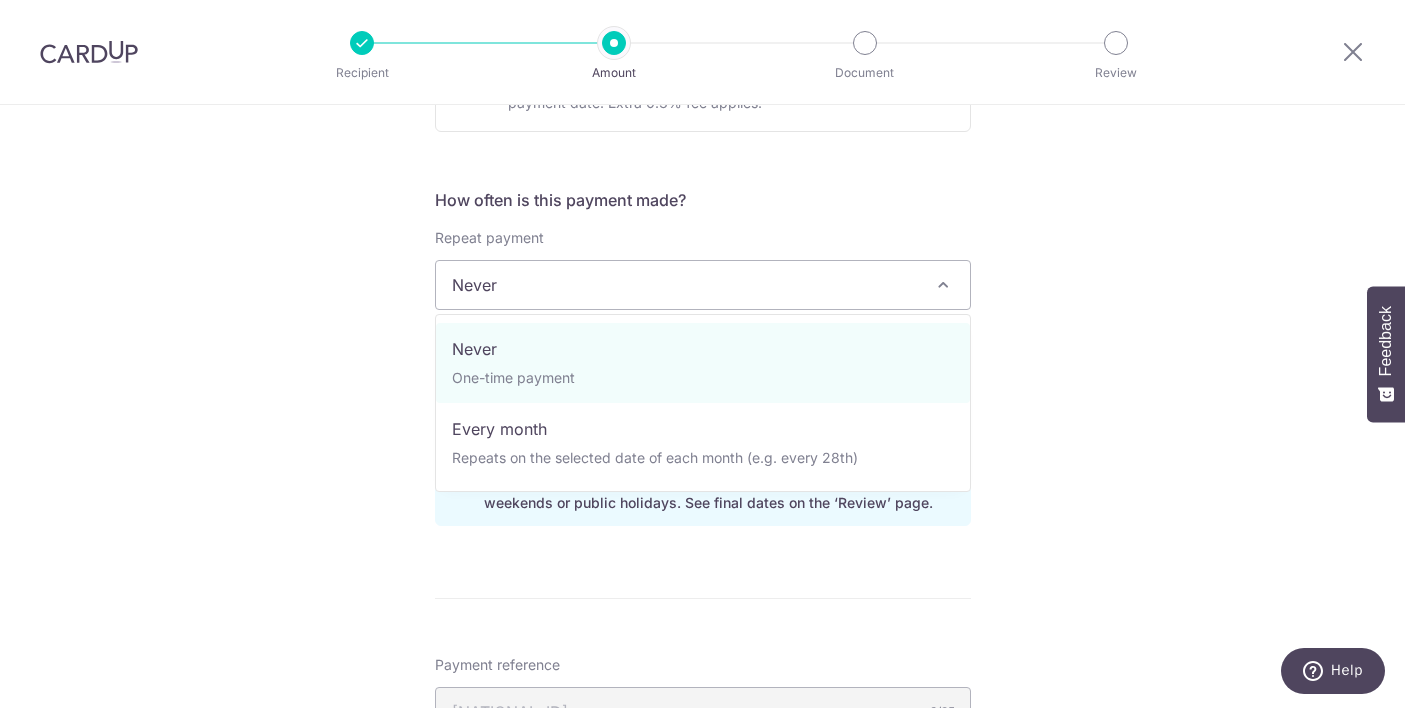 click on "Never" at bounding box center [703, 285] 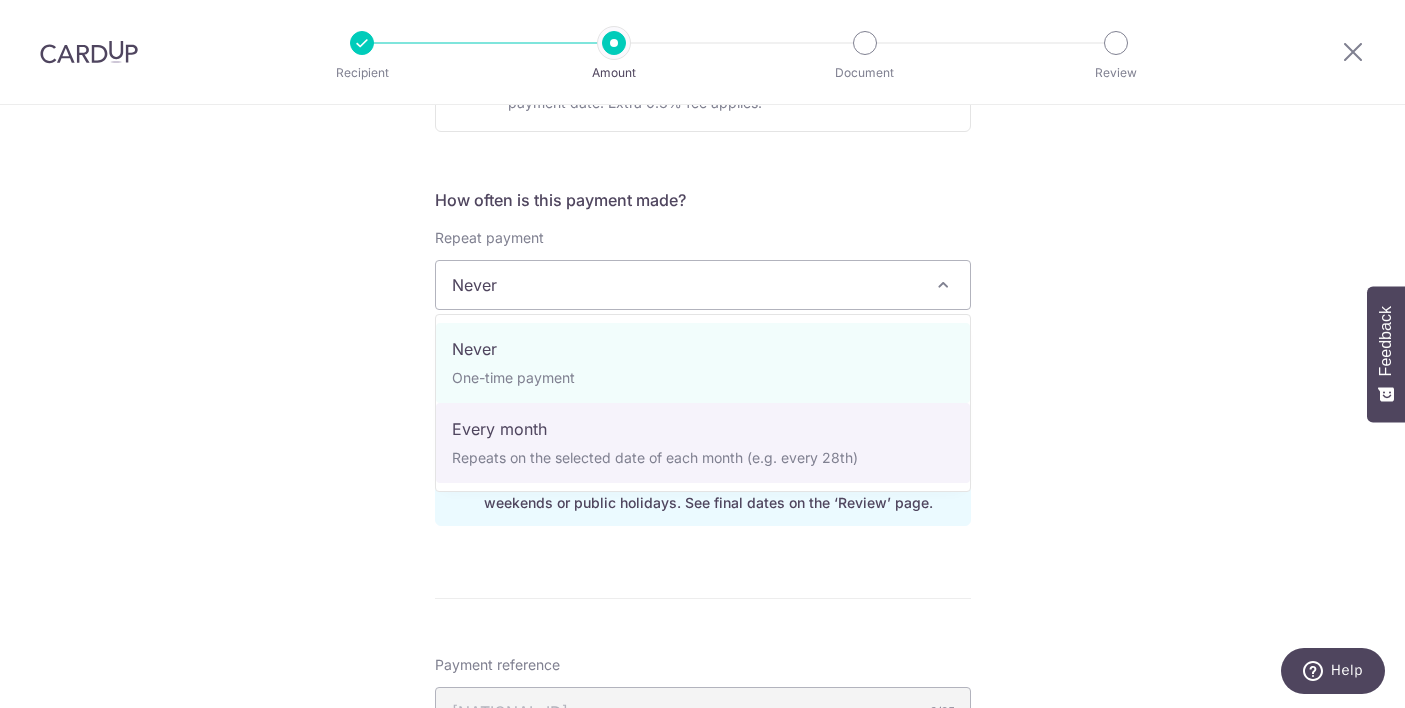 select on "3" 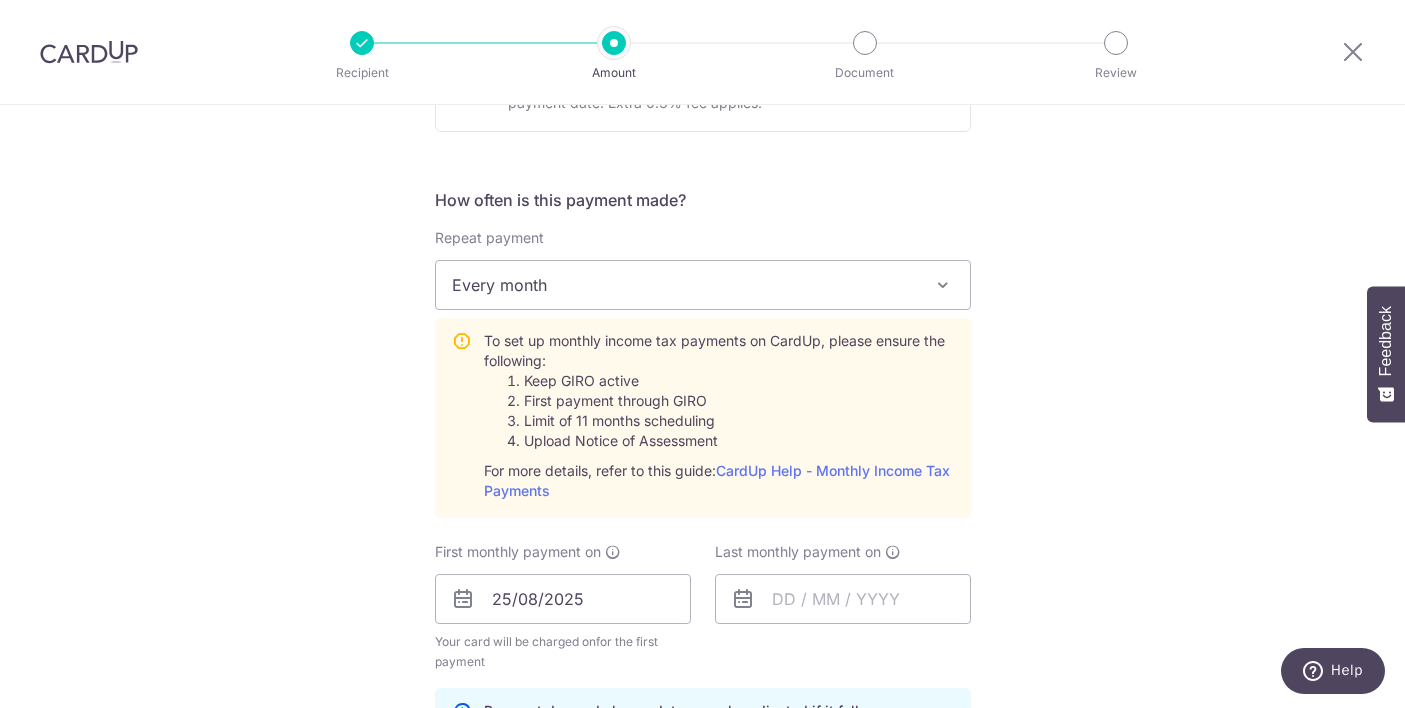 scroll, scrollTop: 879, scrollLeft: 0, axis: vertical 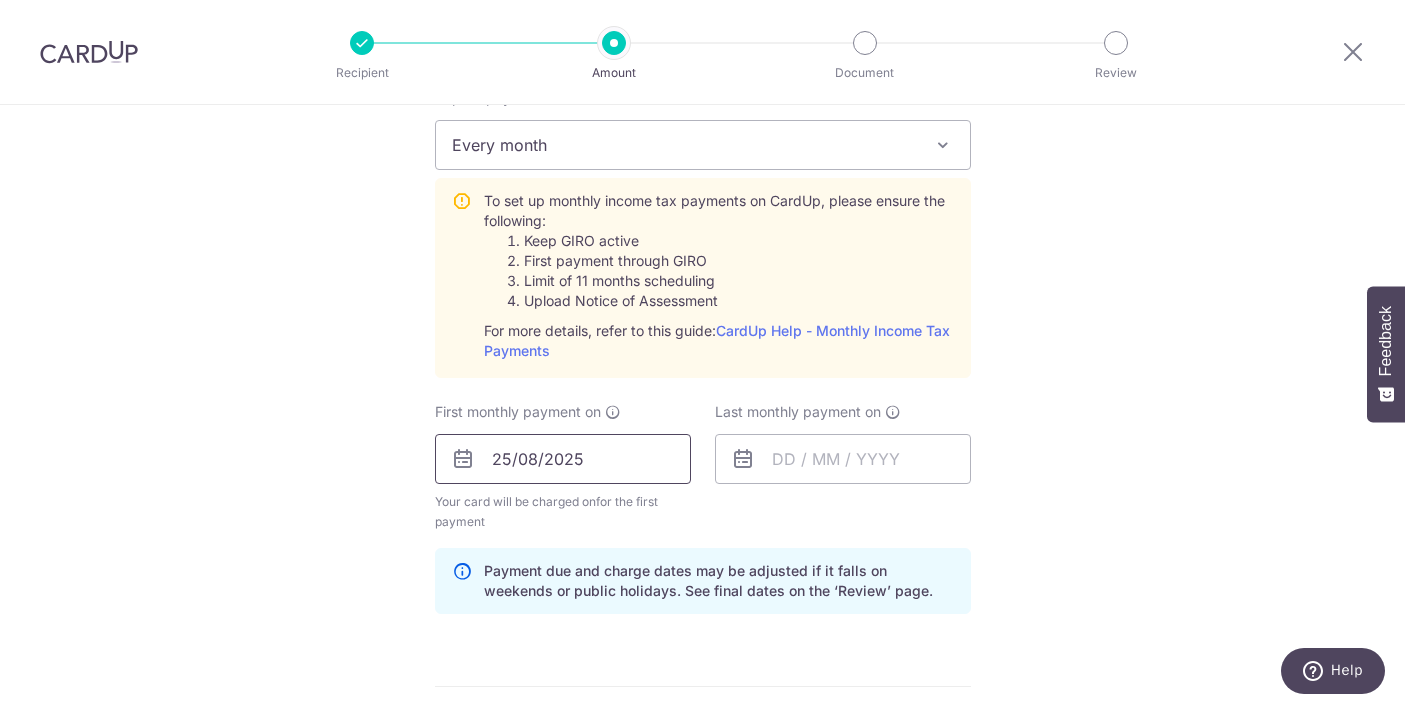 click on "25/08/2025" at bounding box center [563, 459] 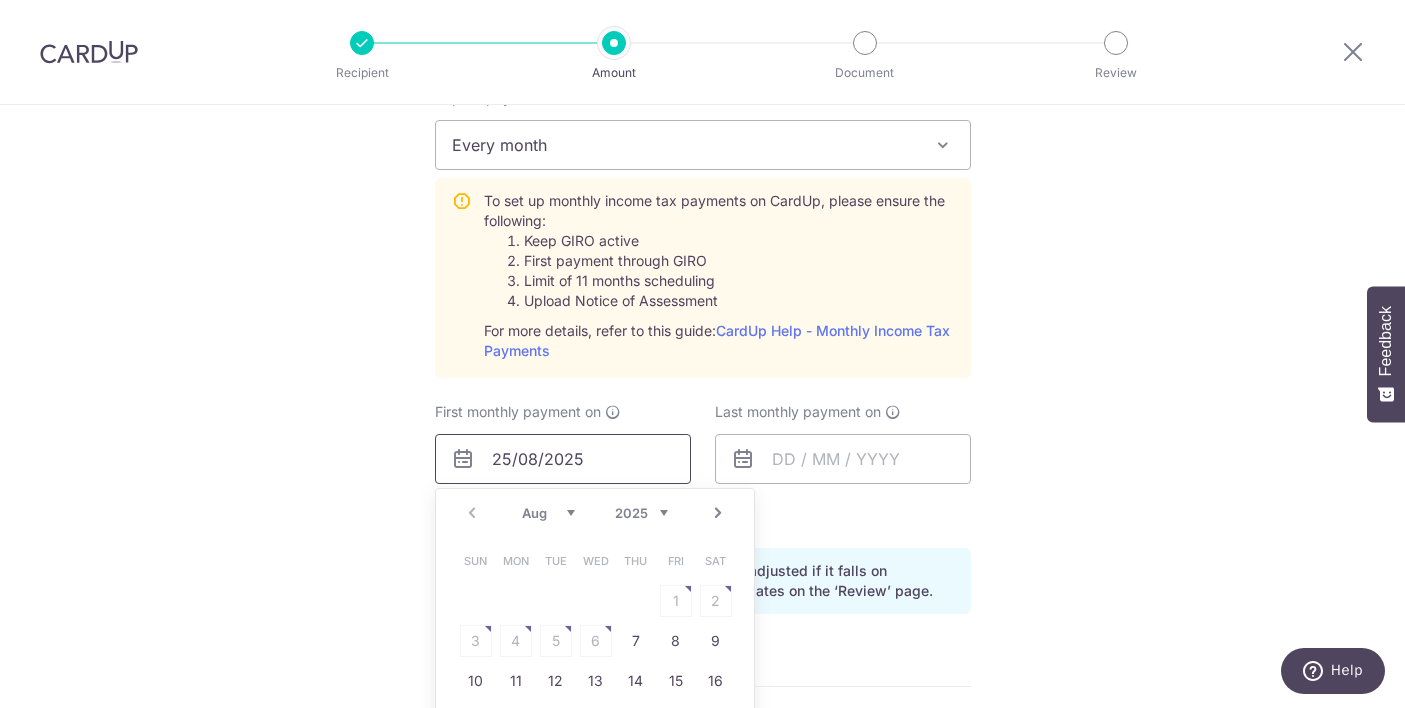 scroll, scrollTop: 1037, scrollLeft: 0, axis: vertical 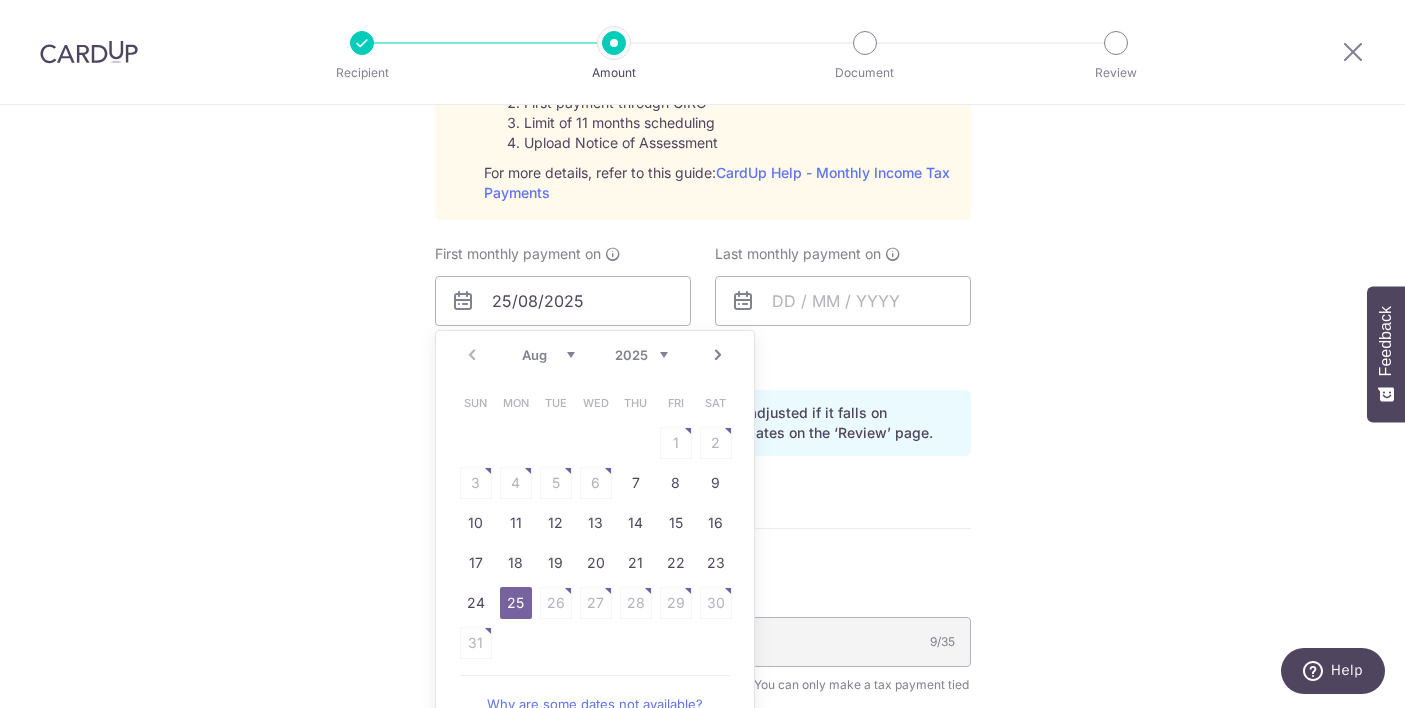 click on "Next" at bounding box center (718, 355) 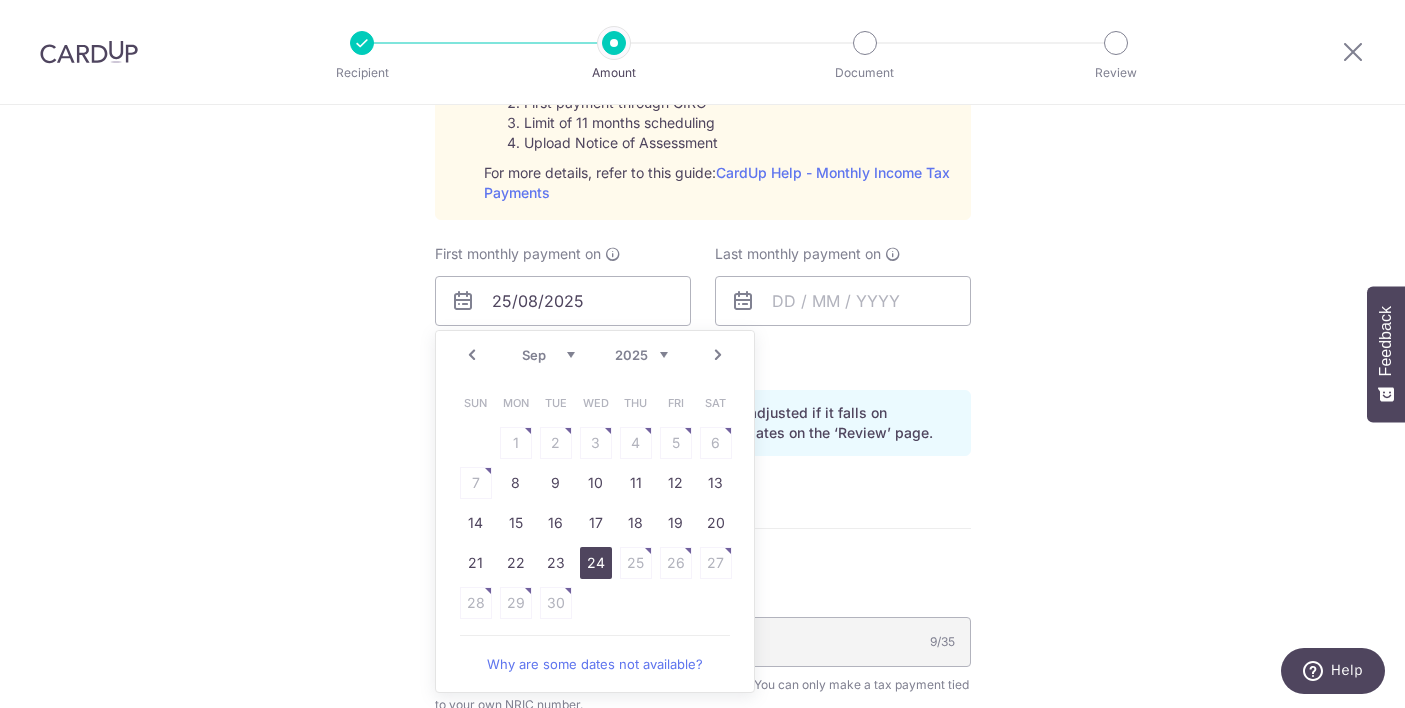 click on "24" at bounding box center (596, 563) 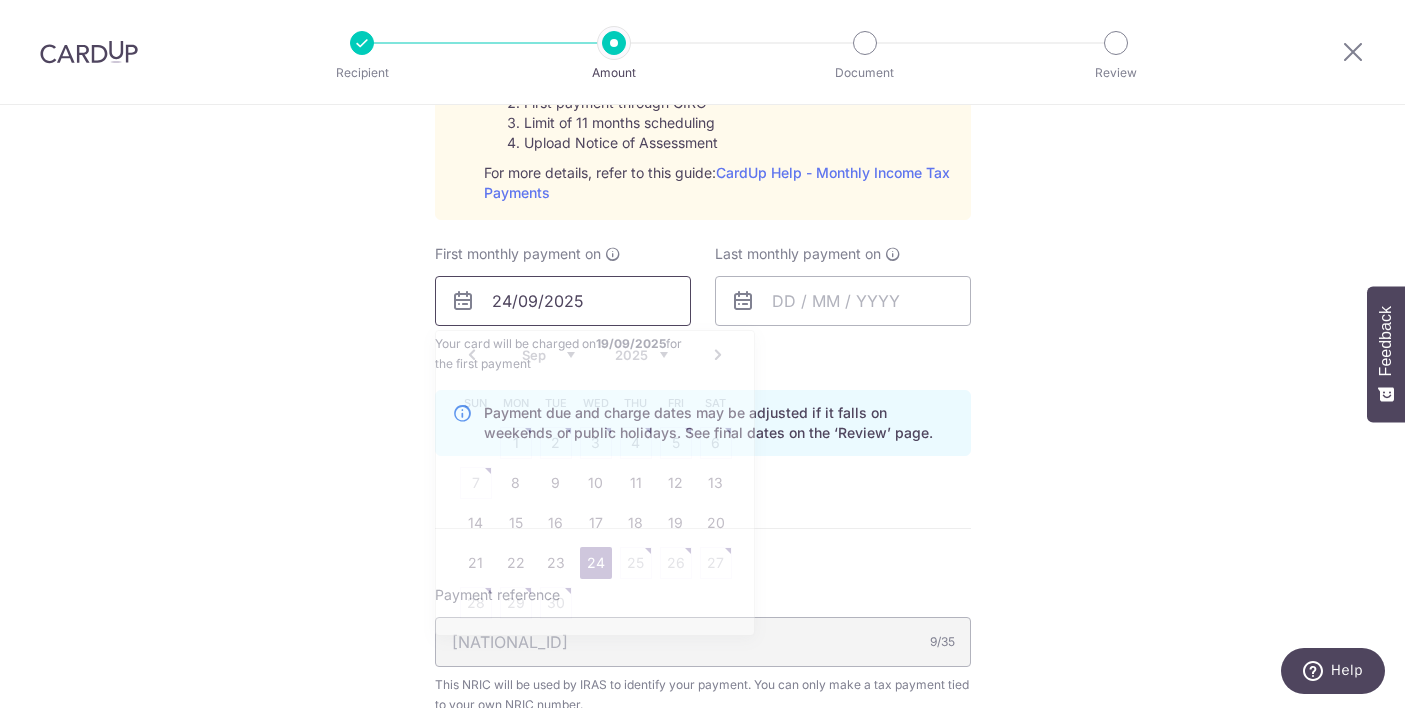 click on "24/09/2025" at bounding box center (563, 301) 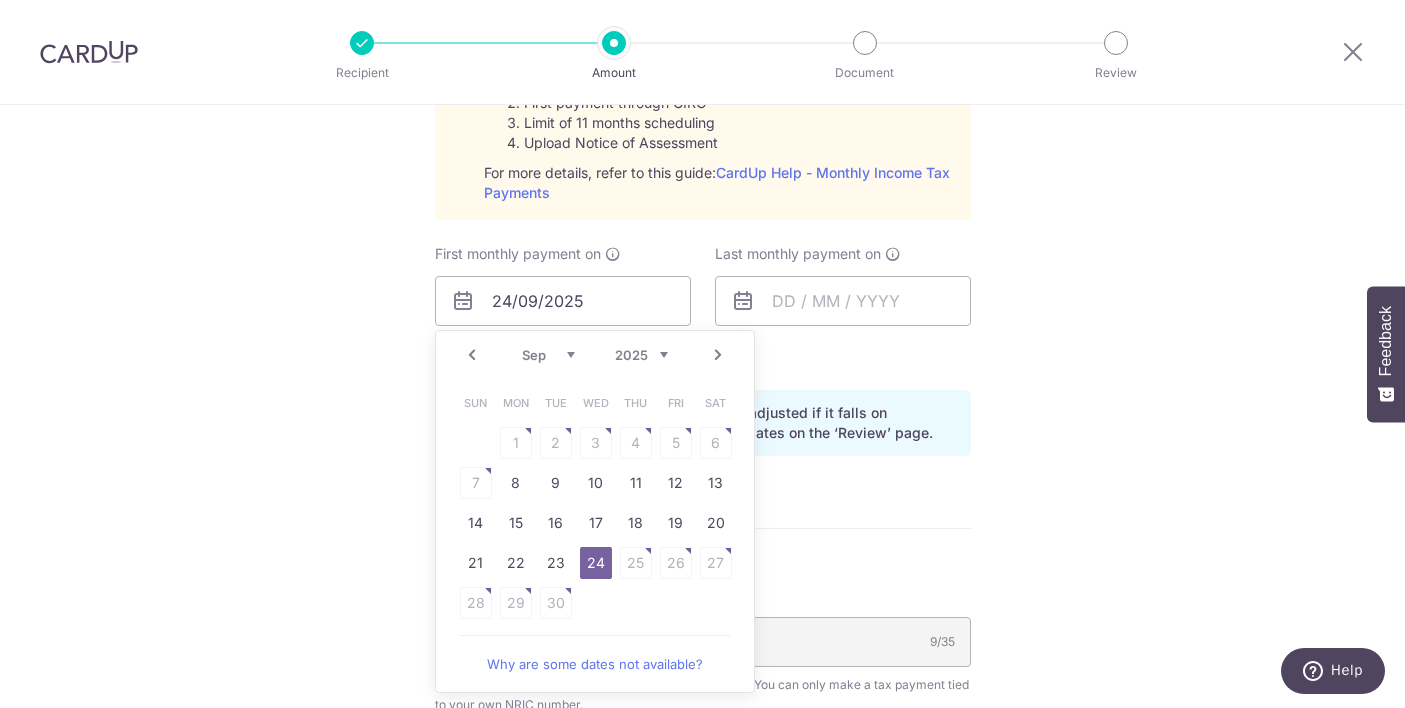 click on "24" at bounding box center [596, 563] 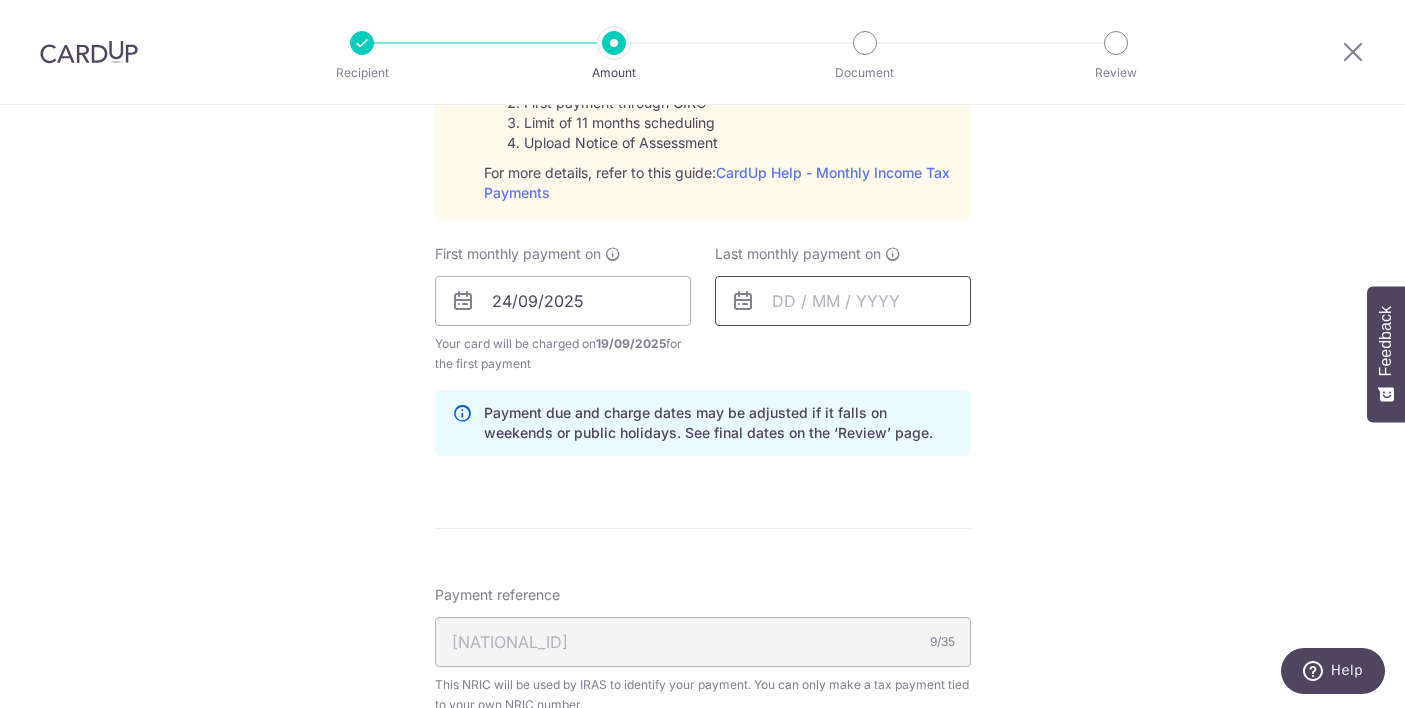 click at bounding box center (843, 301) 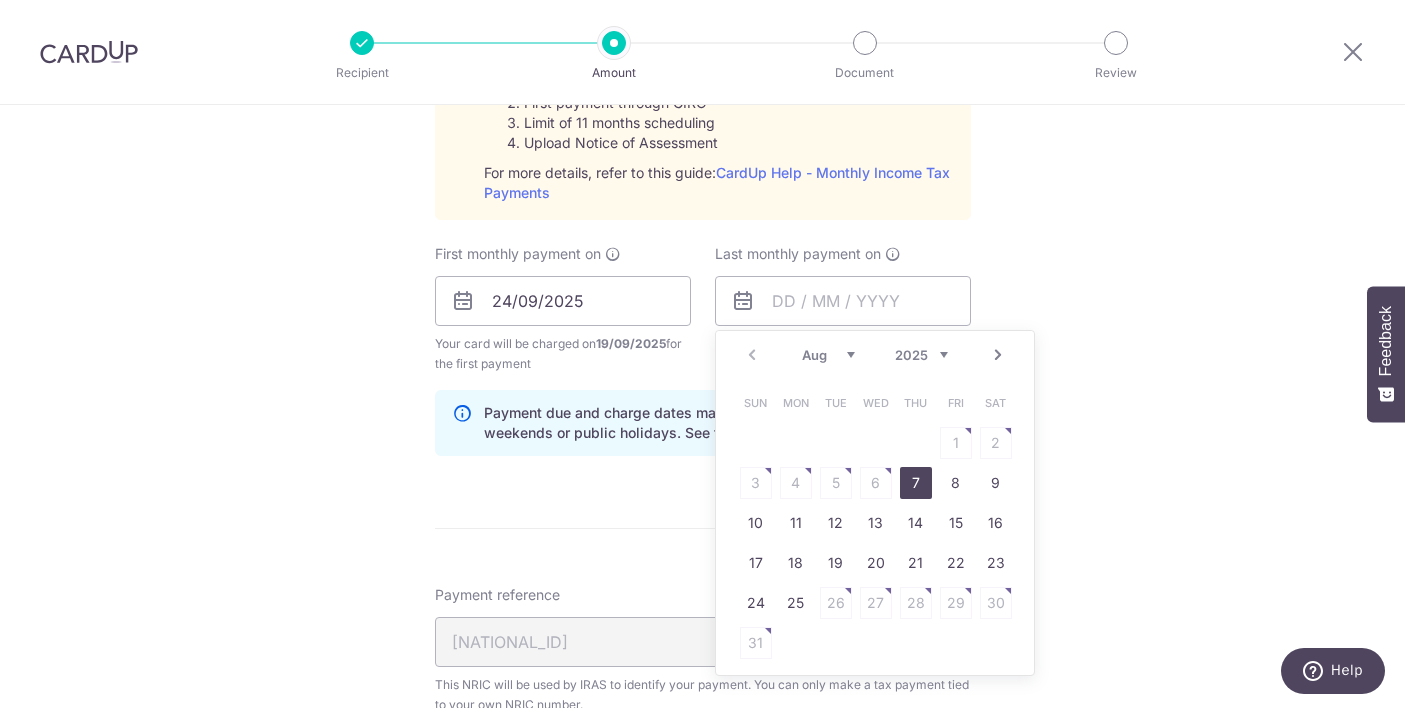 click on "Prev Next Aug Sep Oct Nov Dec 2025 2026" at bounding box center (875, 355) 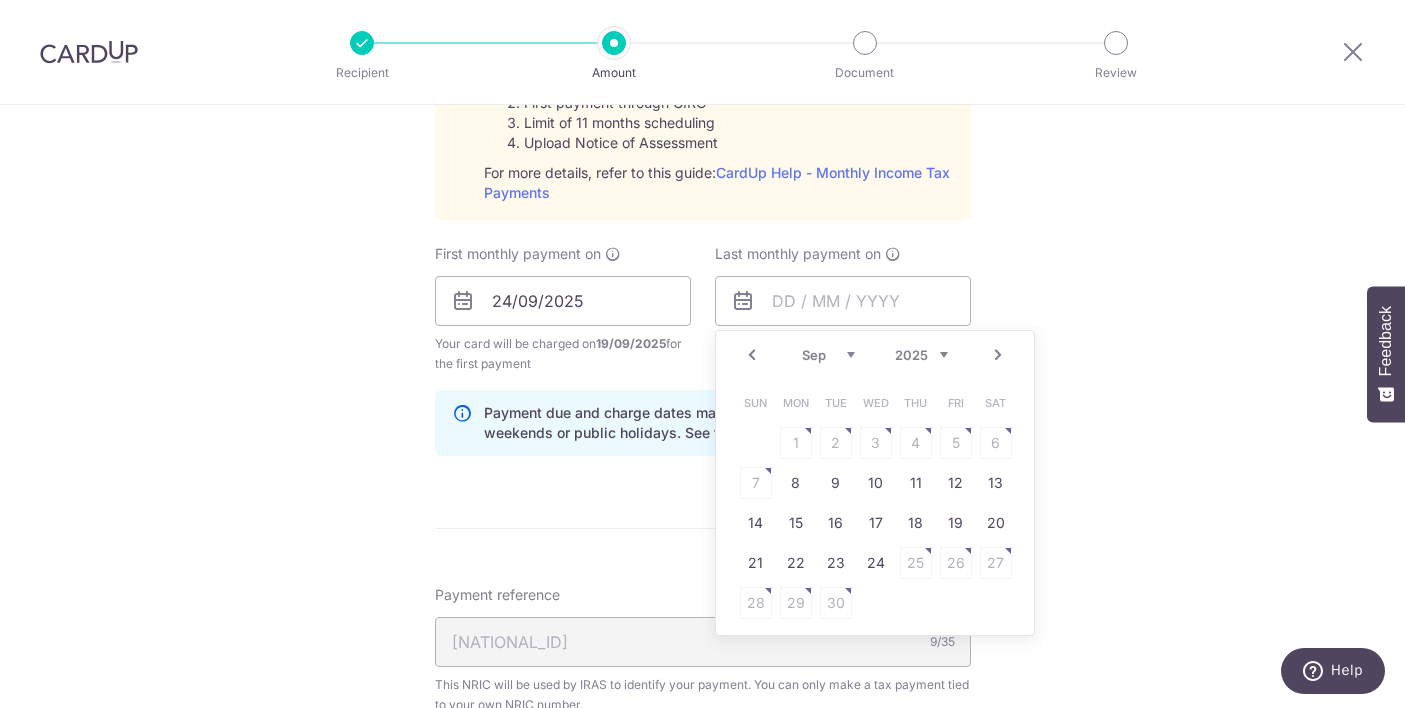 click on "Next" at bounding box center [998, 355] 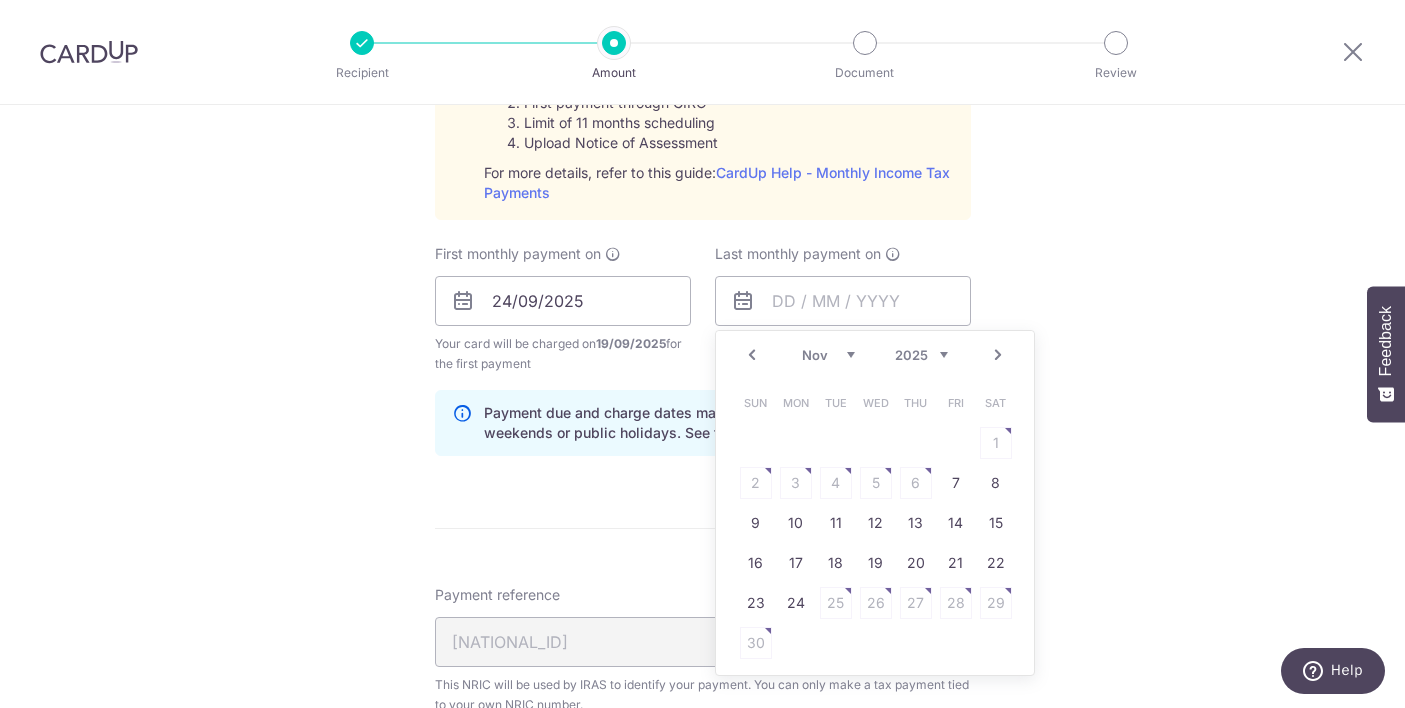 click on "Next" at bounding box center [998, 355] 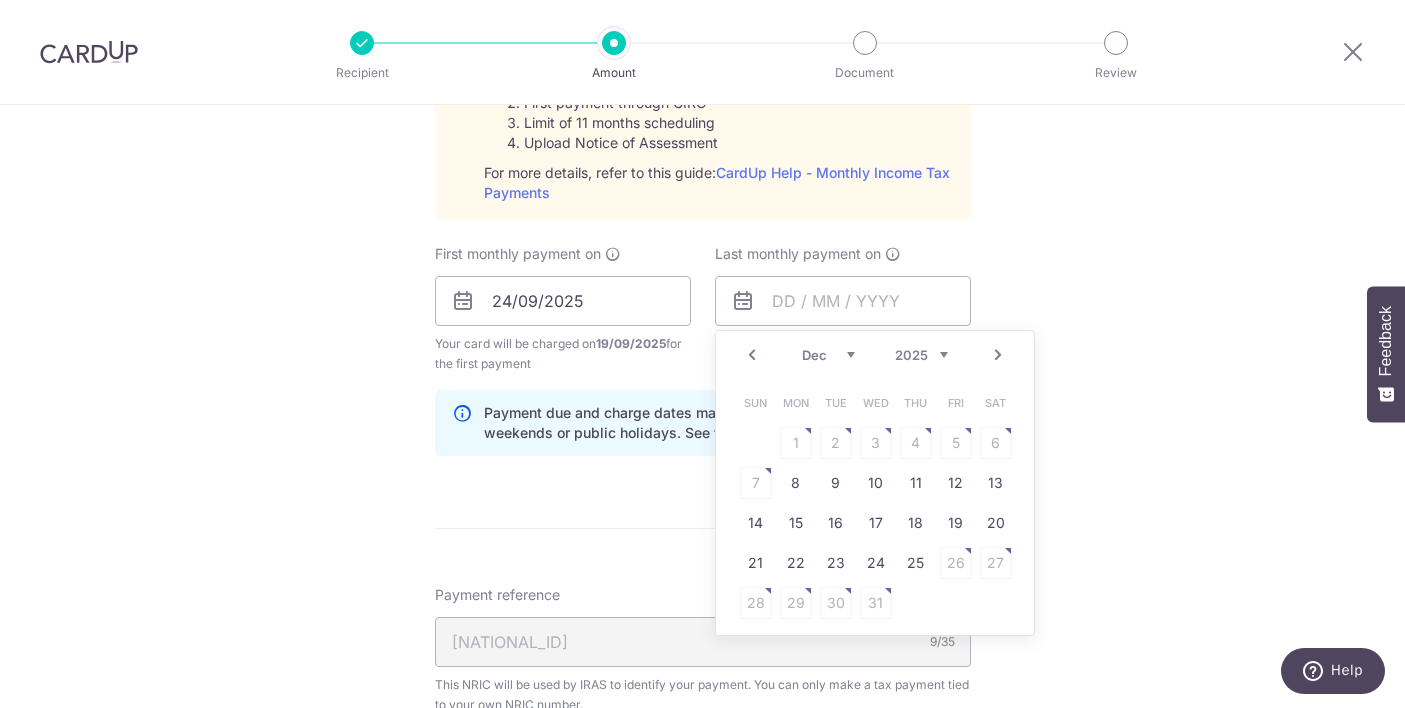 click on "Next" at bounding box center [998, 355] 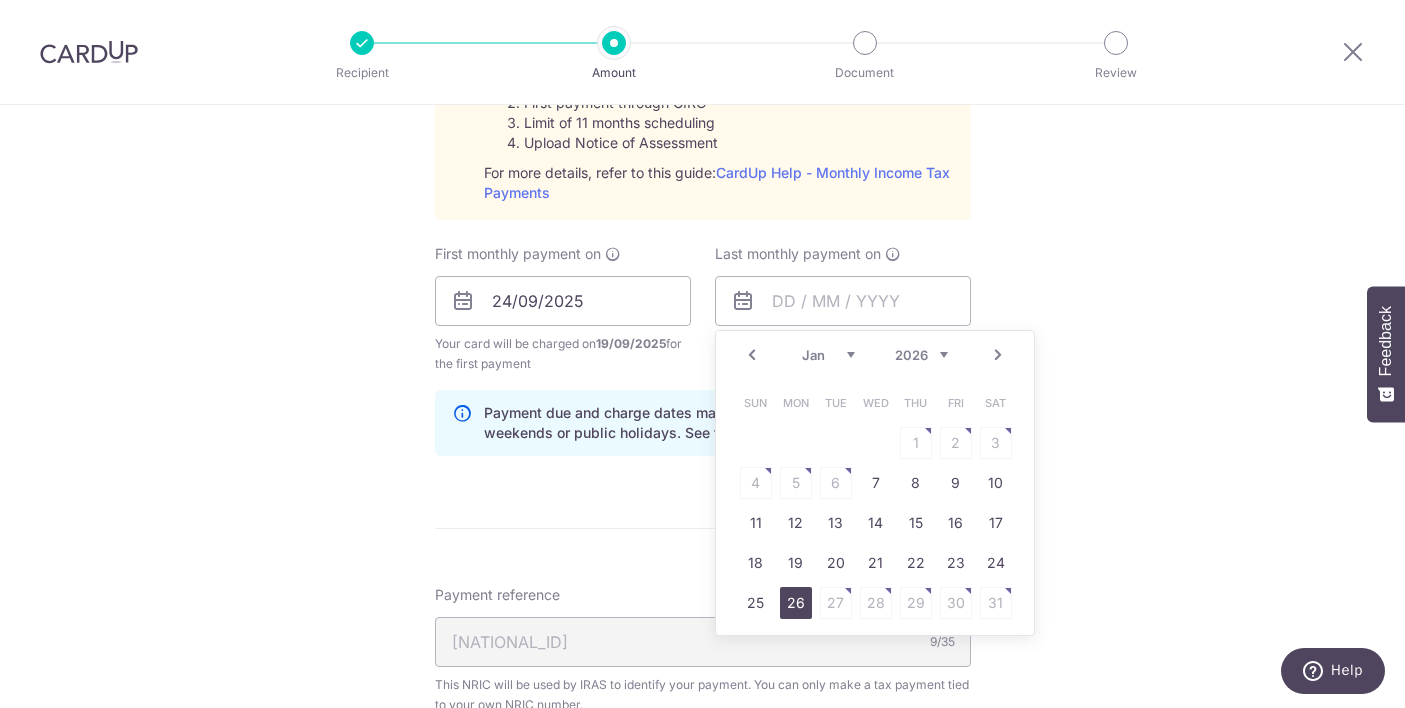 click on "26" at bounding box center [796, 603] 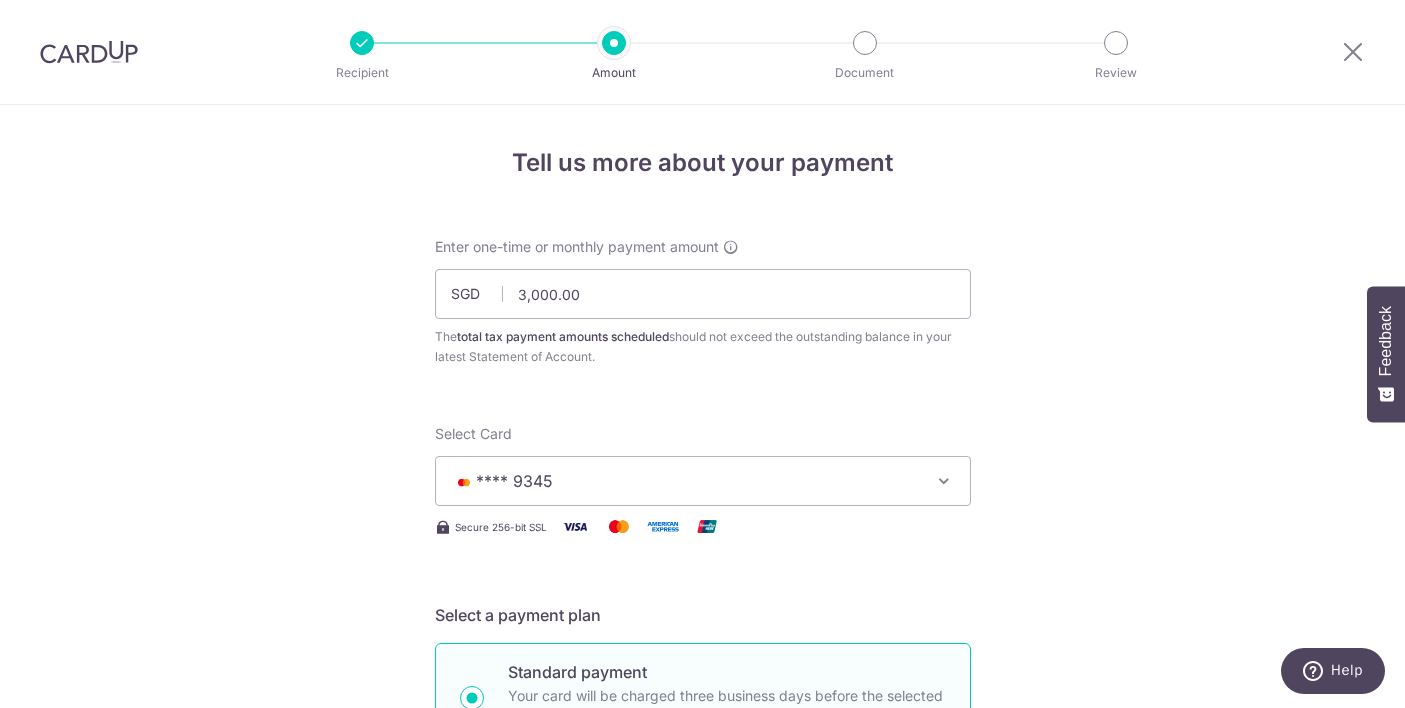 scroll, scrollTop: 0, scrollLeft: 0, axis: both 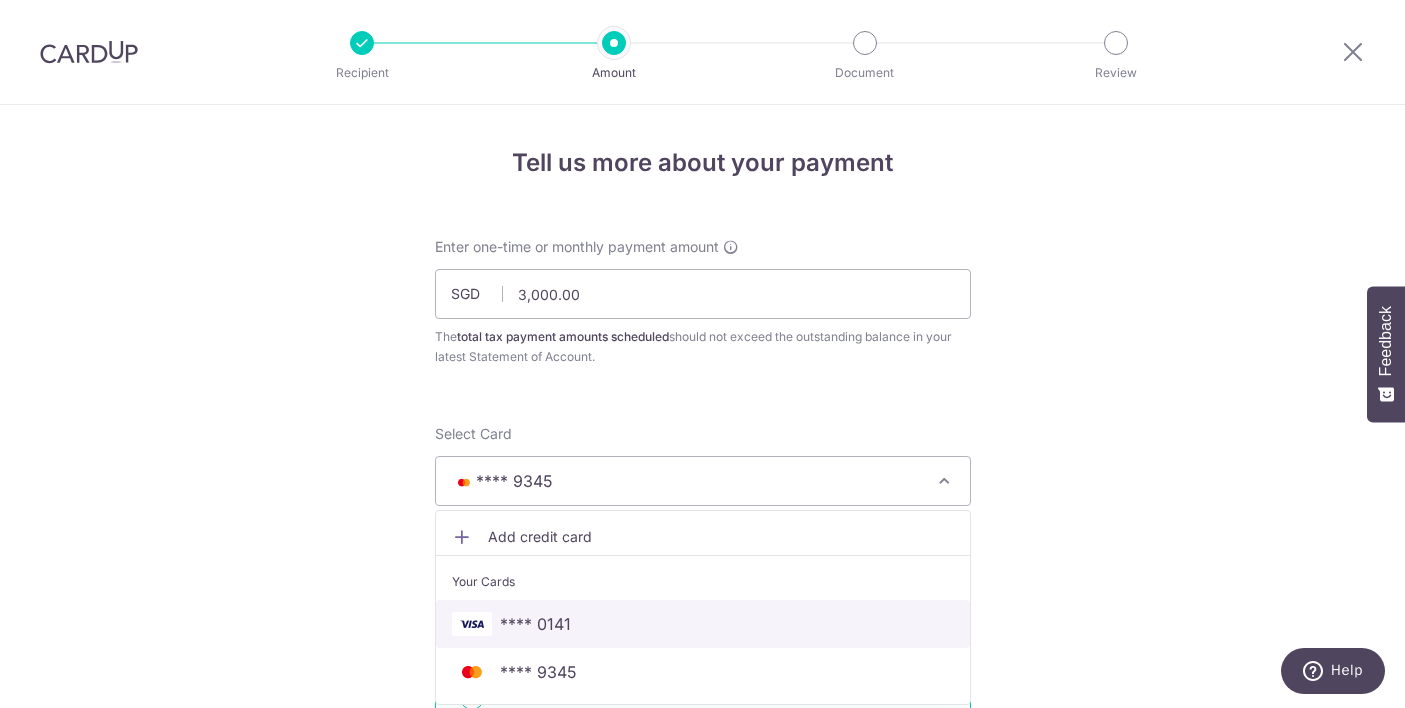 click on "**** 0141" at bounding box center (703, 624) 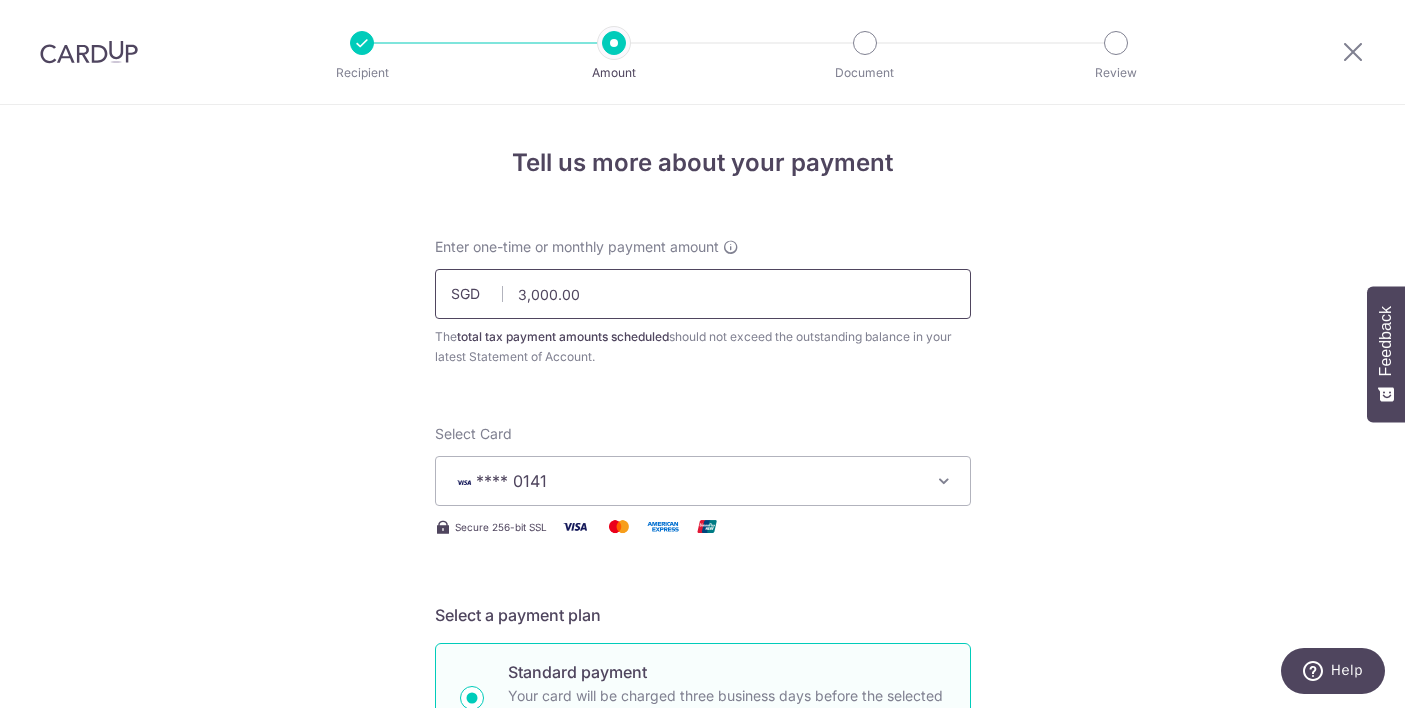 drag, startPoint x: 661, startPoint y: 293, endPoint x: 424, endPoint y: 287, distance: 237.07594 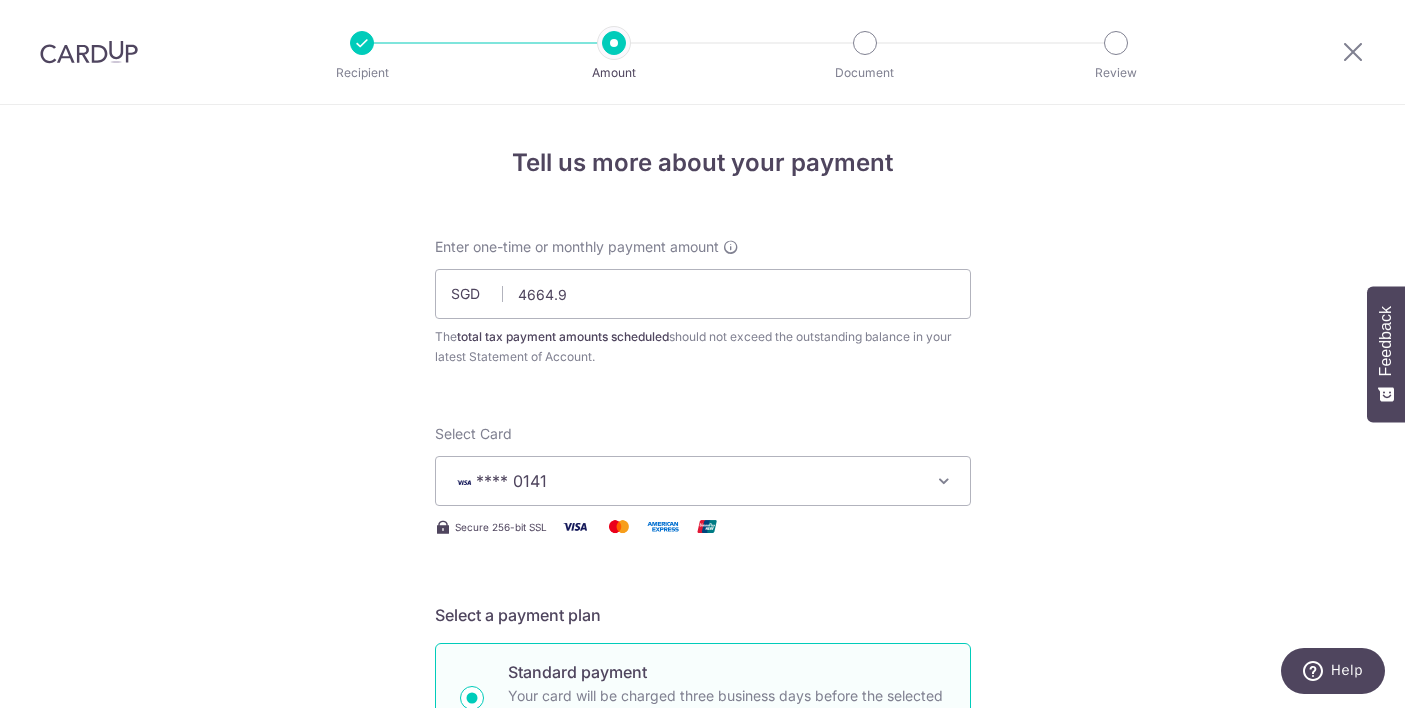 type on "4,664.90" 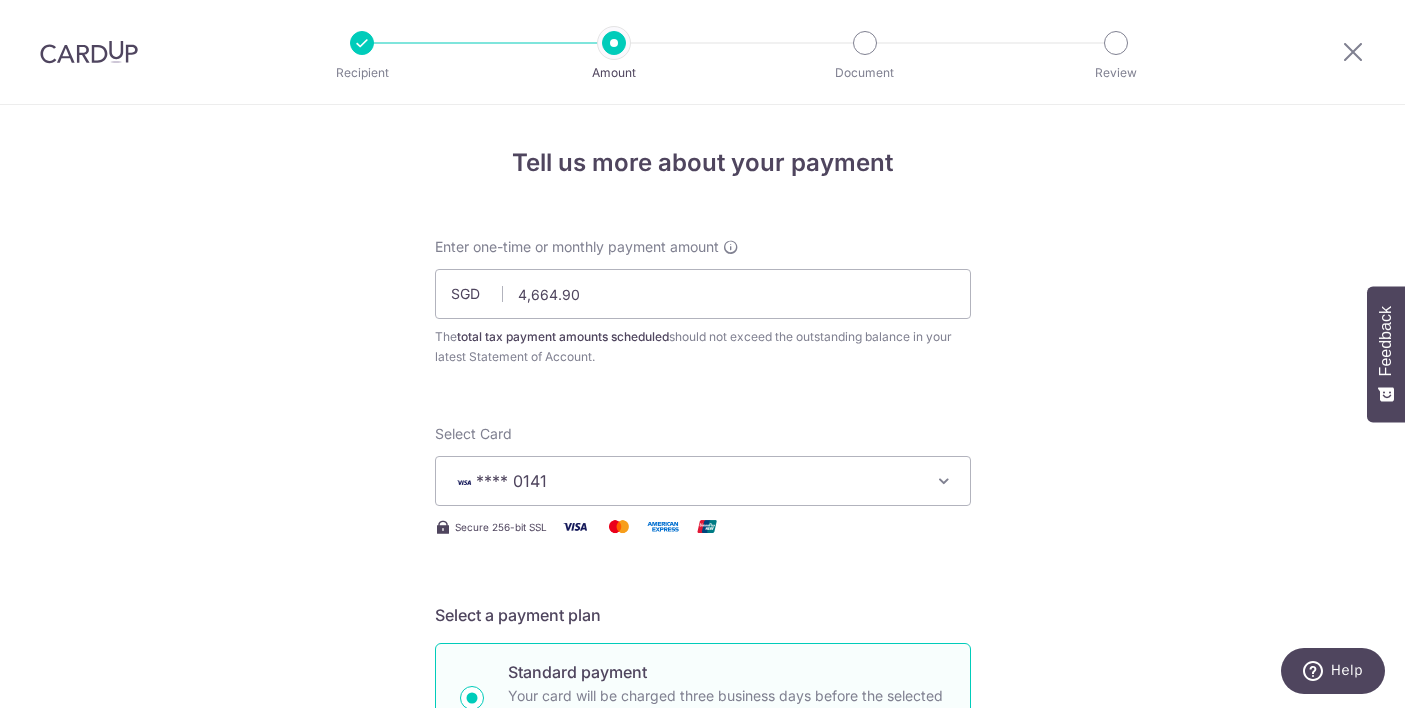 click on "Enter one-time or monthly payment amount
SGD
4,664.90
4664.90
The  total tax payment amounts scheduled  should not exceed the outstanding balance in your latest Statement of Account.
Select Card
**** 0141
Add credit card
Your Cards
**** 0141
**** 9345
Secure 256-bit SSL
Text
New card details" at bounding box center [703, 1266] 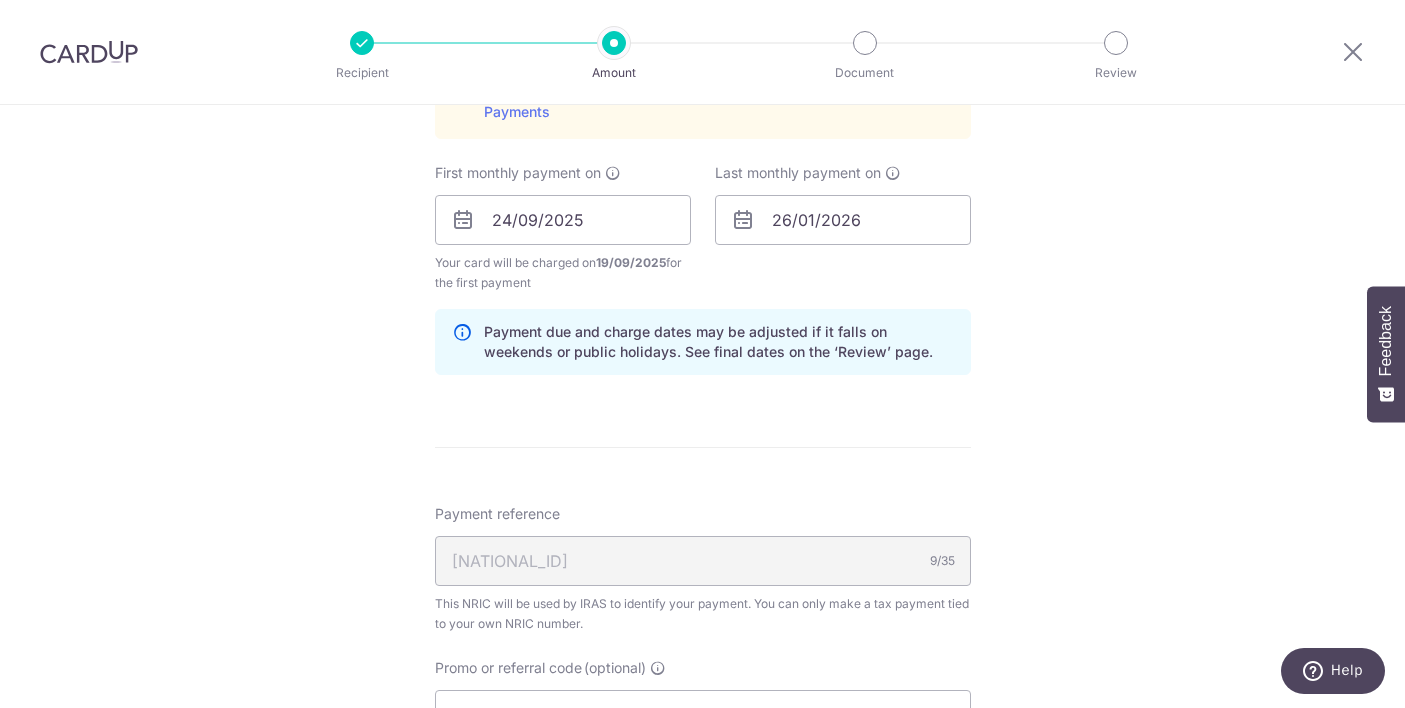 scroll, scrollTop: 1120, scrollLeft: 0, axis: vertical 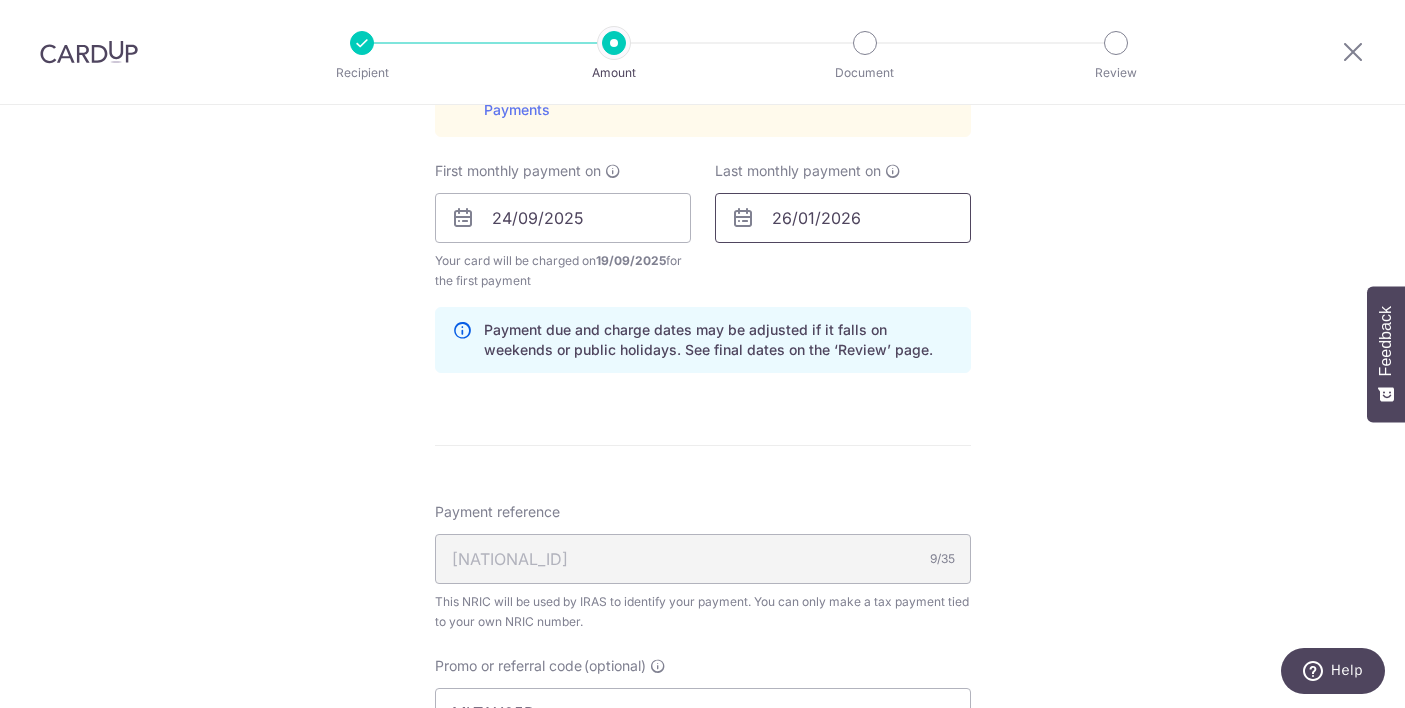 click on "26/01/2026" at bounding box center (843, 218) 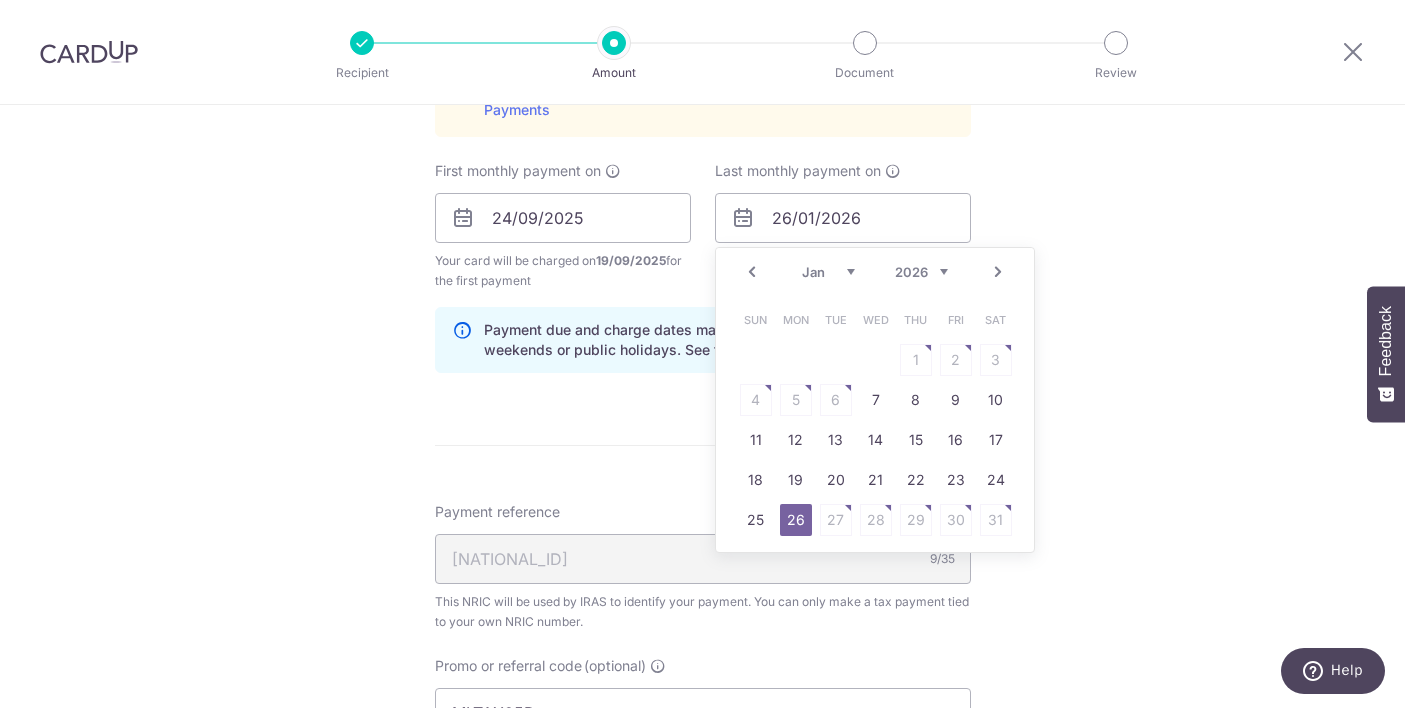 click on "Next" at bounding box center (998, 272) 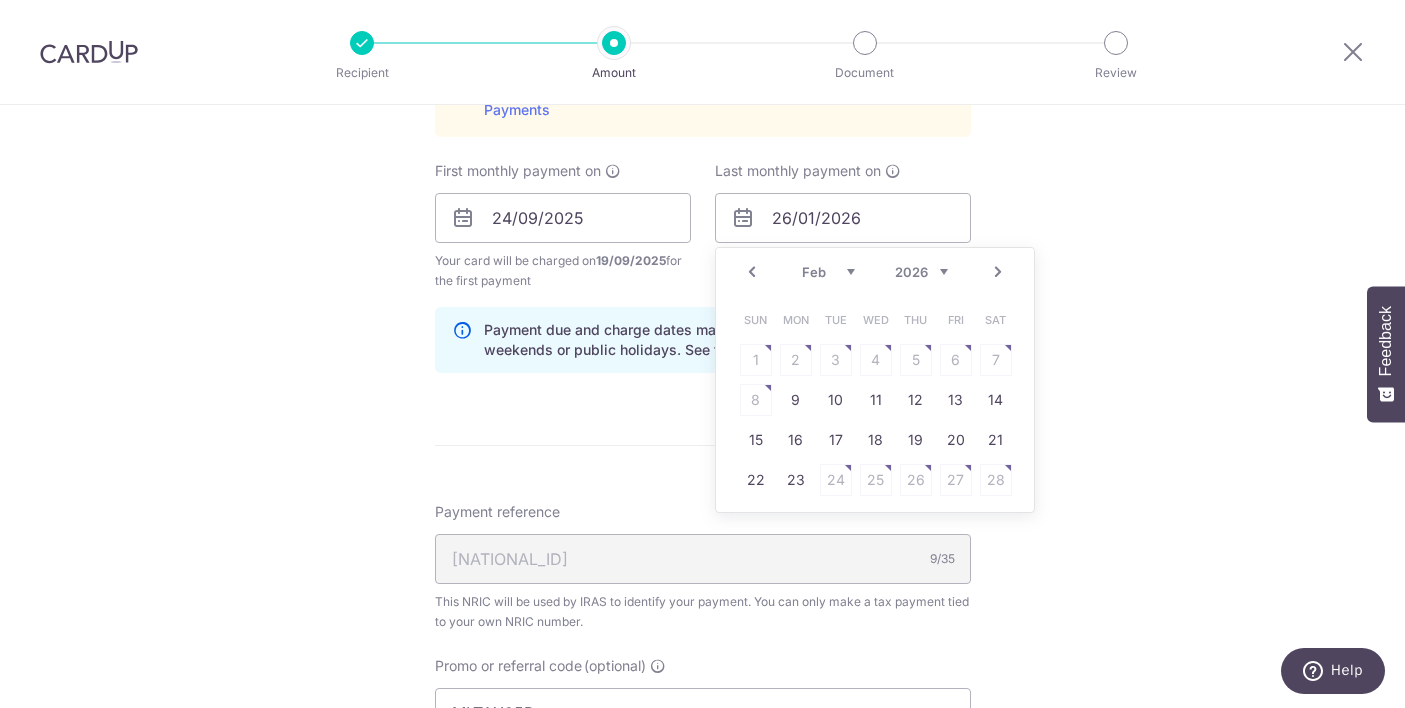 click on "Next" at bounding box center [998, 272] 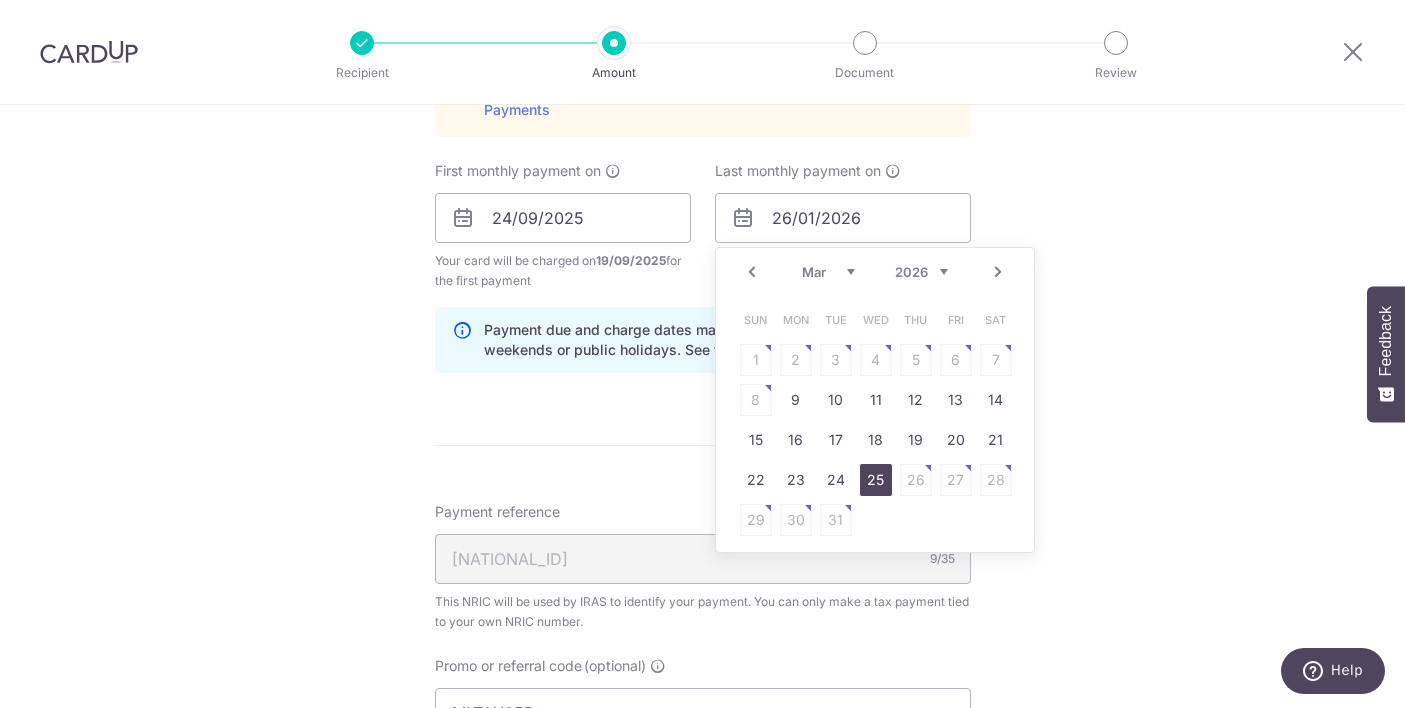 click on "25" at bounding box center [876, 480] 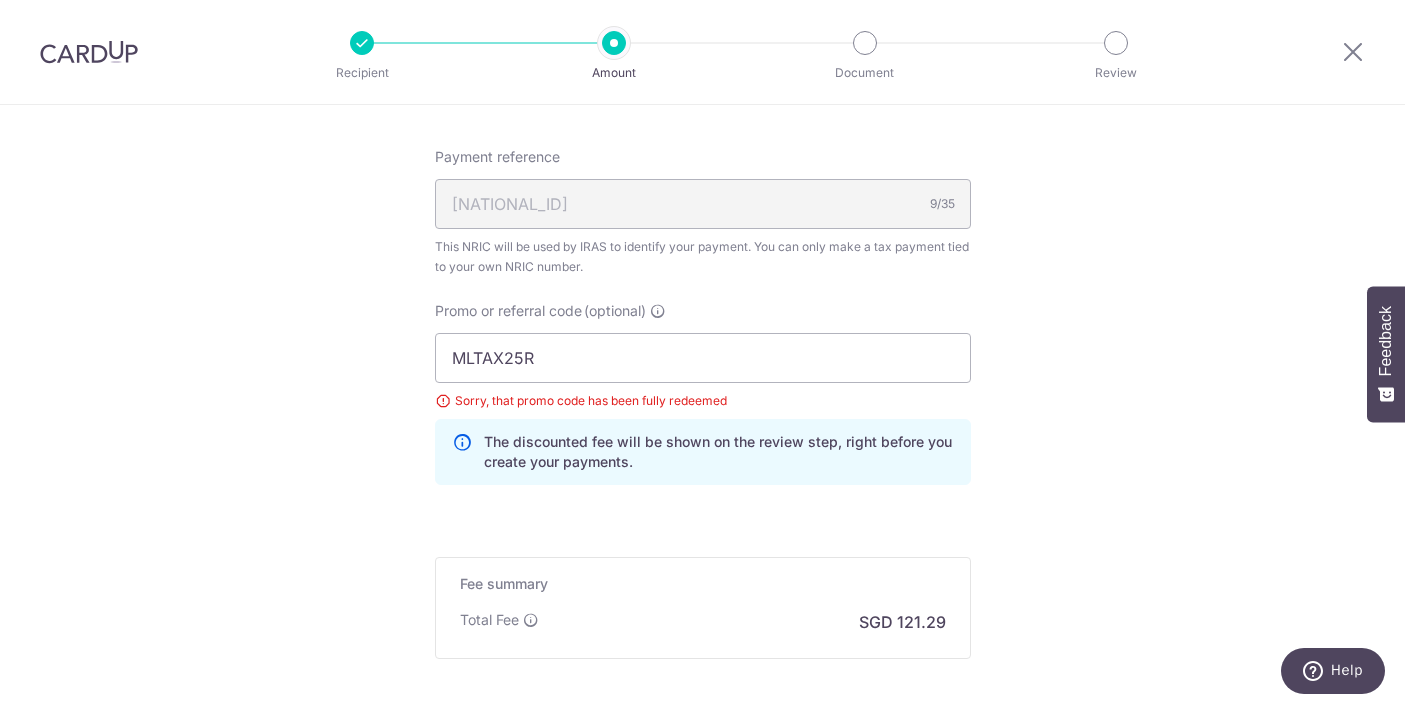 scroll, scrollTop: 1474, scrollLeft: 0, axis: vertical 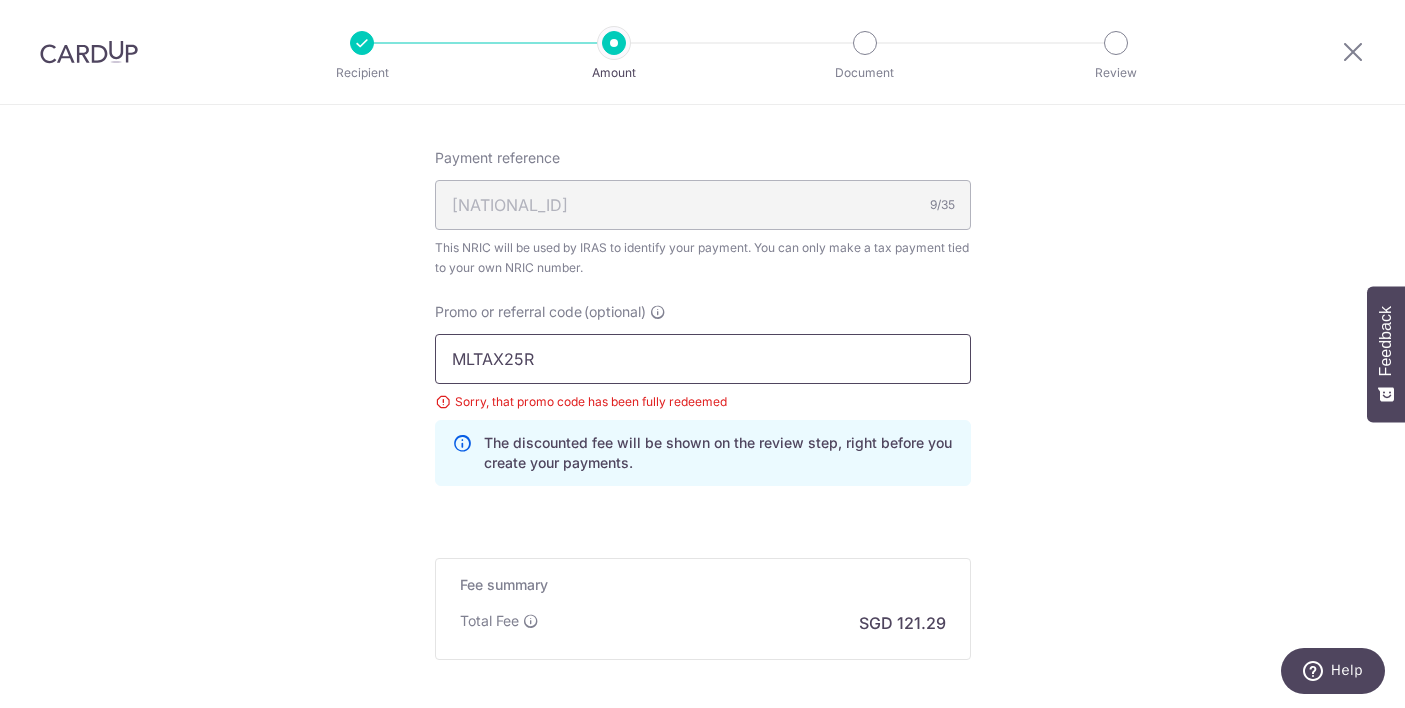 click on "MLTAX25R" at bounding box center (703, 359) 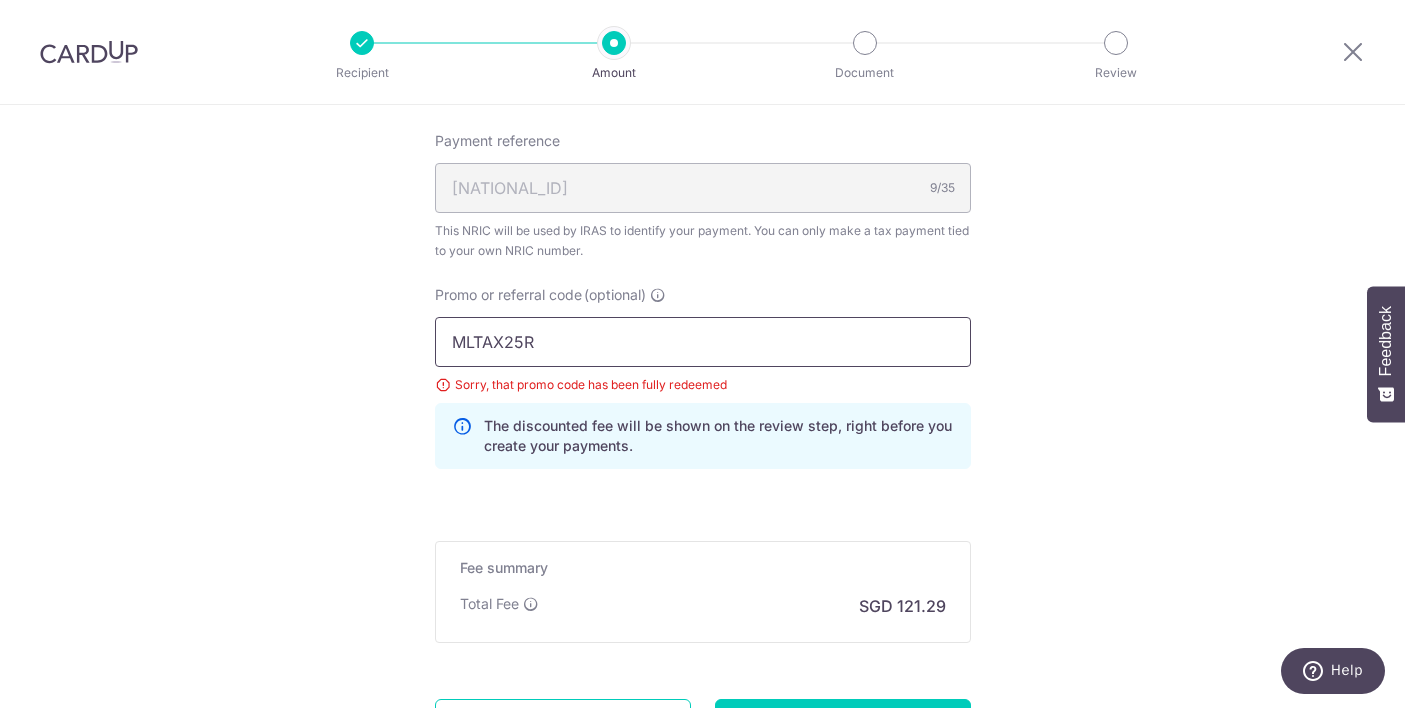 scroll, scrollTop: 1640, scrollLeft: 0, axis: vertical 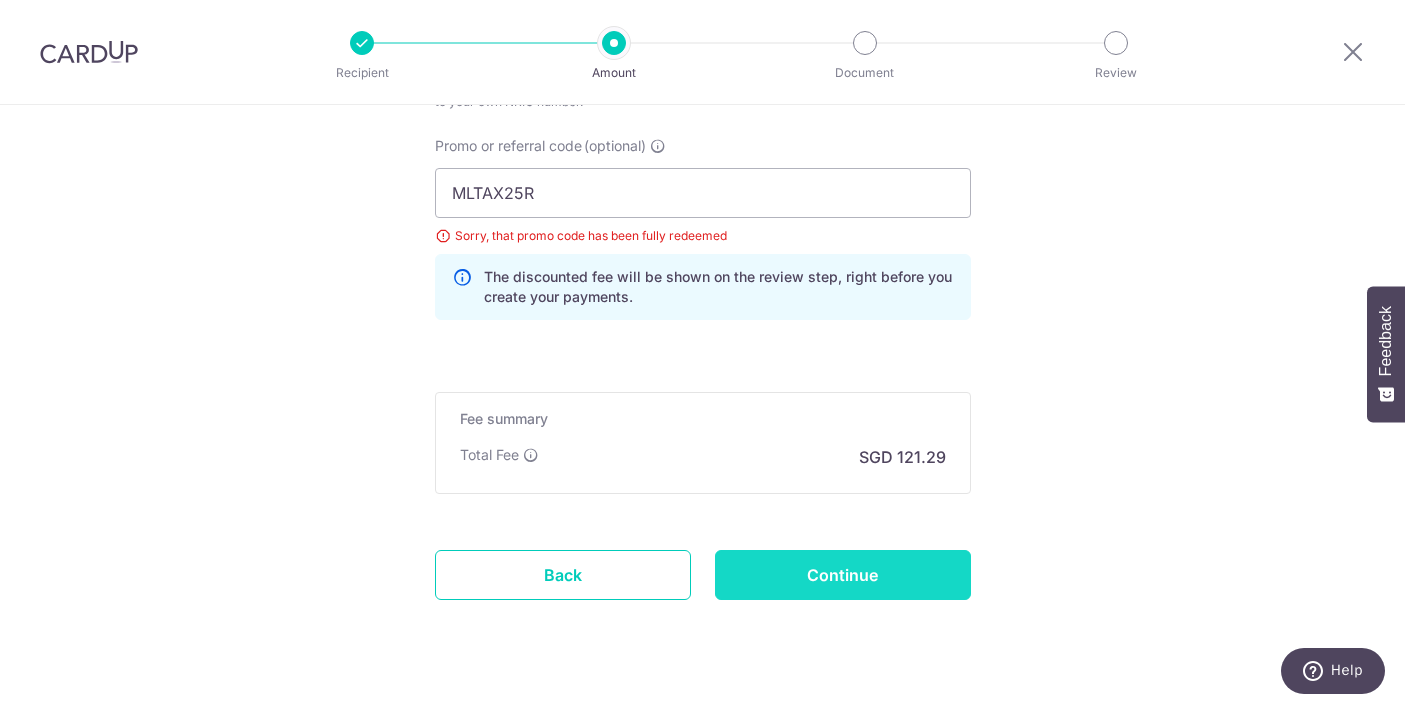 click on "Continue" at bounding box center [843, 575] 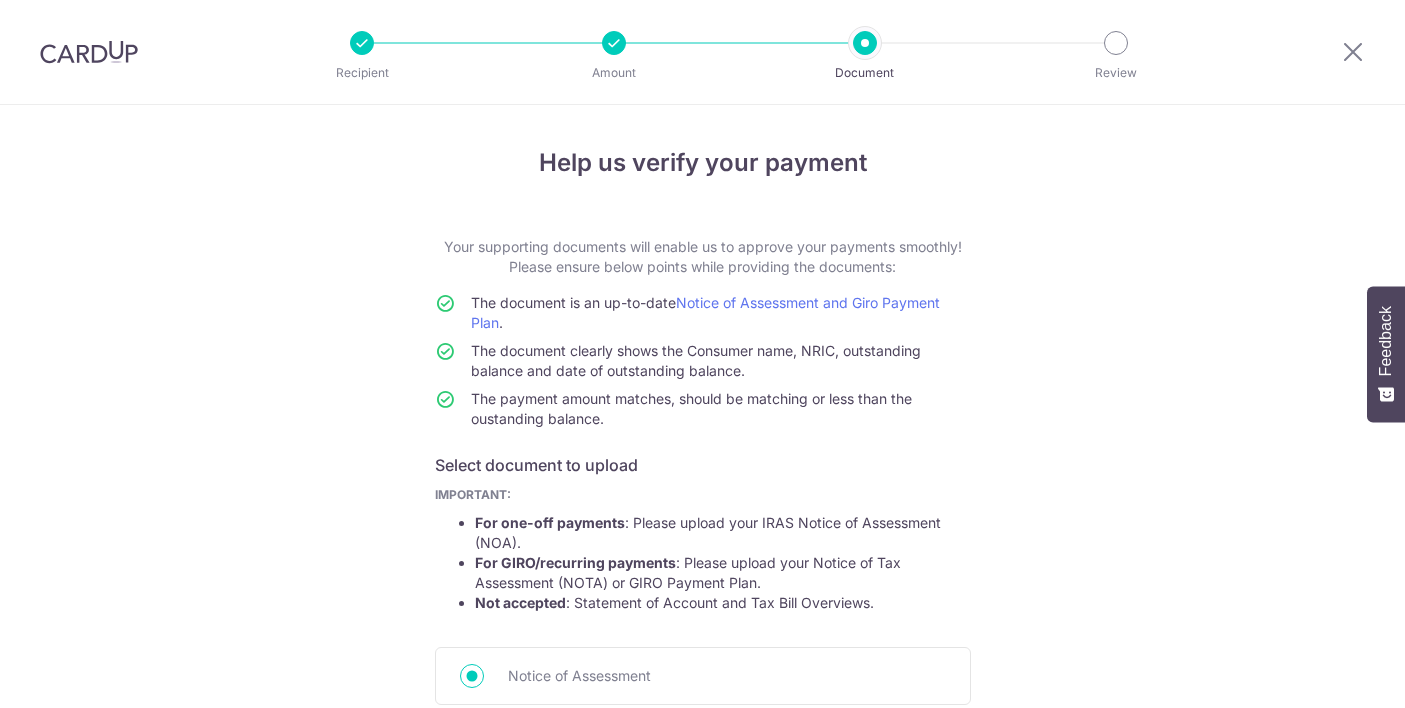 scroll, scrollTop: 0, scrollLeft: 0, axis: both 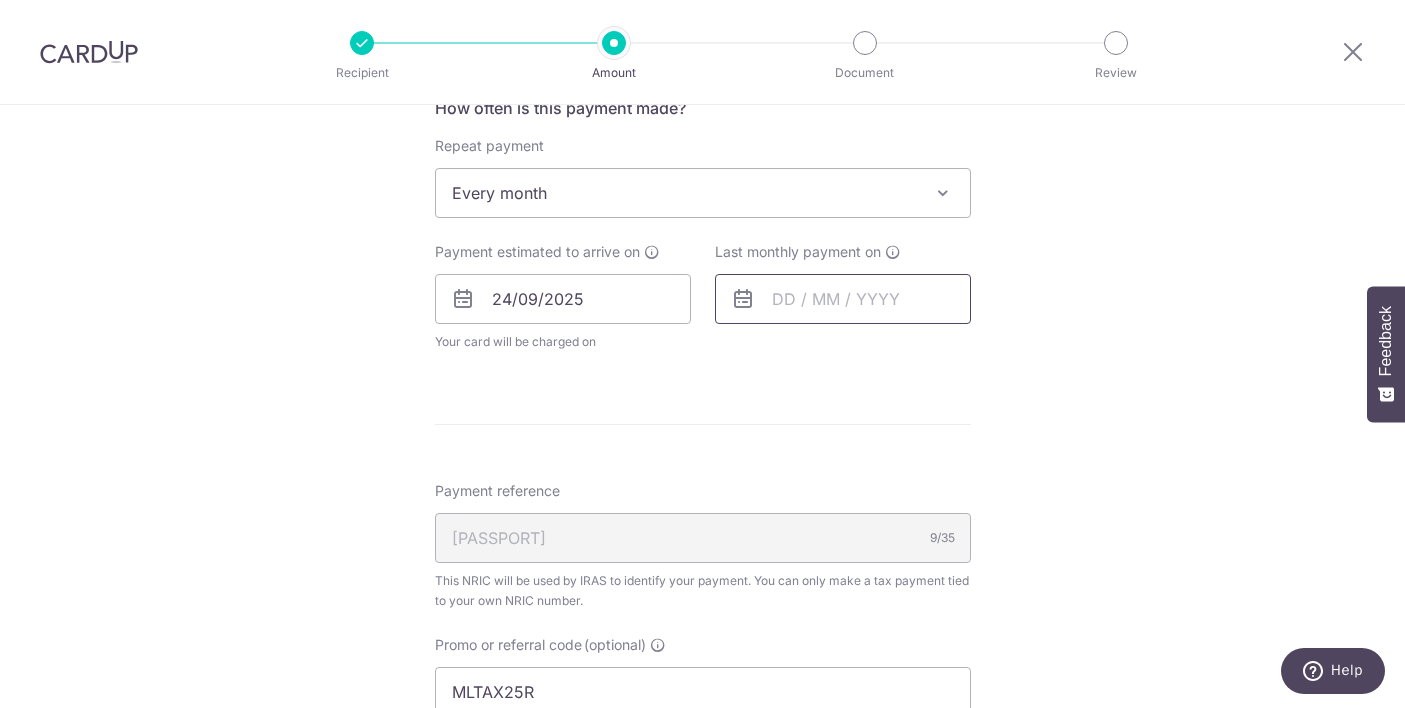 click at bounding box center (843, 299) 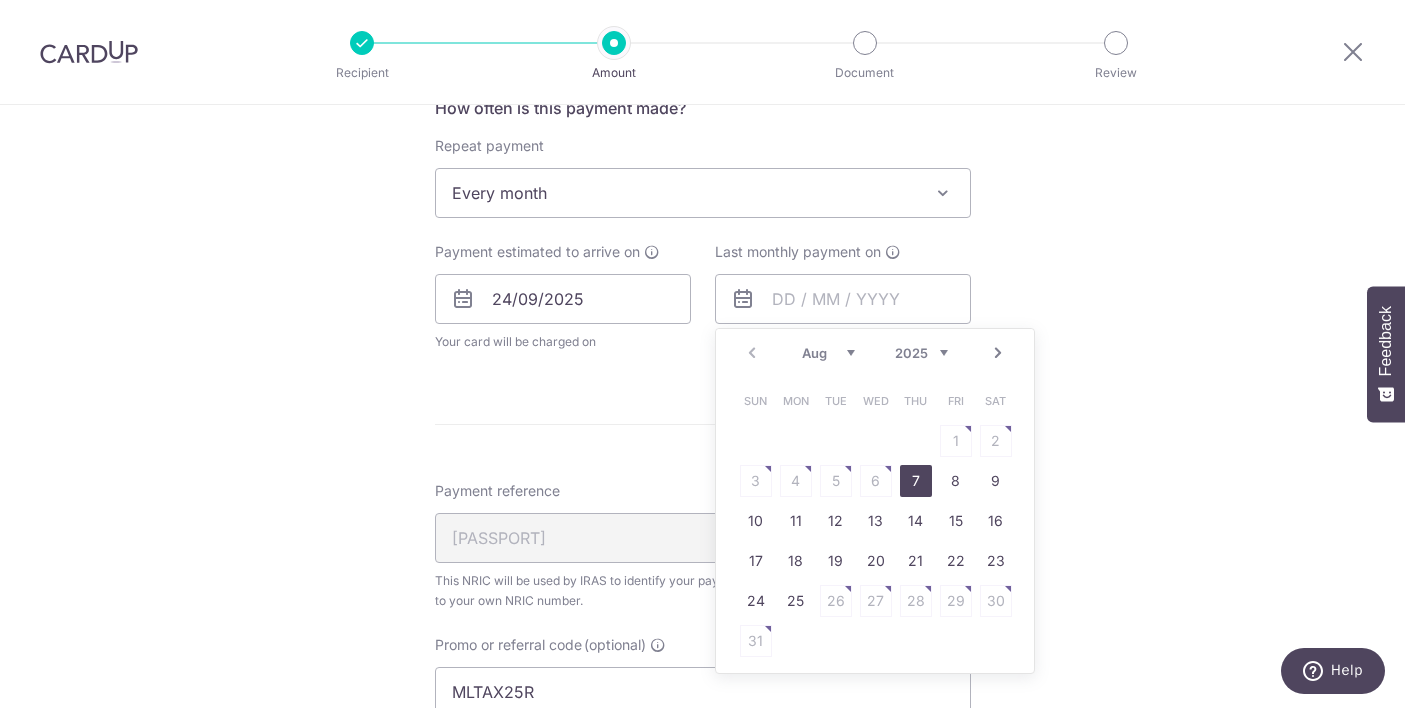 click on "Next" at bounding box center [998, 353] 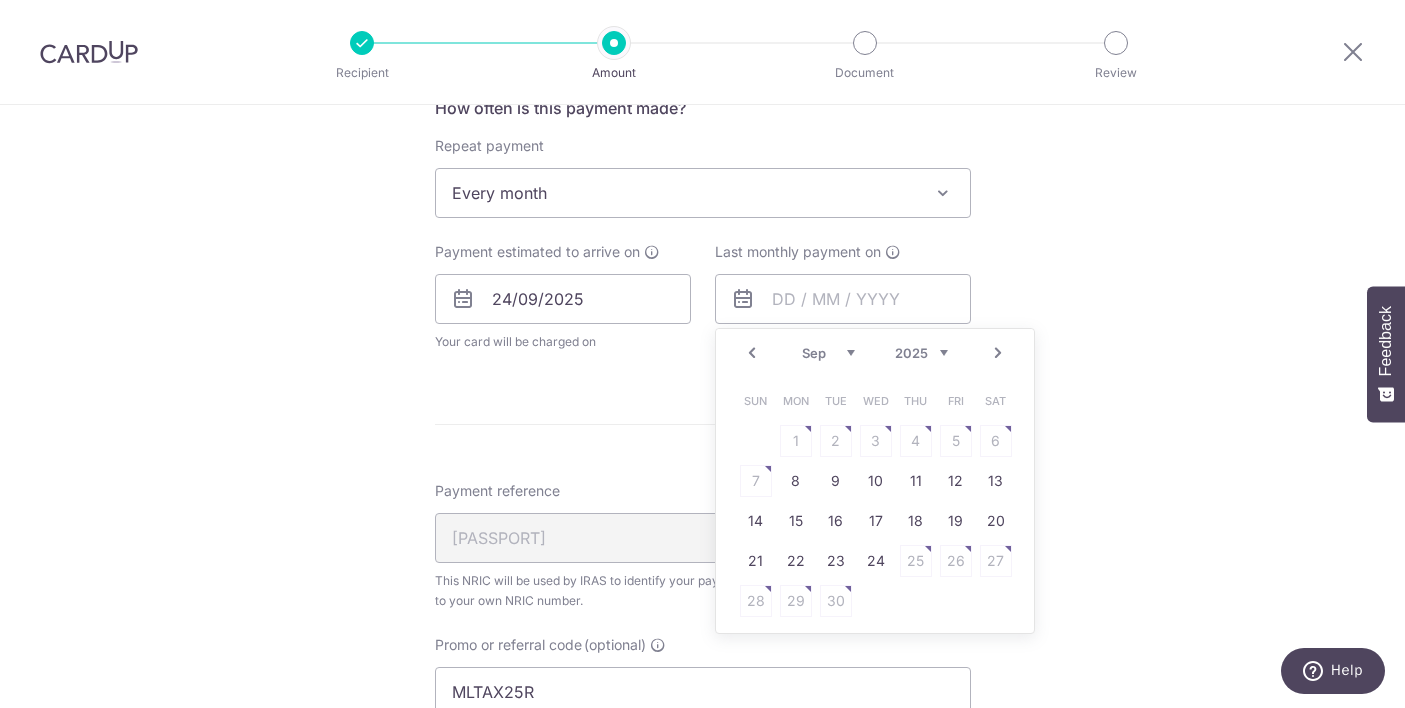 click on "Next" at bounding box center (998, 353) 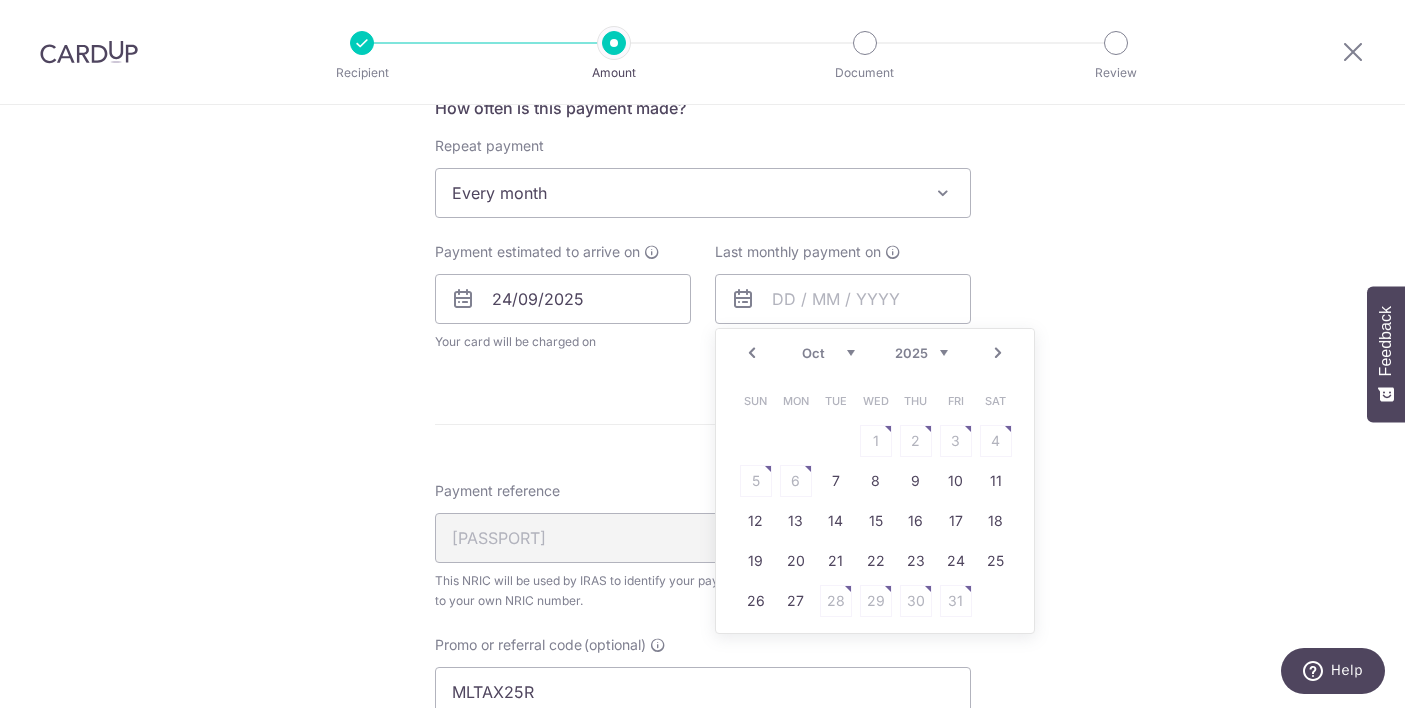 click on "Next" at bounding box center [998, 353] 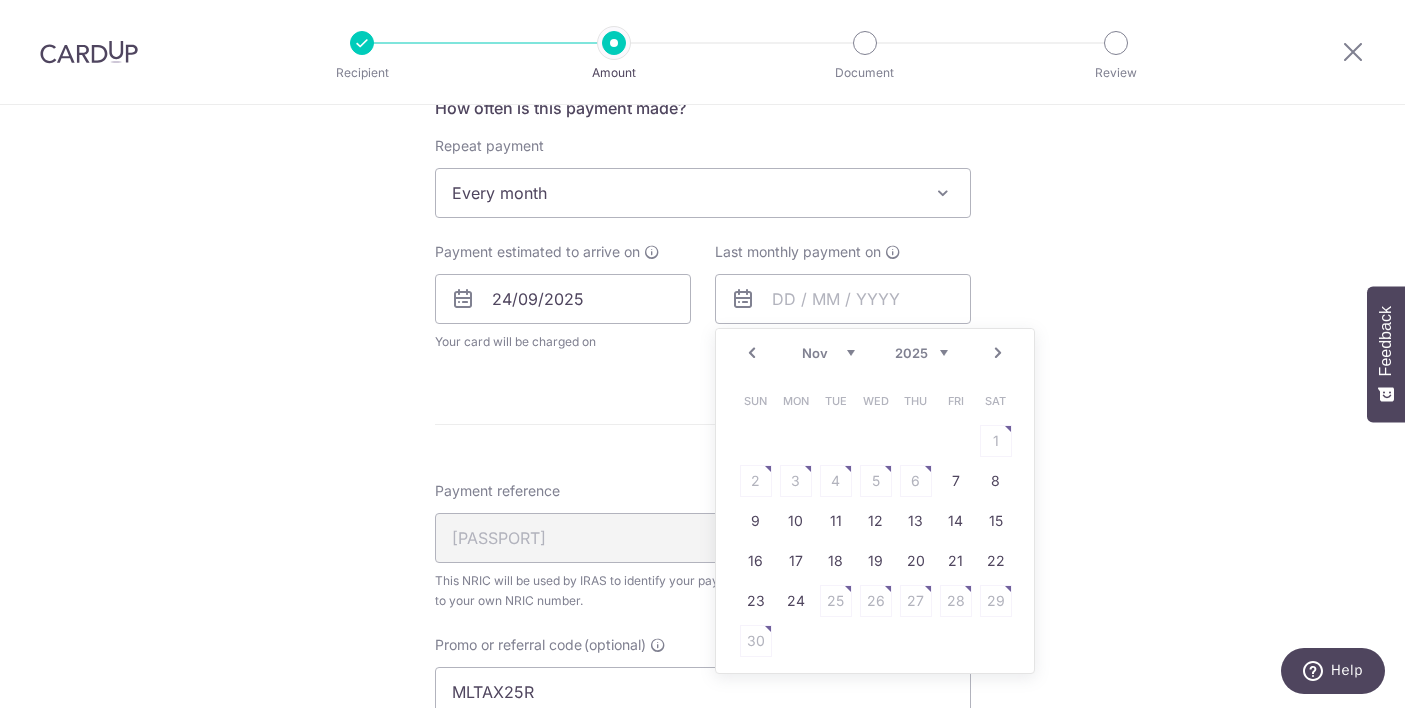 click on "Next" at bounding box center [998, 353] 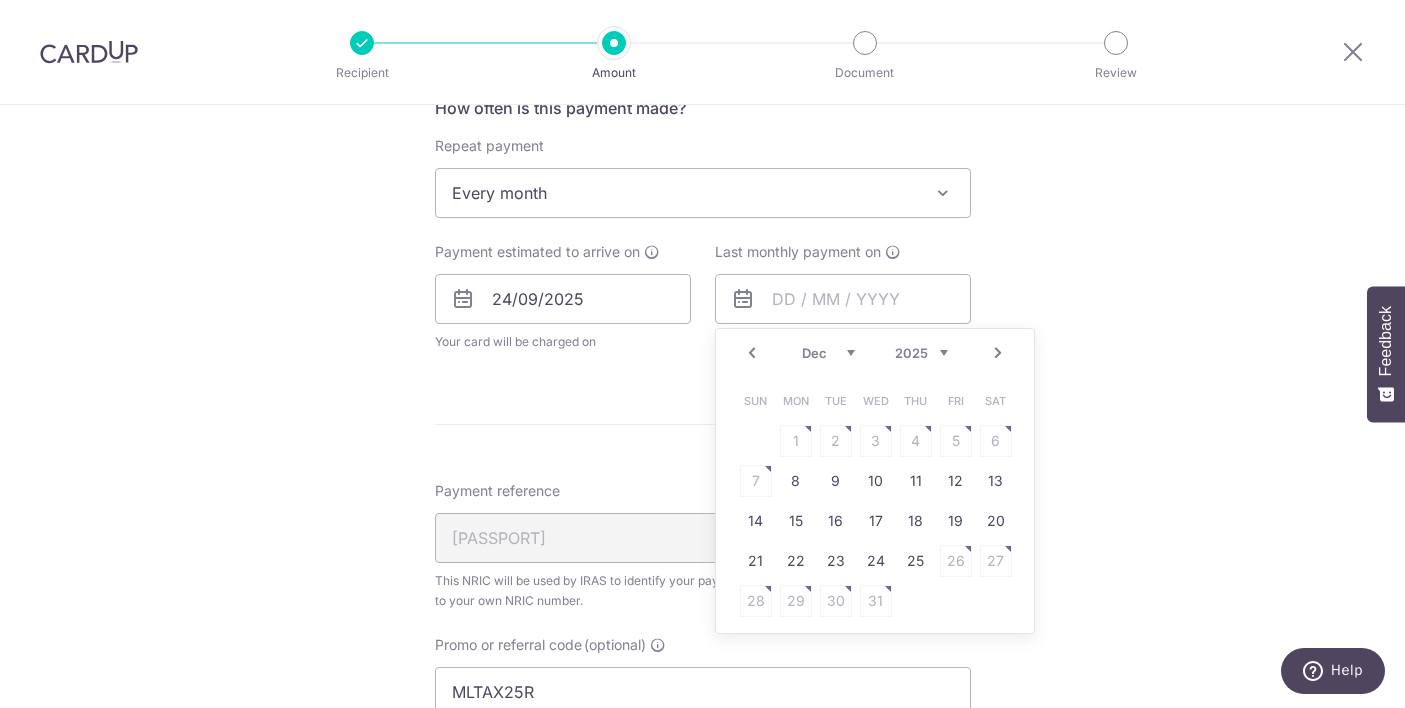click on "Next" at bounding box center [998, 353] 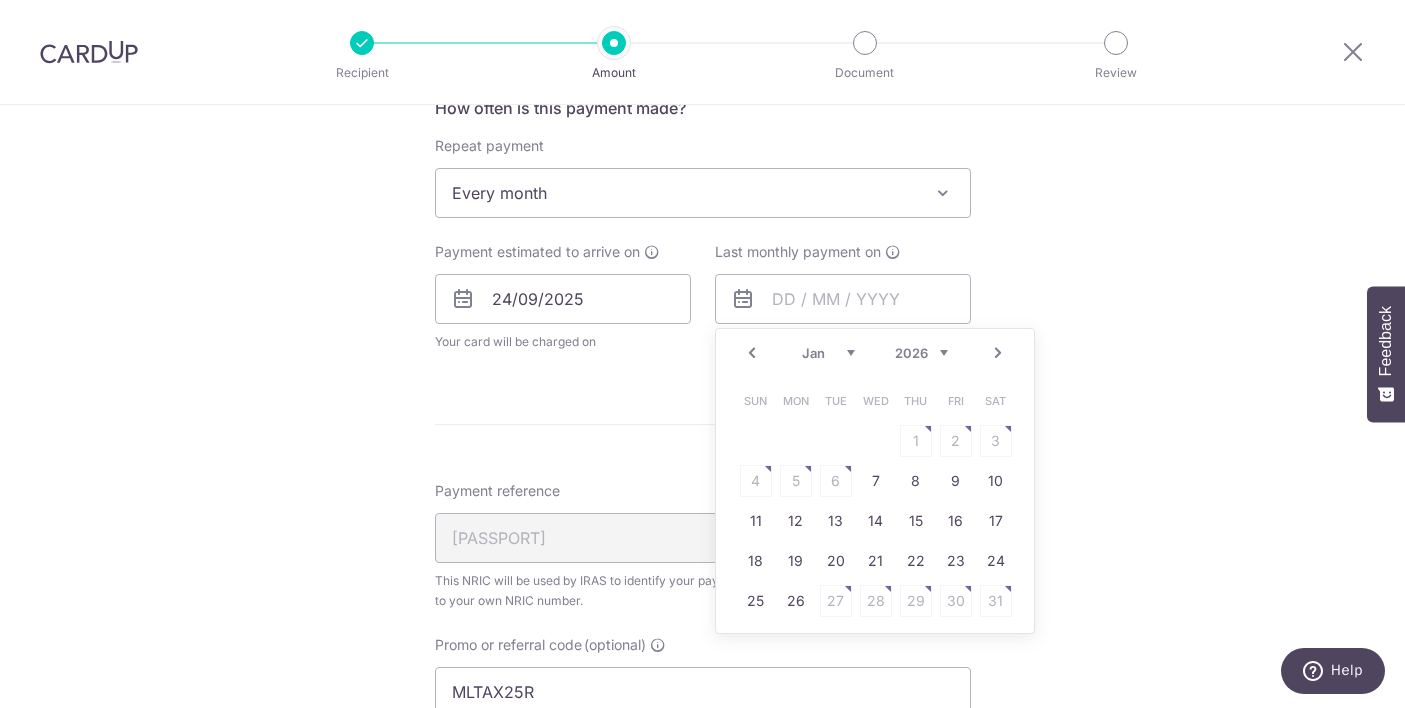 click on "Next" at bounding box center (998, 353) 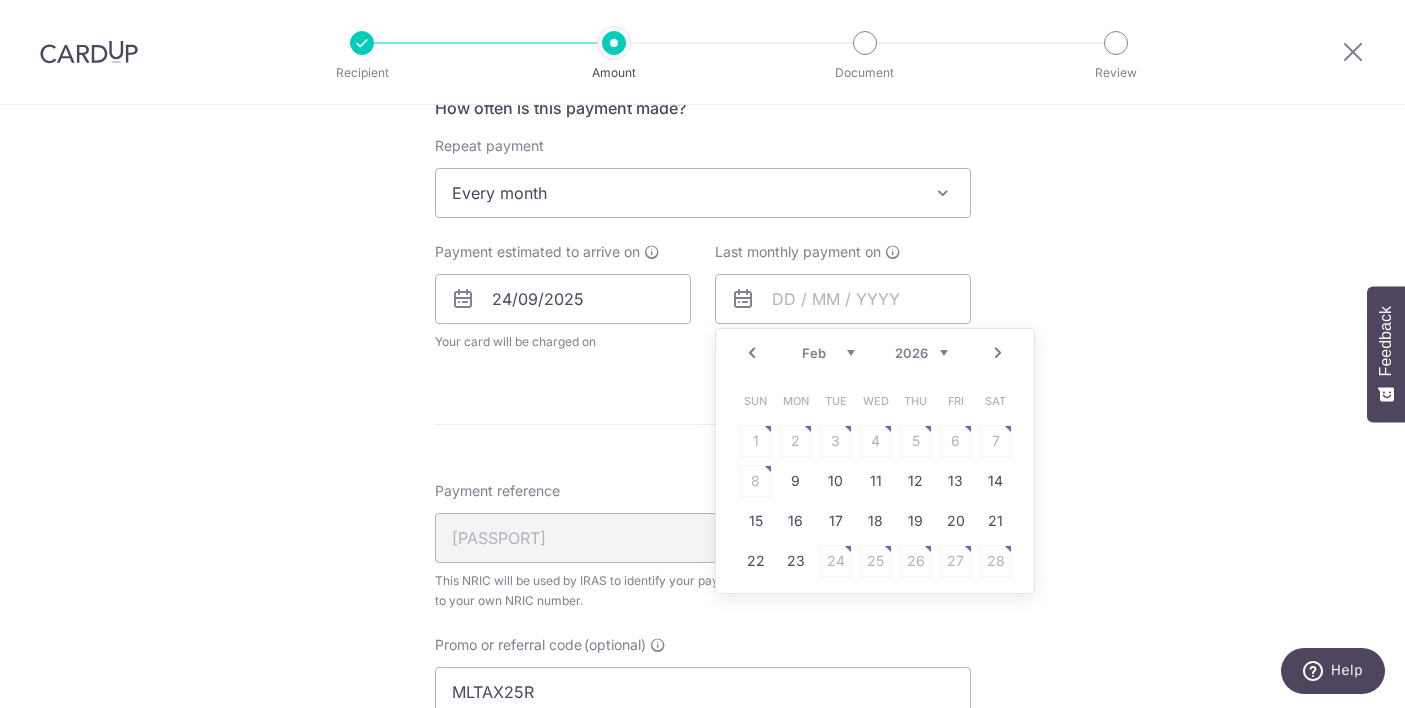 click on "Next" at bounding box center [998, 353] 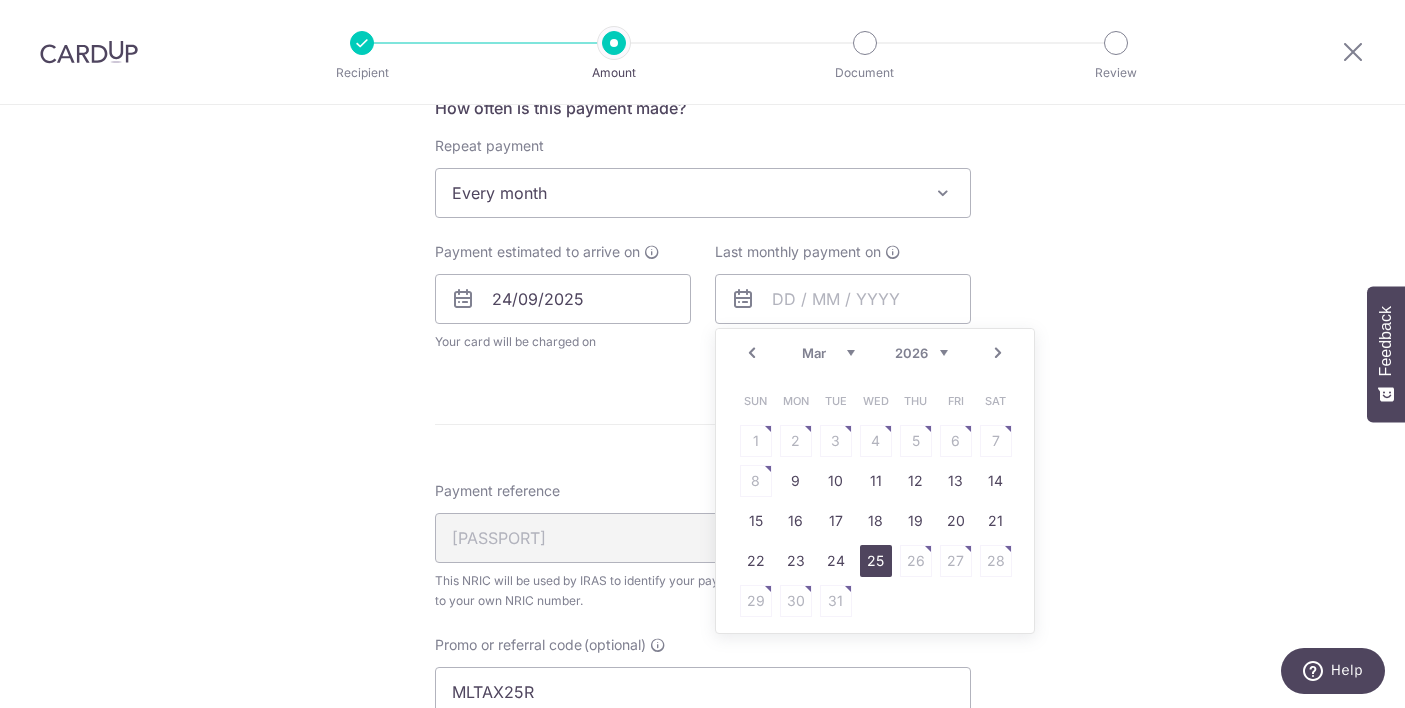 click on "25" at bounding box center (876, 561) 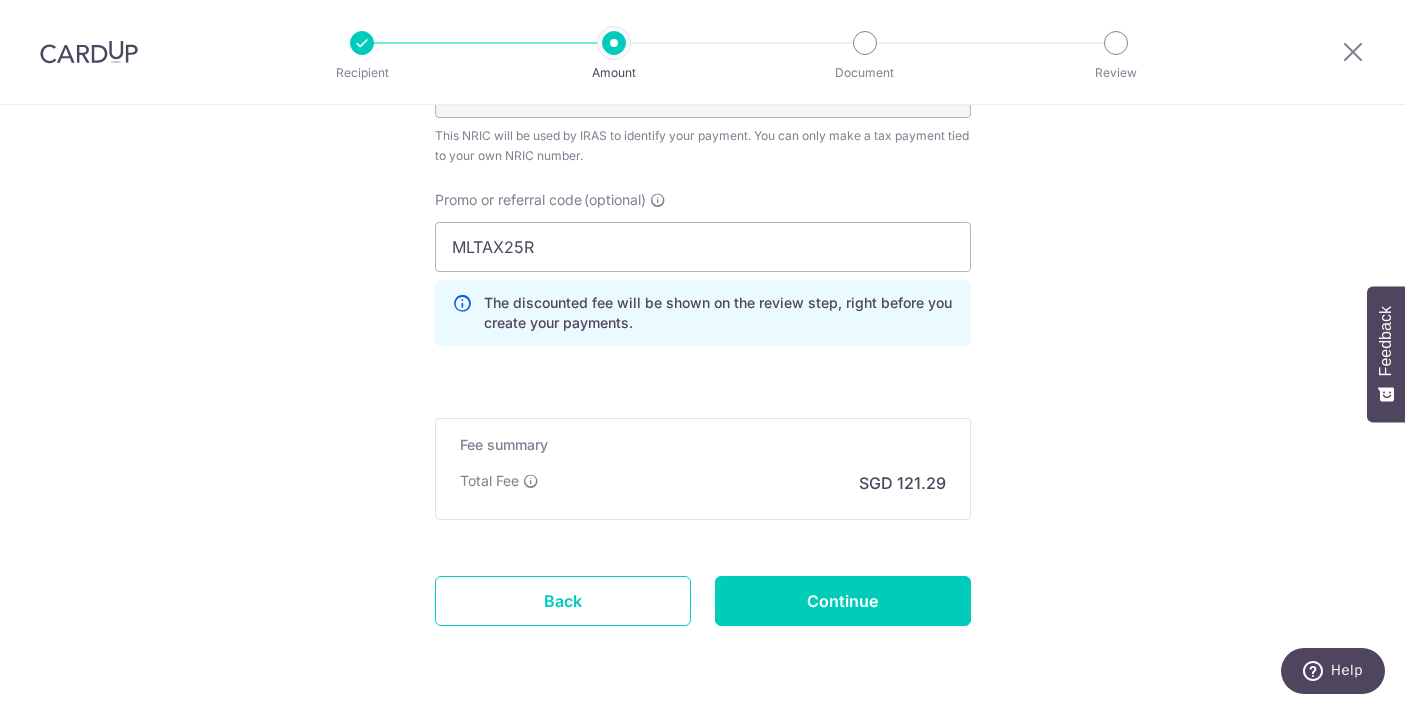 scroll, scrollTop: 1356, scrollLeft: 0, axis: vertical 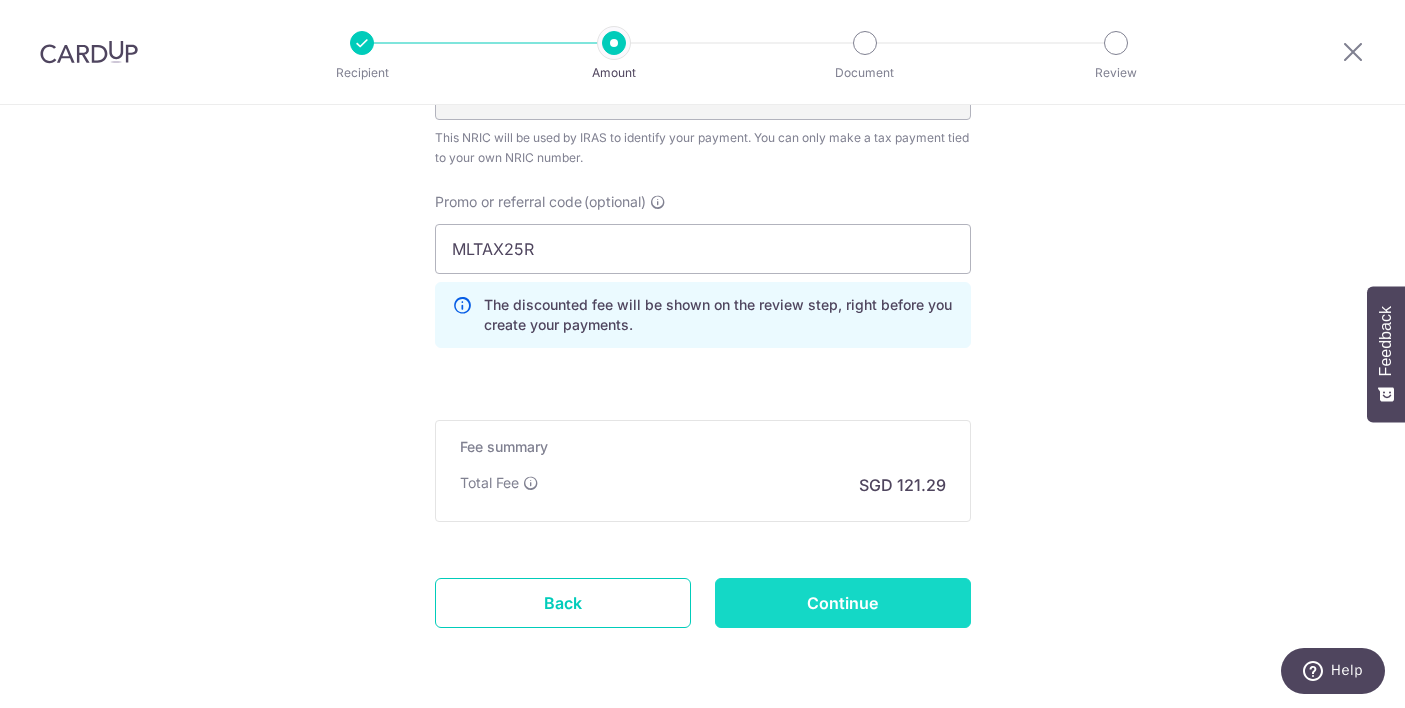 click on "Continue" at bounding box center [843, 603] 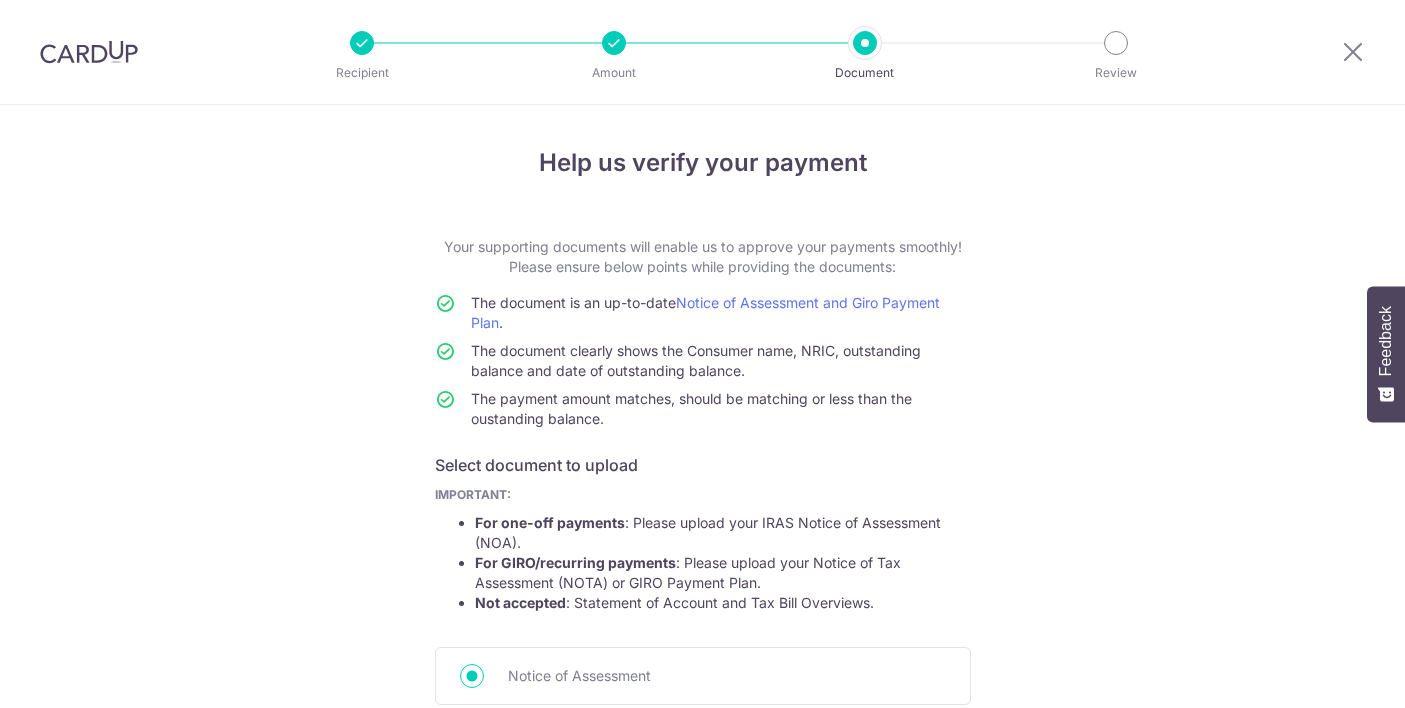 scroll, scrollTop: 0, scrollLeft: 0, axis: both 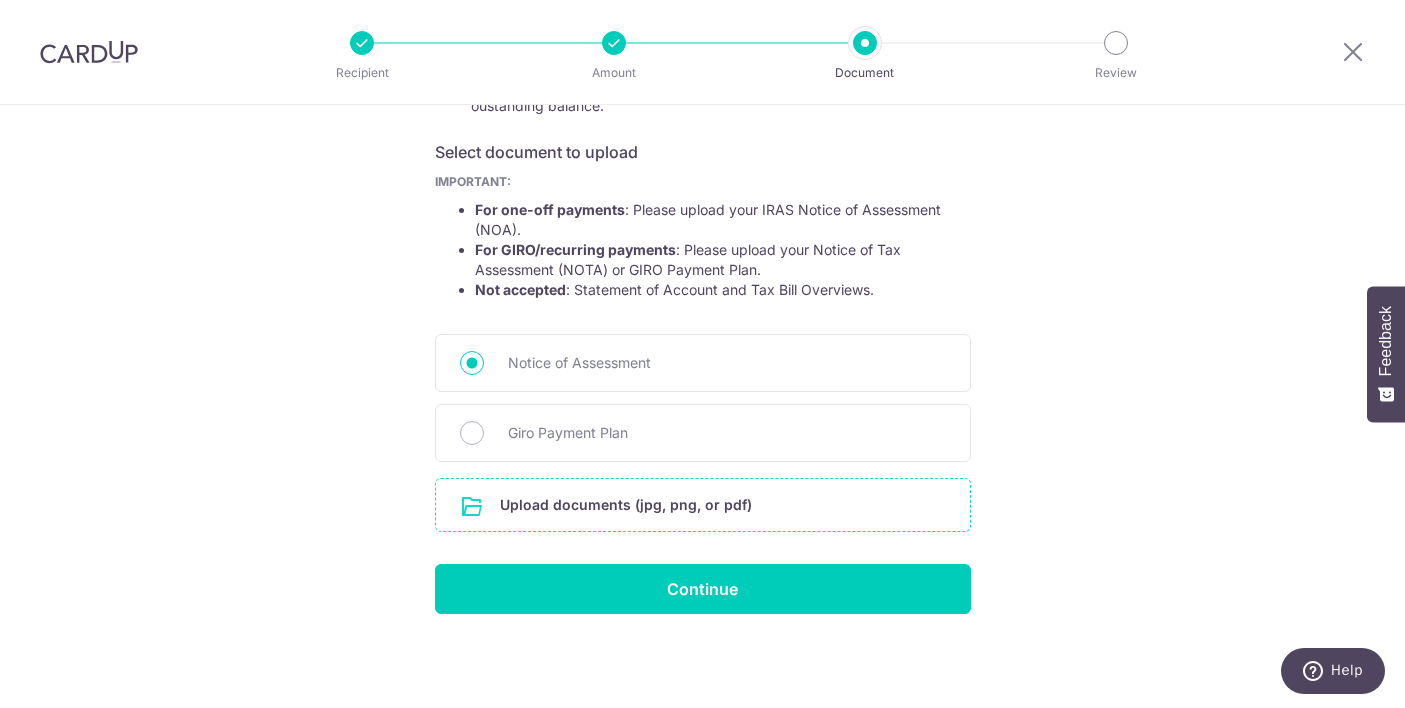 click at bounding box center [703, 505] 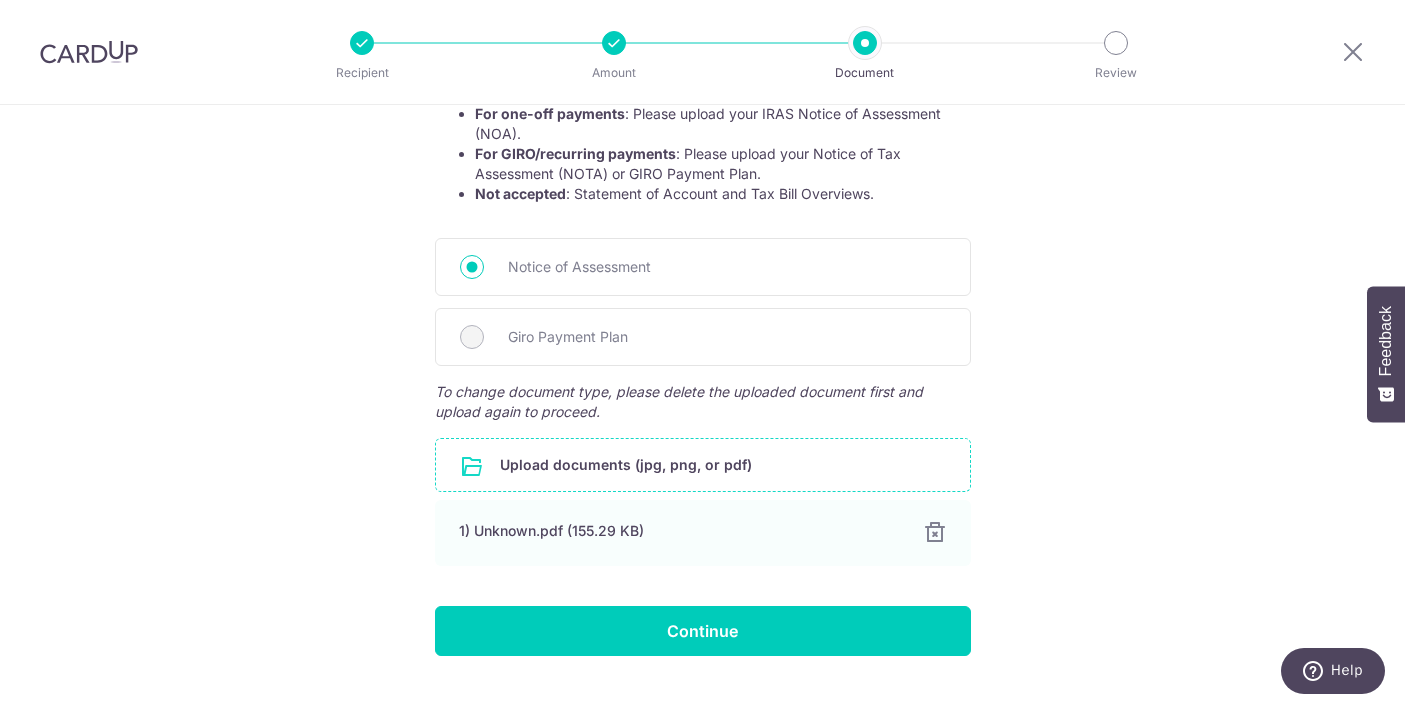 scroll, scrollTop: 408, scrollLeft: 0, axis: vertical 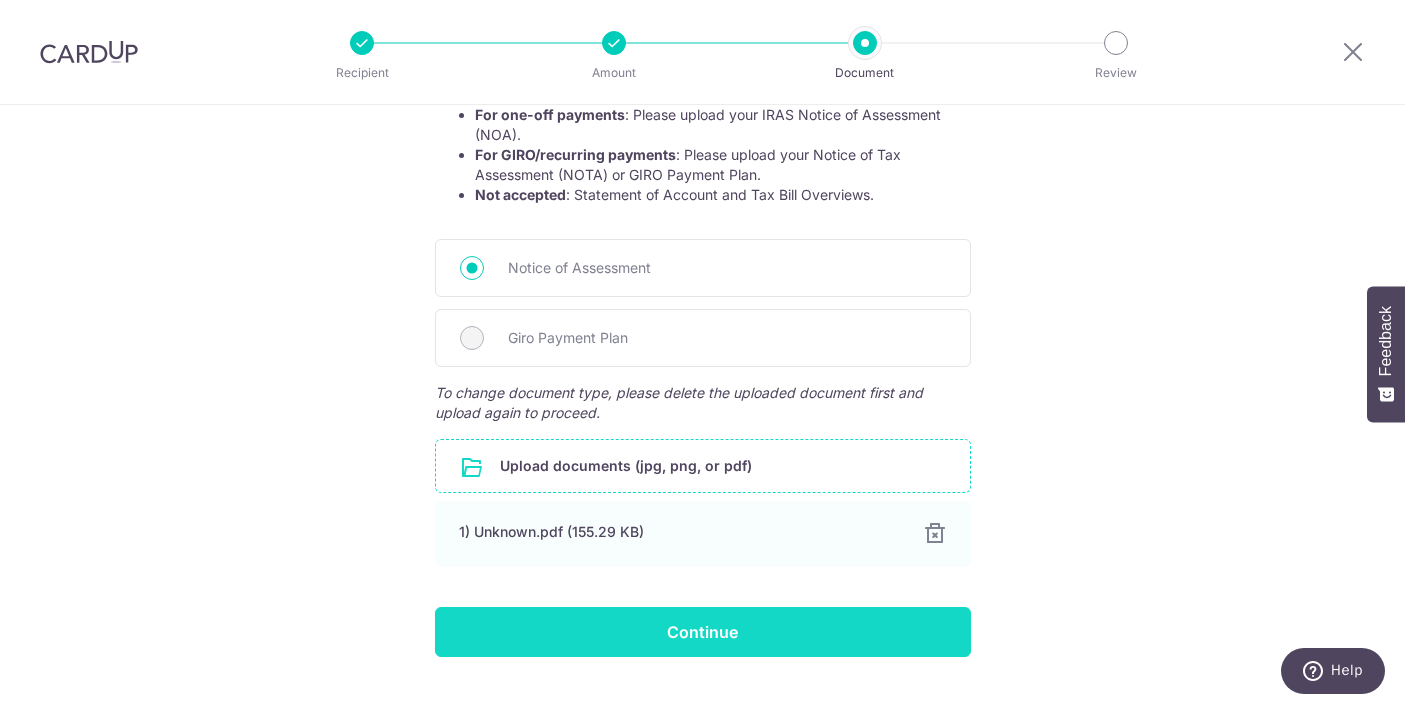 click on "Continue" at bounding box center [703, 632] 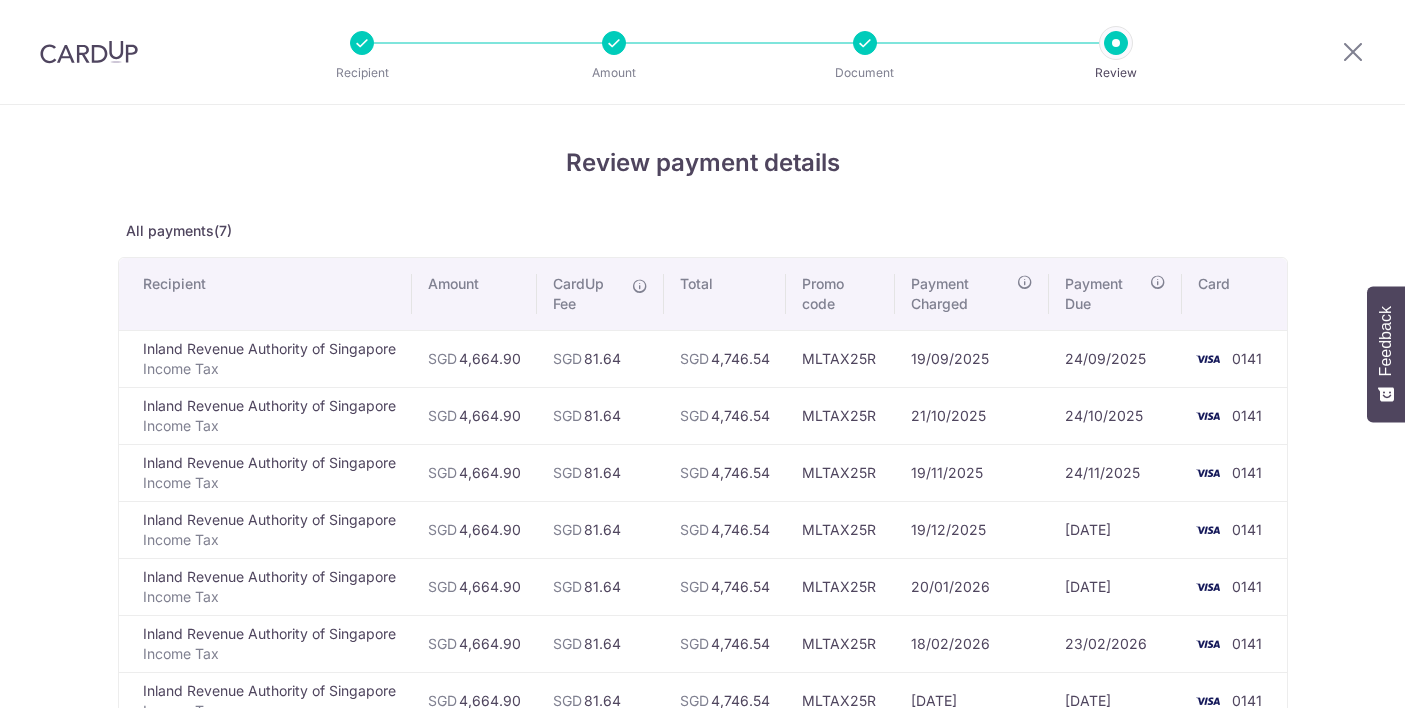 scroll, scrollTop: 0, scrollLeft: 0, axis: both 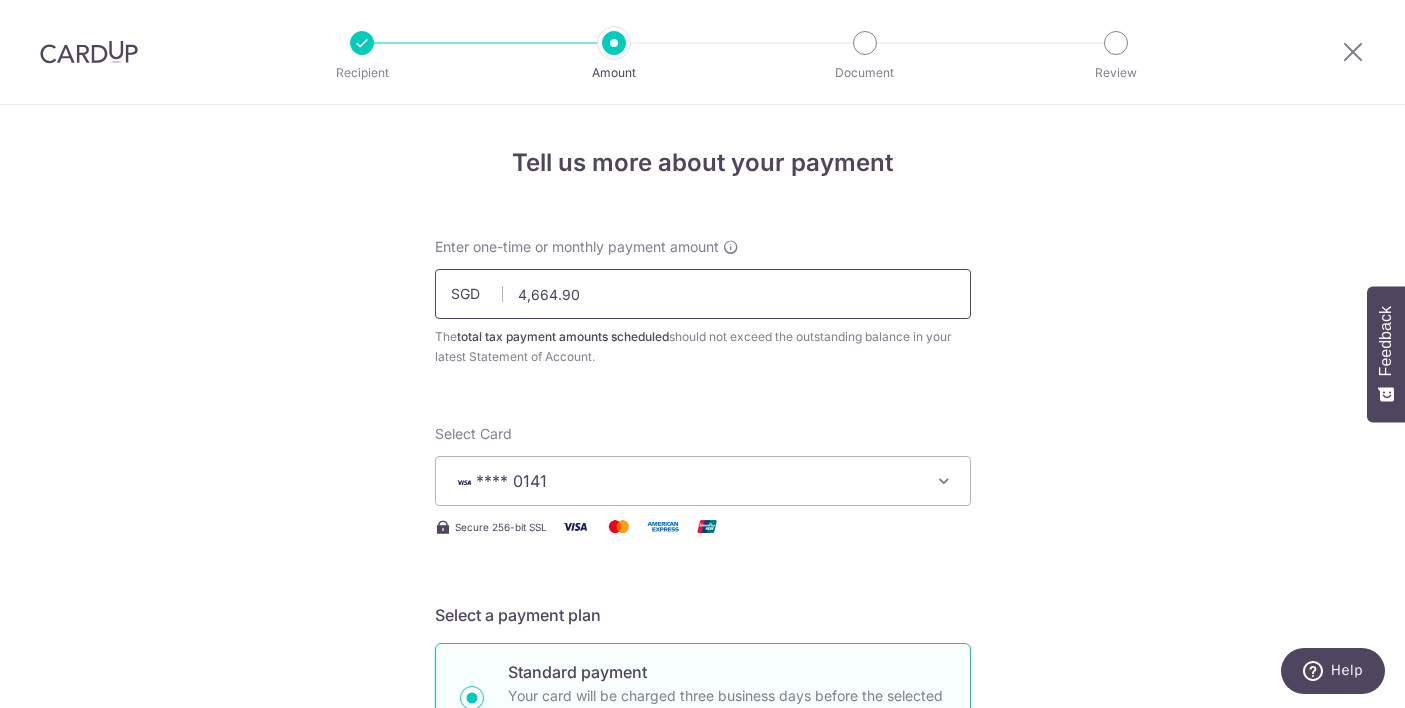 click on "4,664.90" at bounding box center [703, 294] 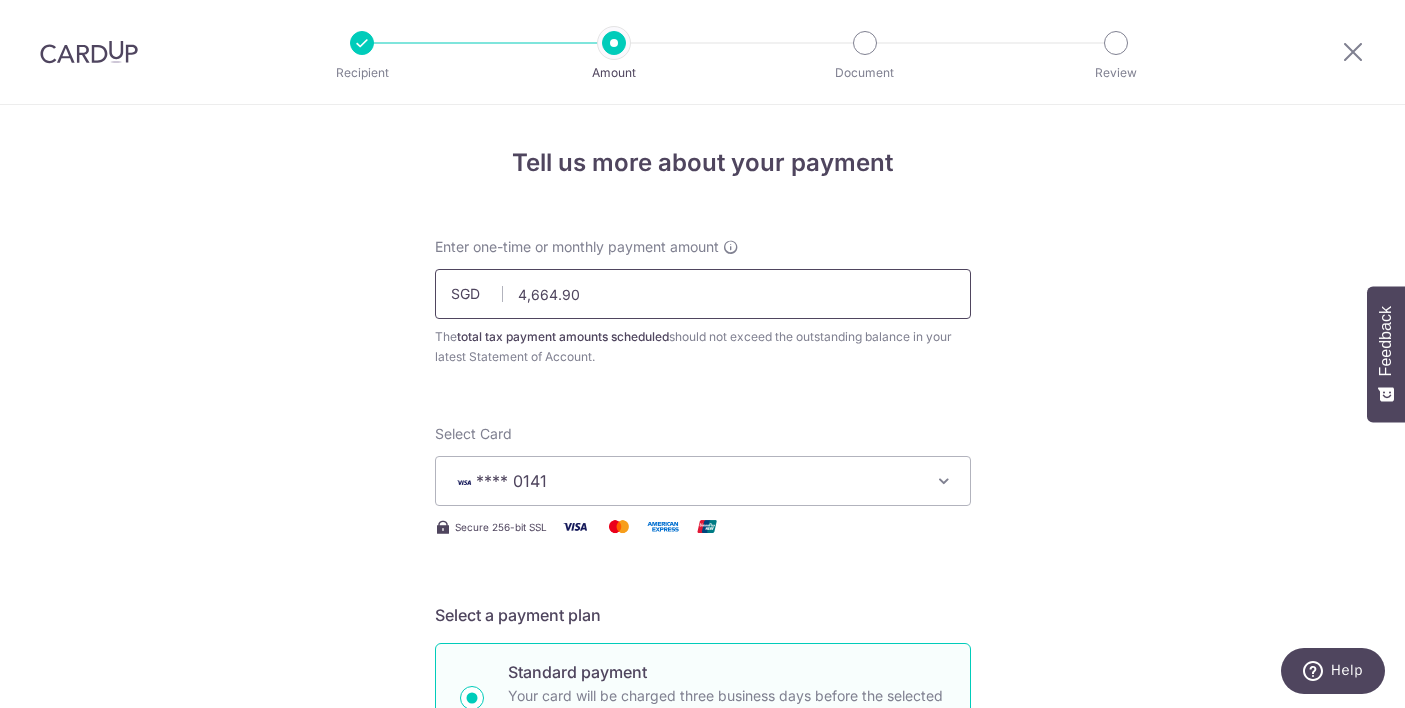 click on "4,664.90" at bounding box center (703, 294) 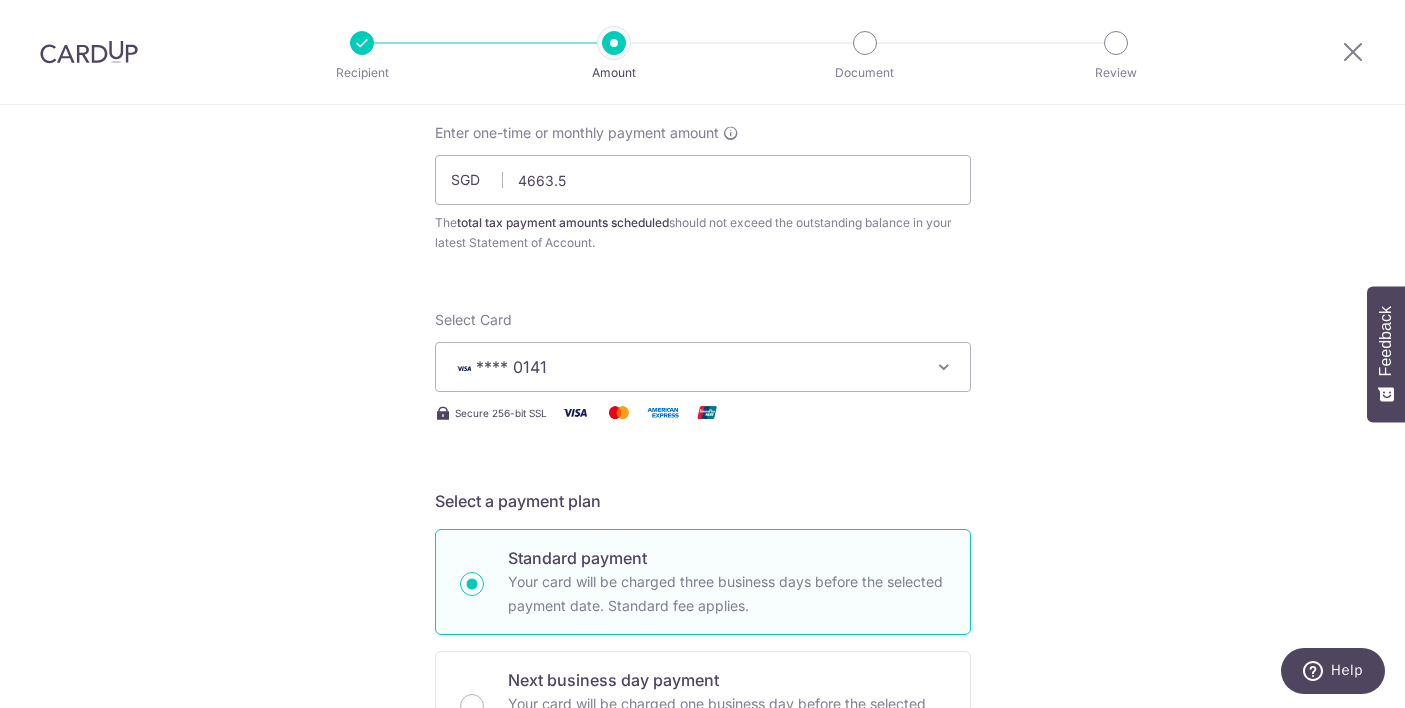 type on "4,663.50" 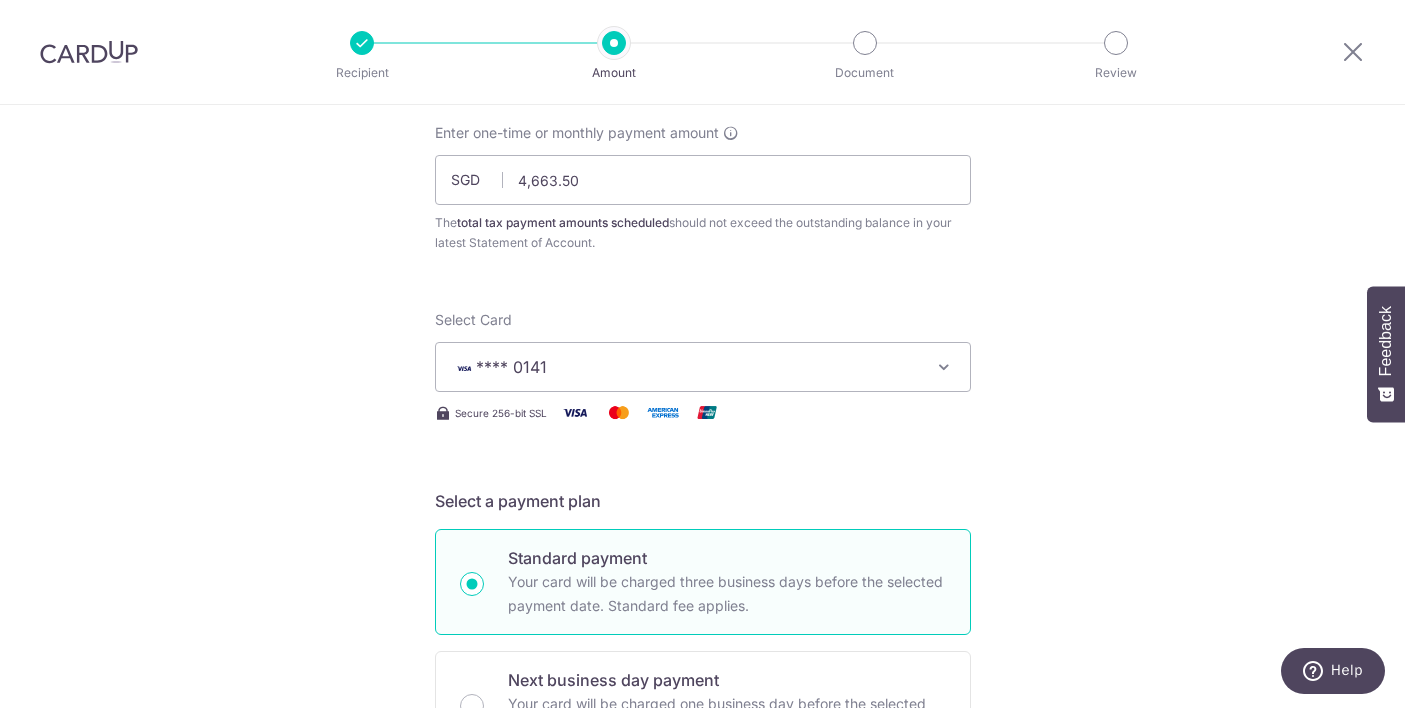 click on "The  total tax payment amounts scheduled  should not exceed the outstanding balance in your latest Statement of Account." at bounding box center (703, 233) 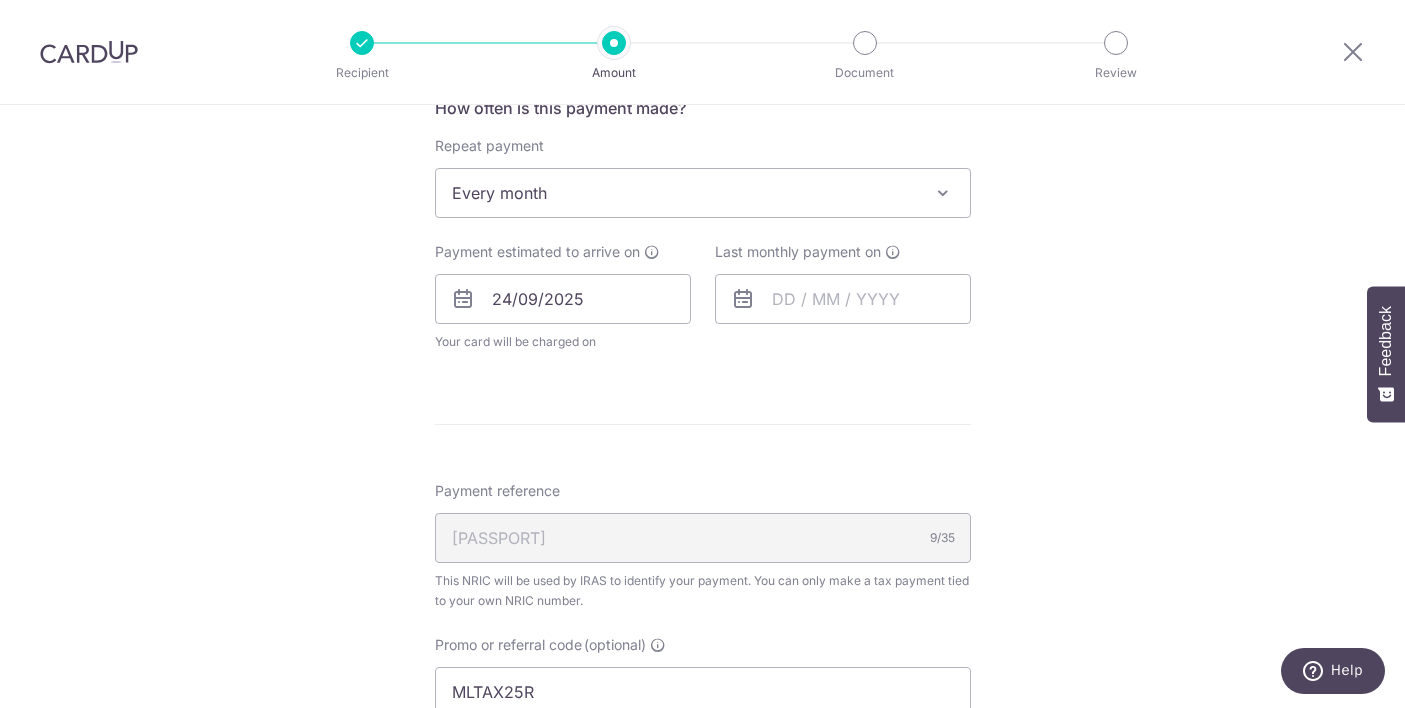 scroll, scrollTop: 970, scrollLeft: 0, axis: vertical 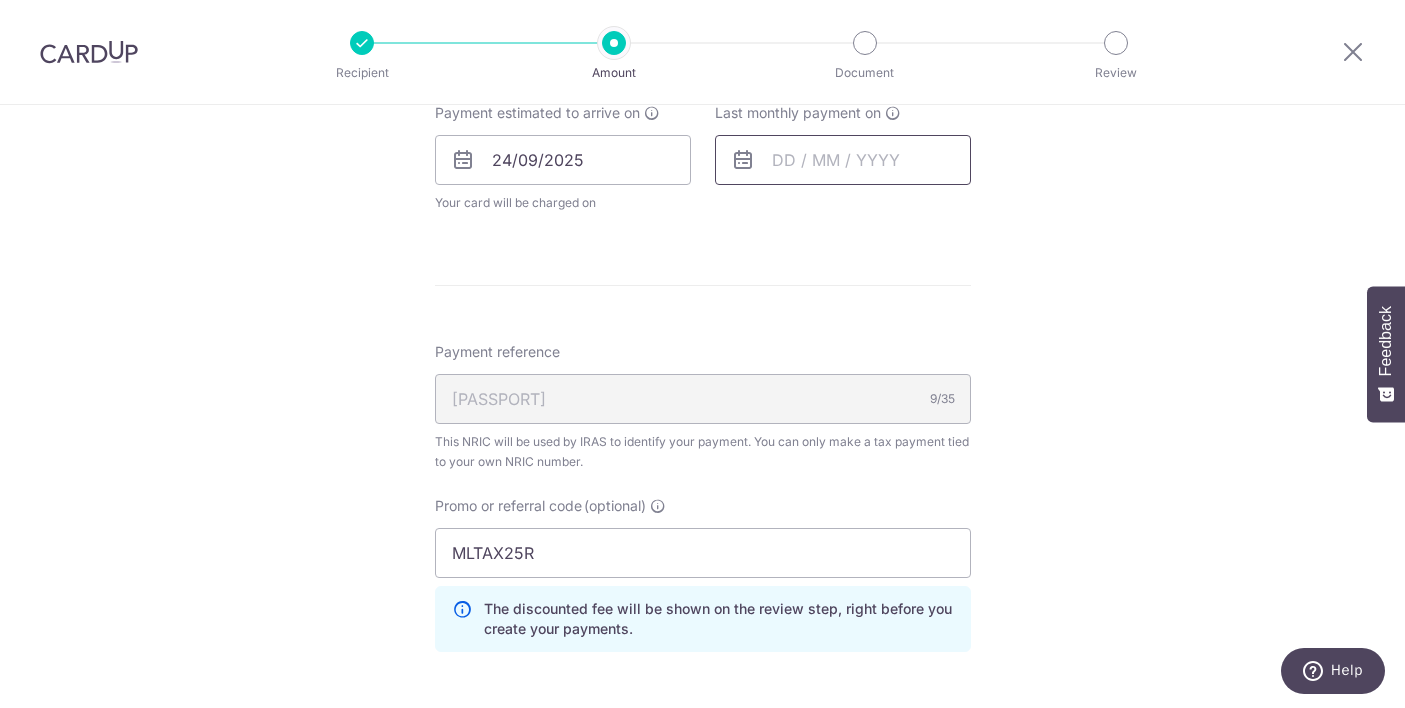 click at bounding box center (843, 160) 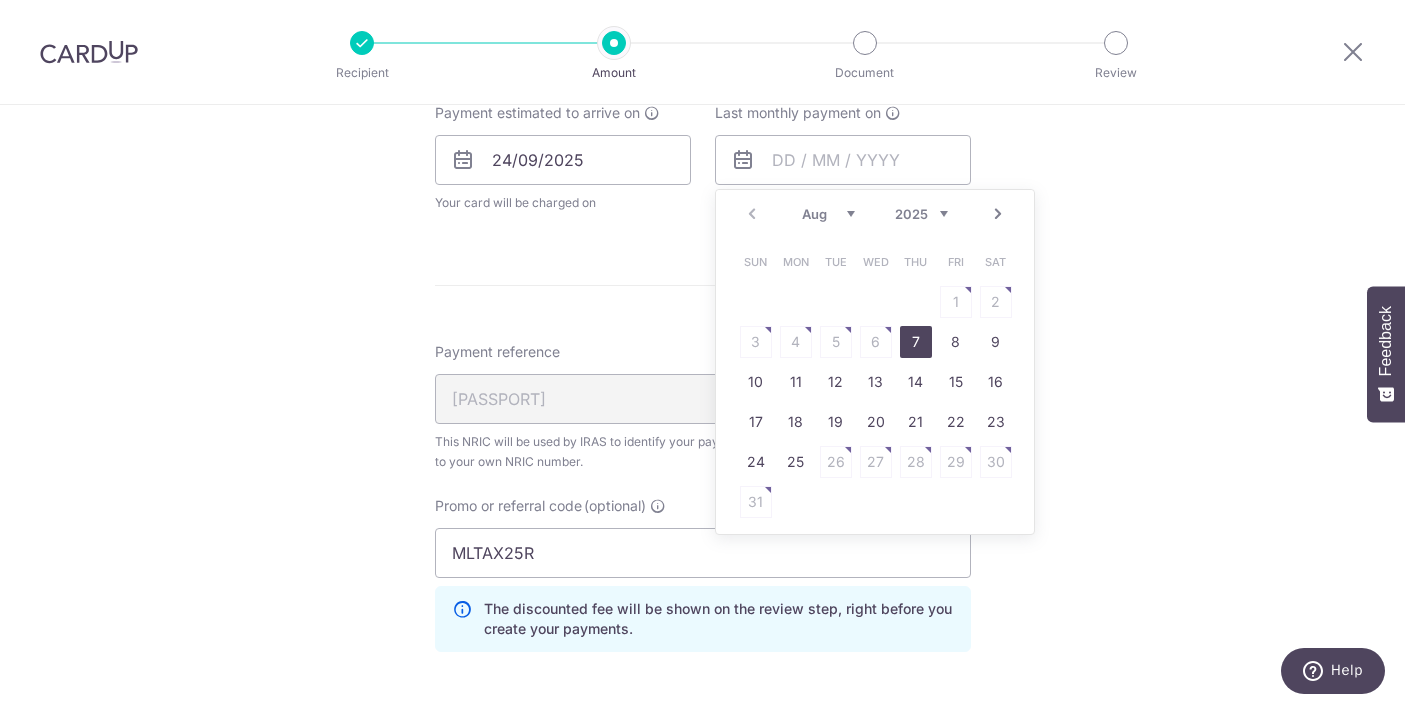 click on "Next" at bounding box center [998, 214] 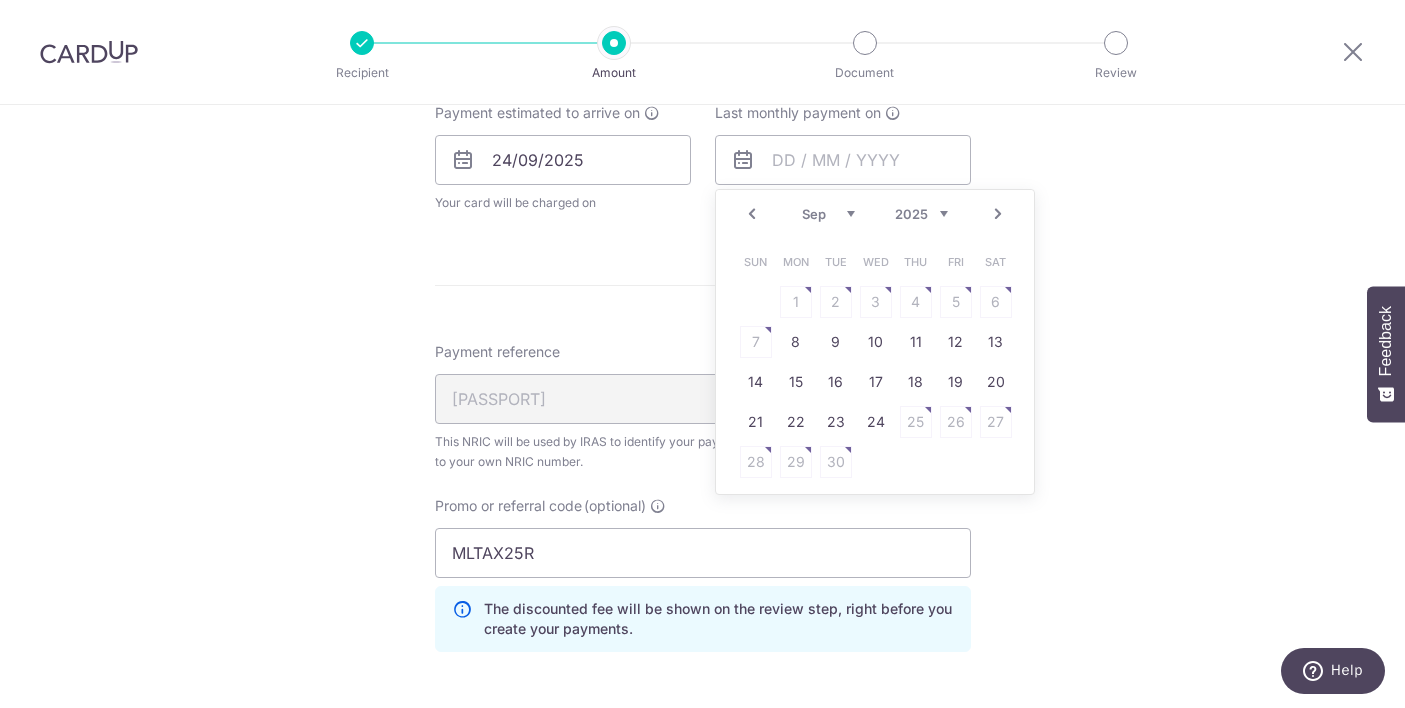 click on "Next" at bounding box center [998, 214] 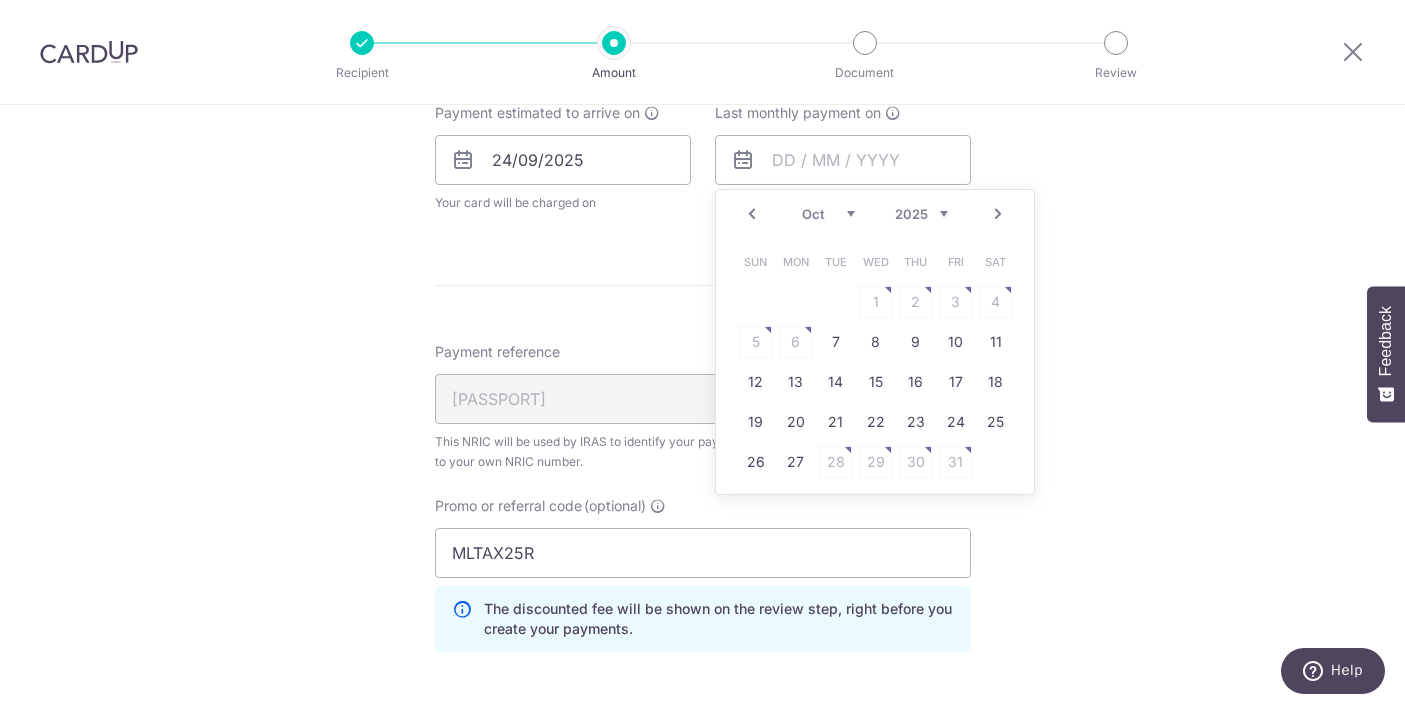 click on "Next" at bounding box center [998, 214] 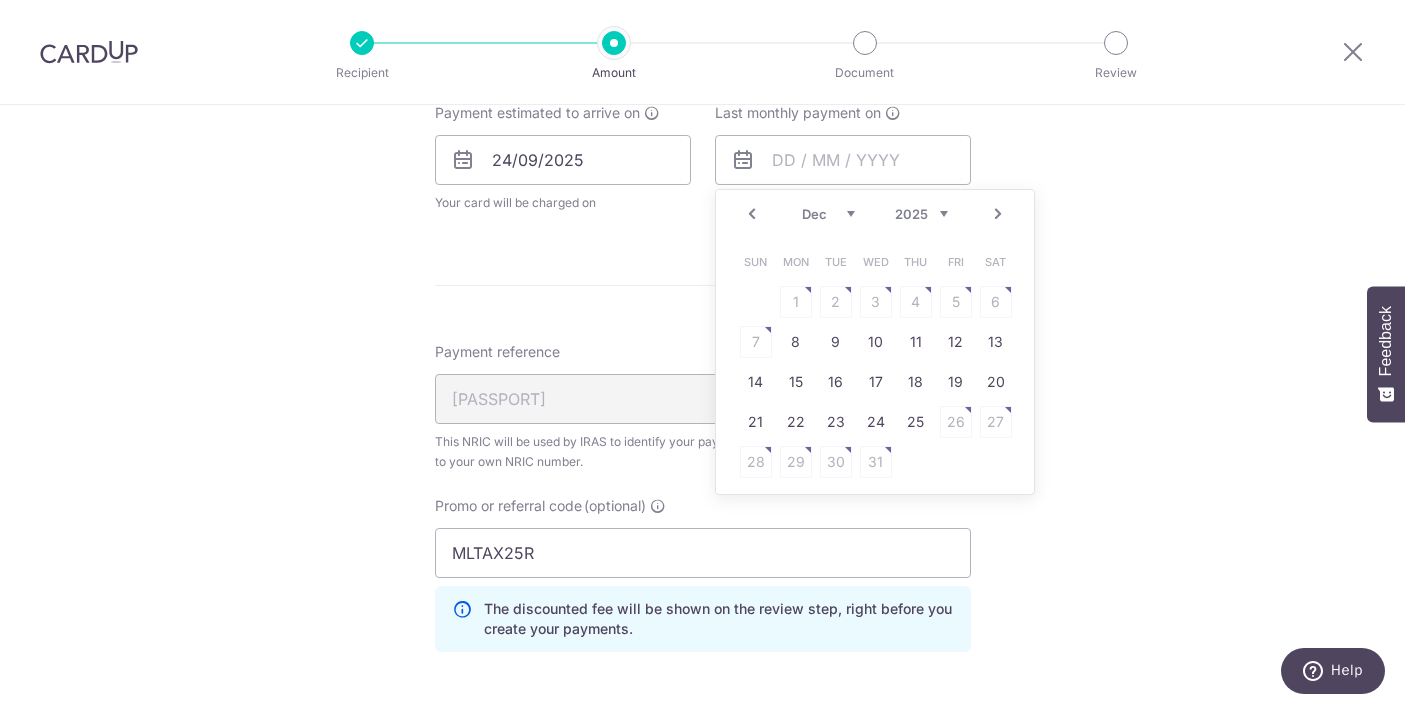click on "Next" at bounding box center (998, 214) 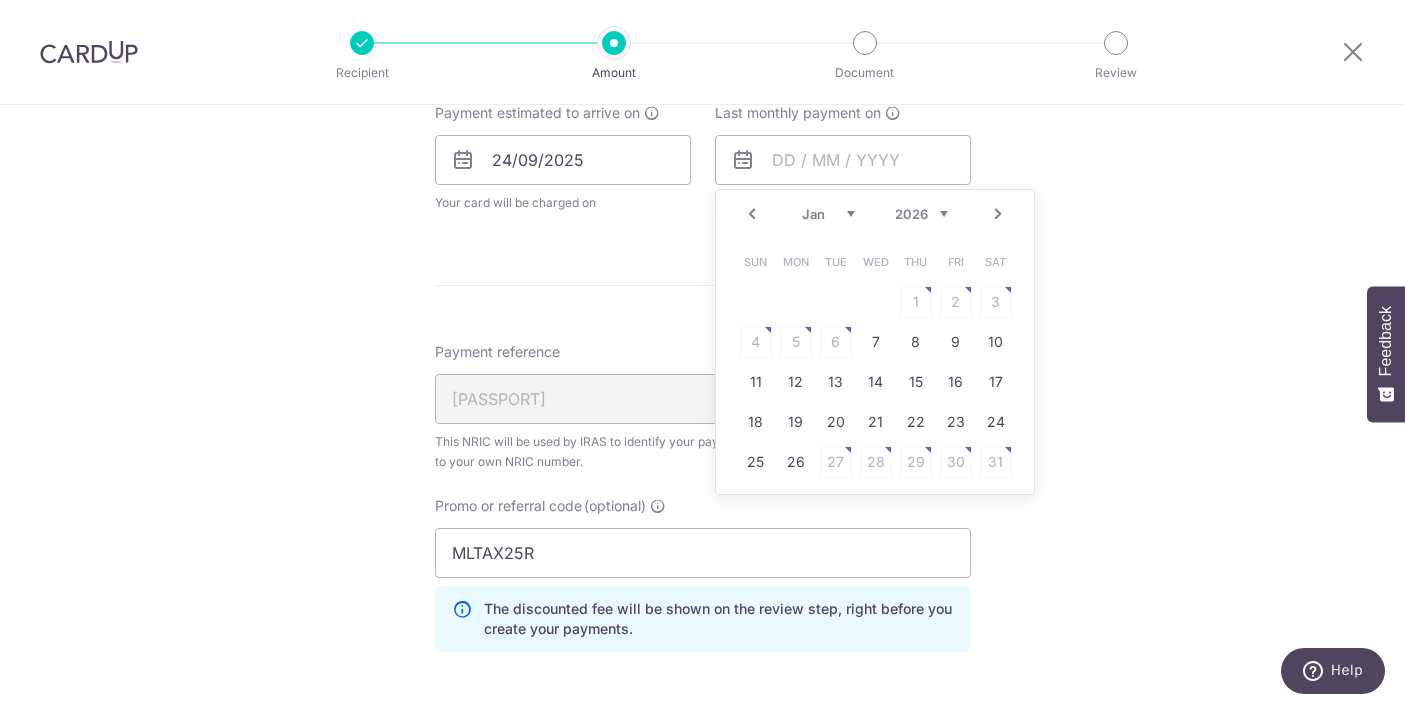 click on "Next" at bounding box center (998, 214) 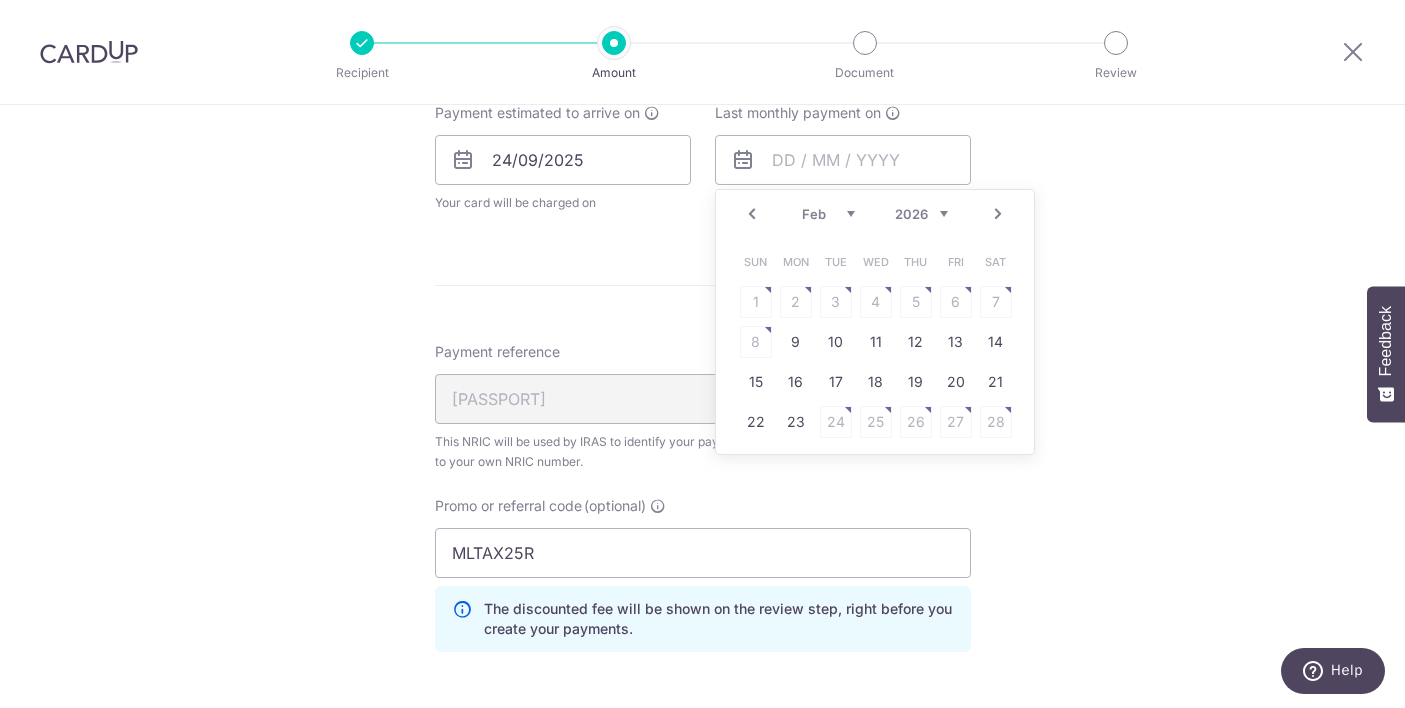click on "Next" at bounding box center (998, 214) 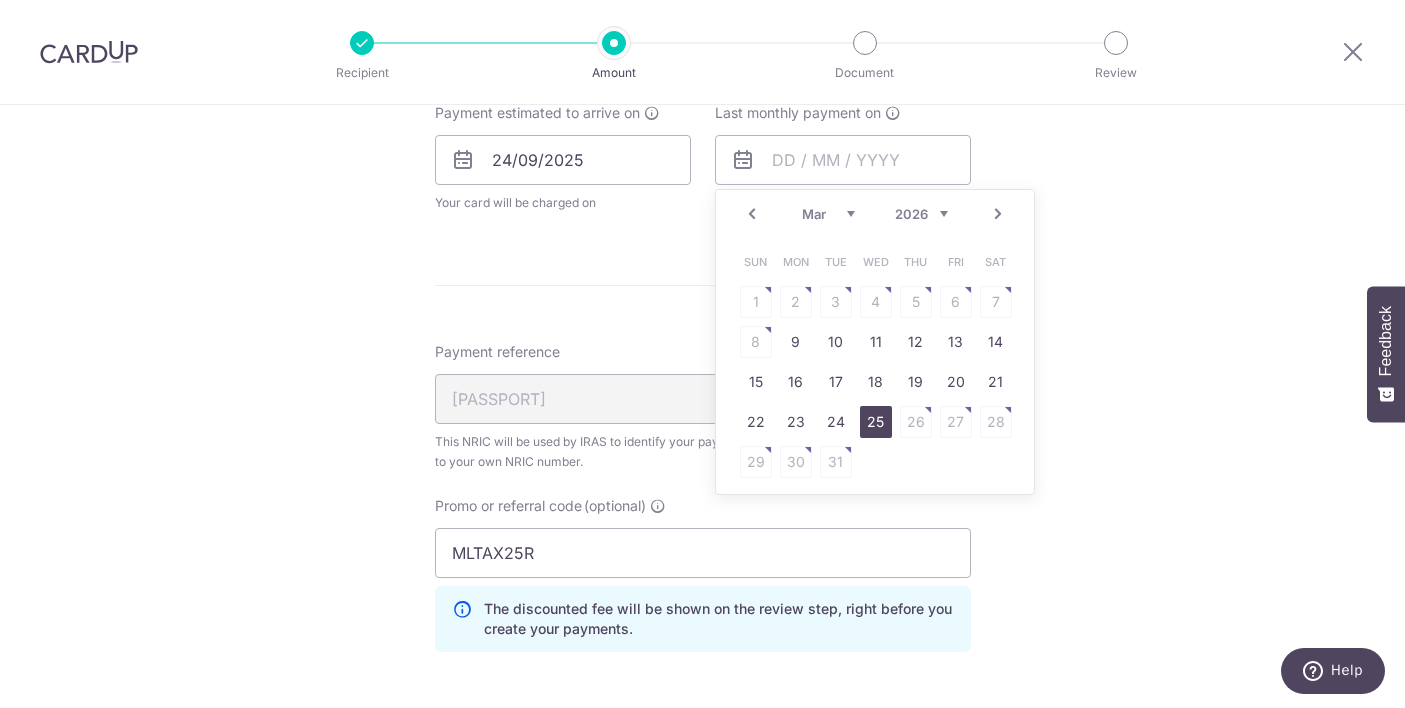 click on "25" at bounding box center [876, 422] 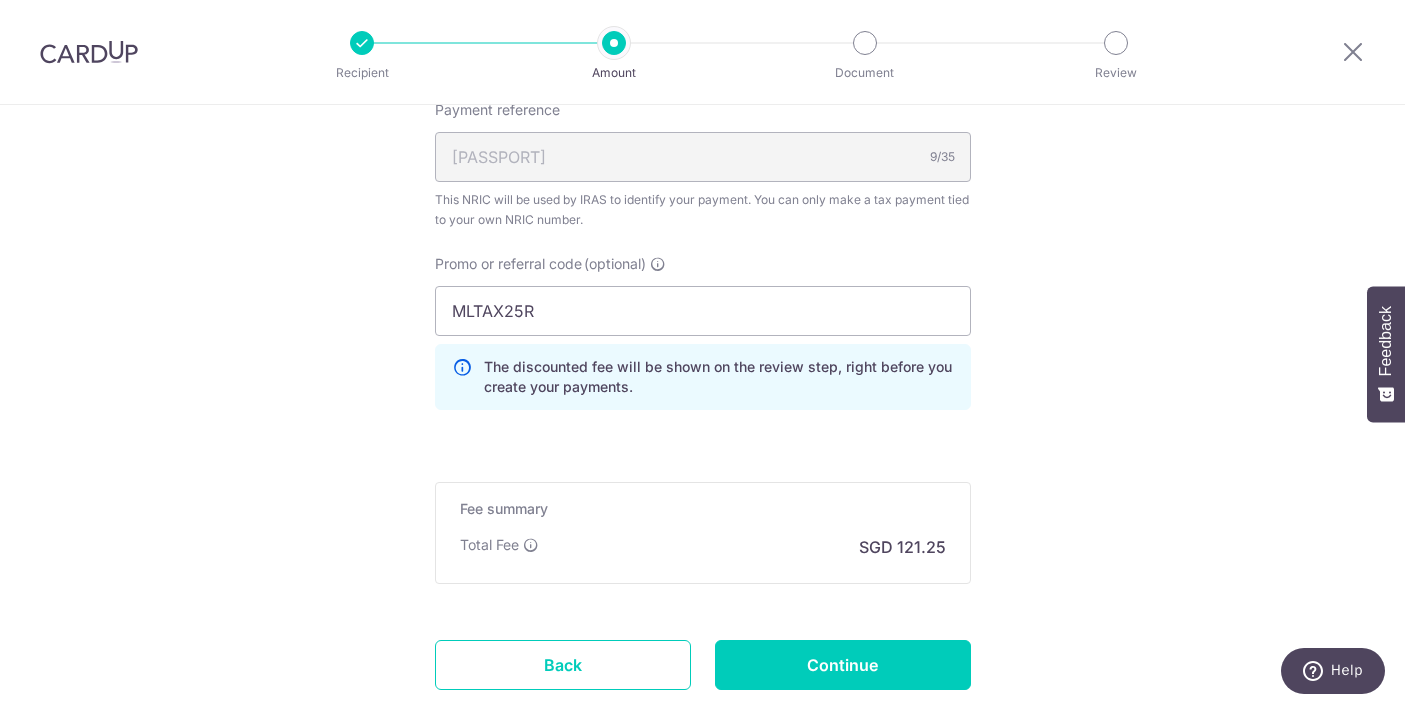 scroll, scrollTop: 1312, scrollLeft: 0, axis: vertical 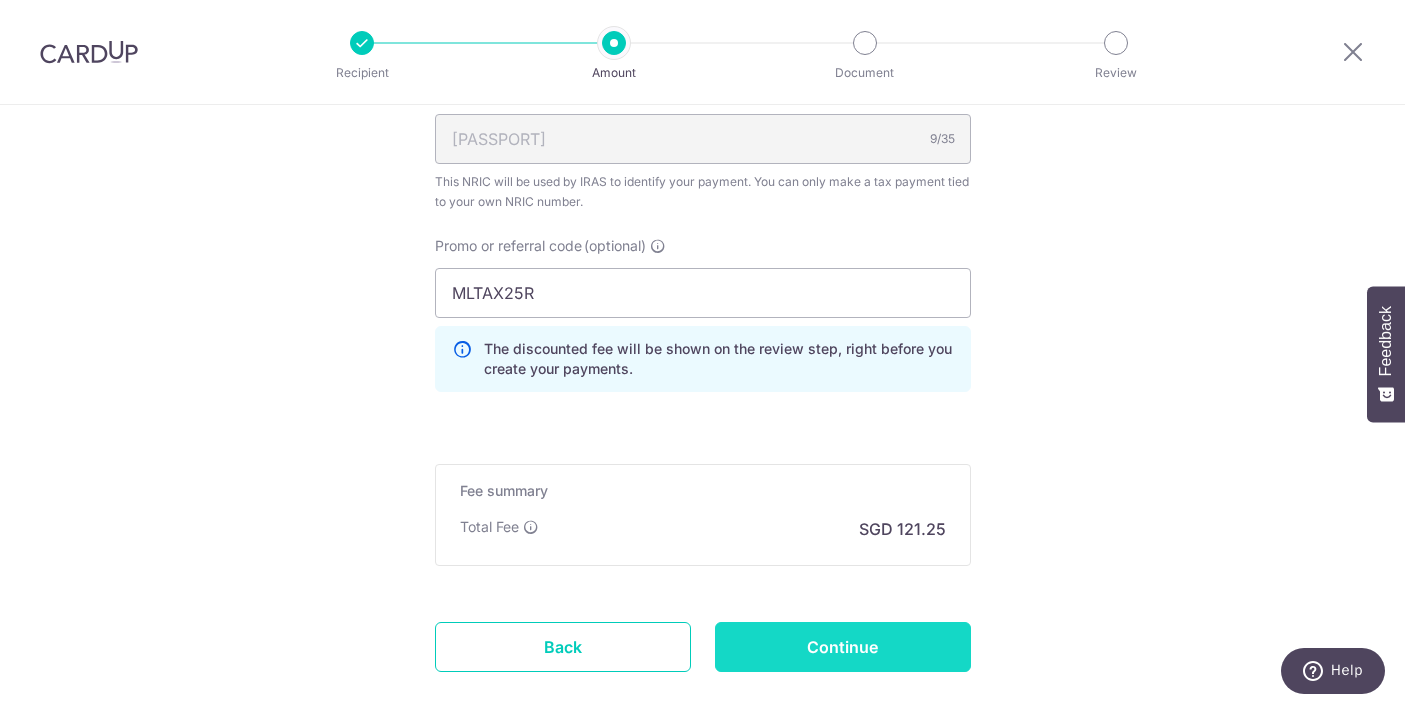click on "Continue" at bounding box center (843, 647) 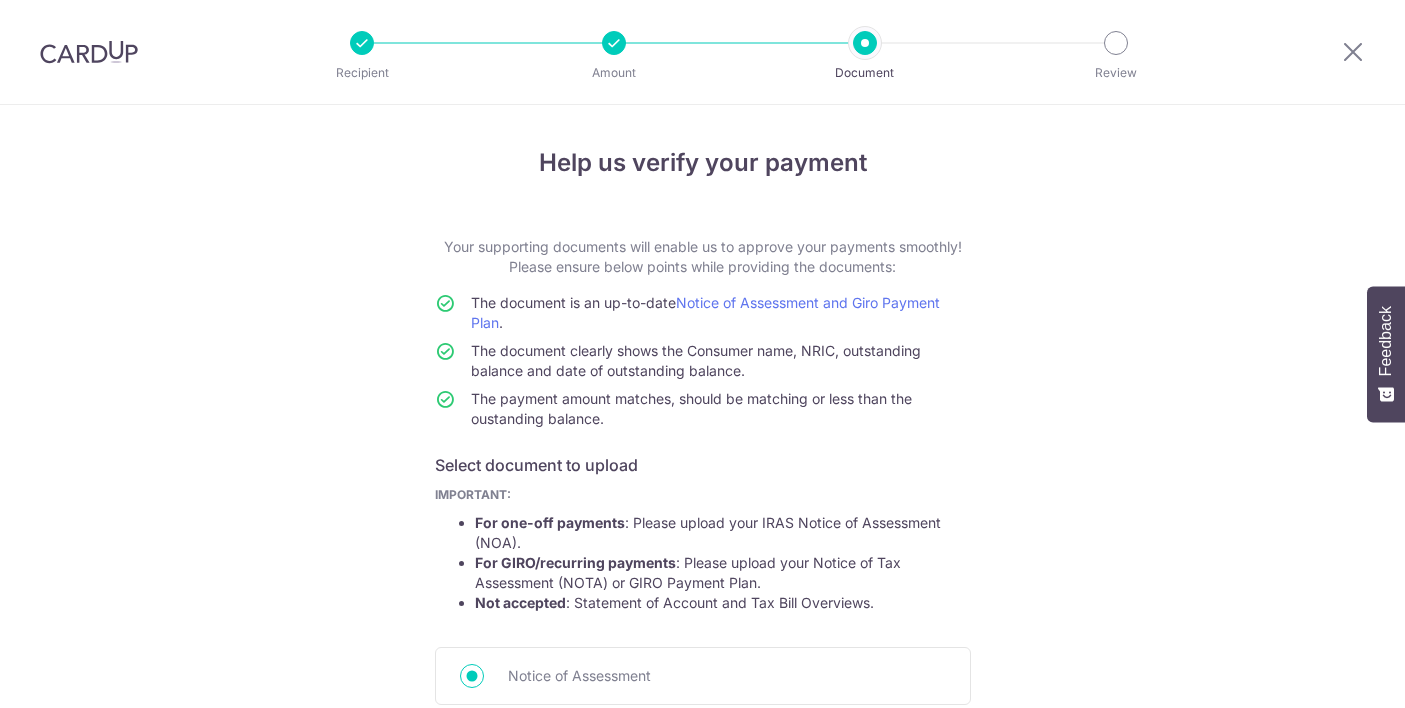 scroll, scrollTop: 0, scrollLeft: 0, axis: both 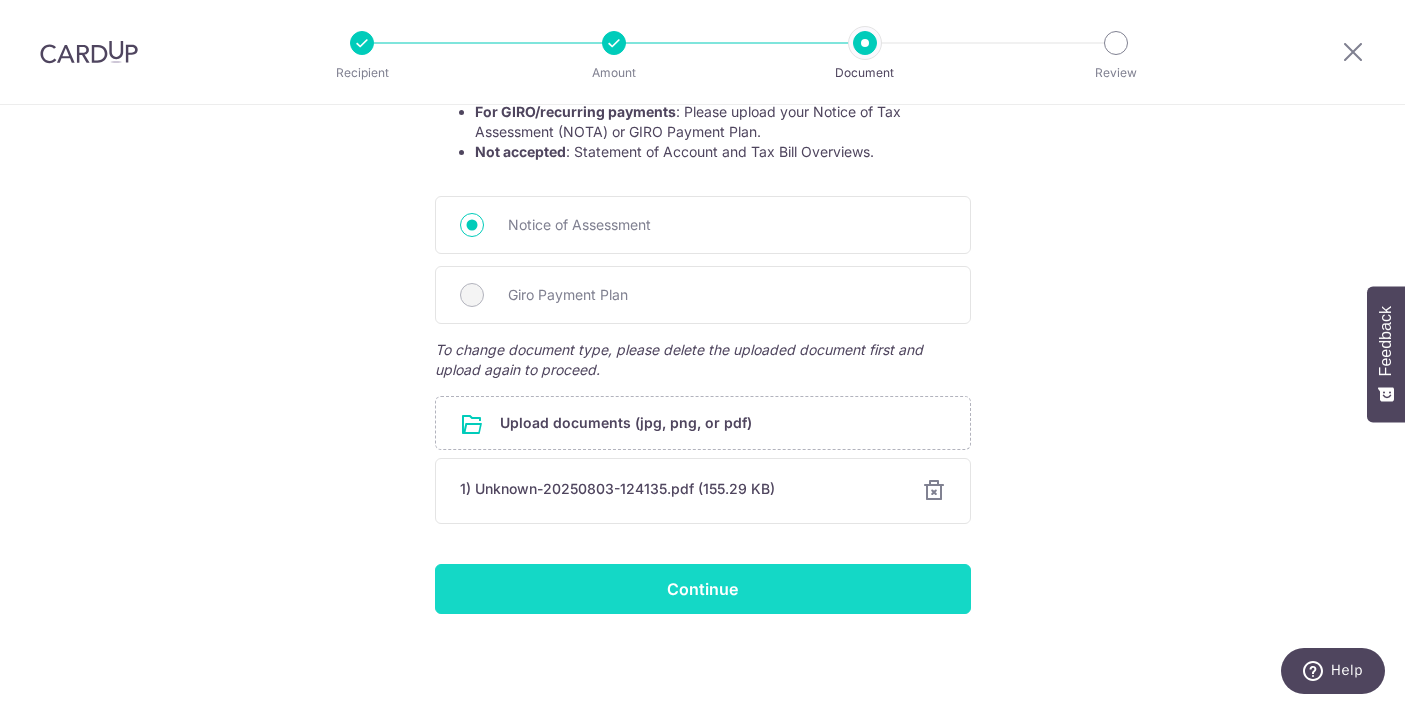 click on "Continue" at bounding box center [703, 589] 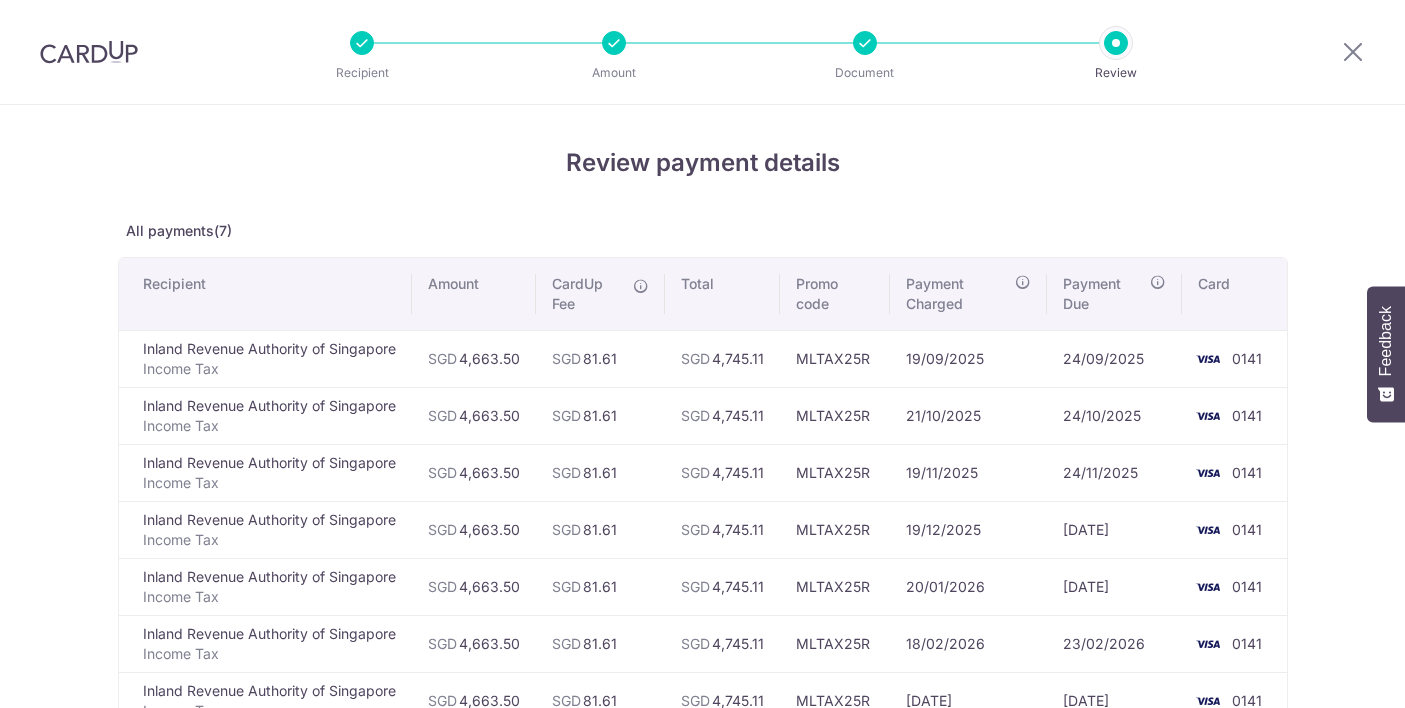 scroll, scrollTop: 0, scrollLeft: 0, axis: both 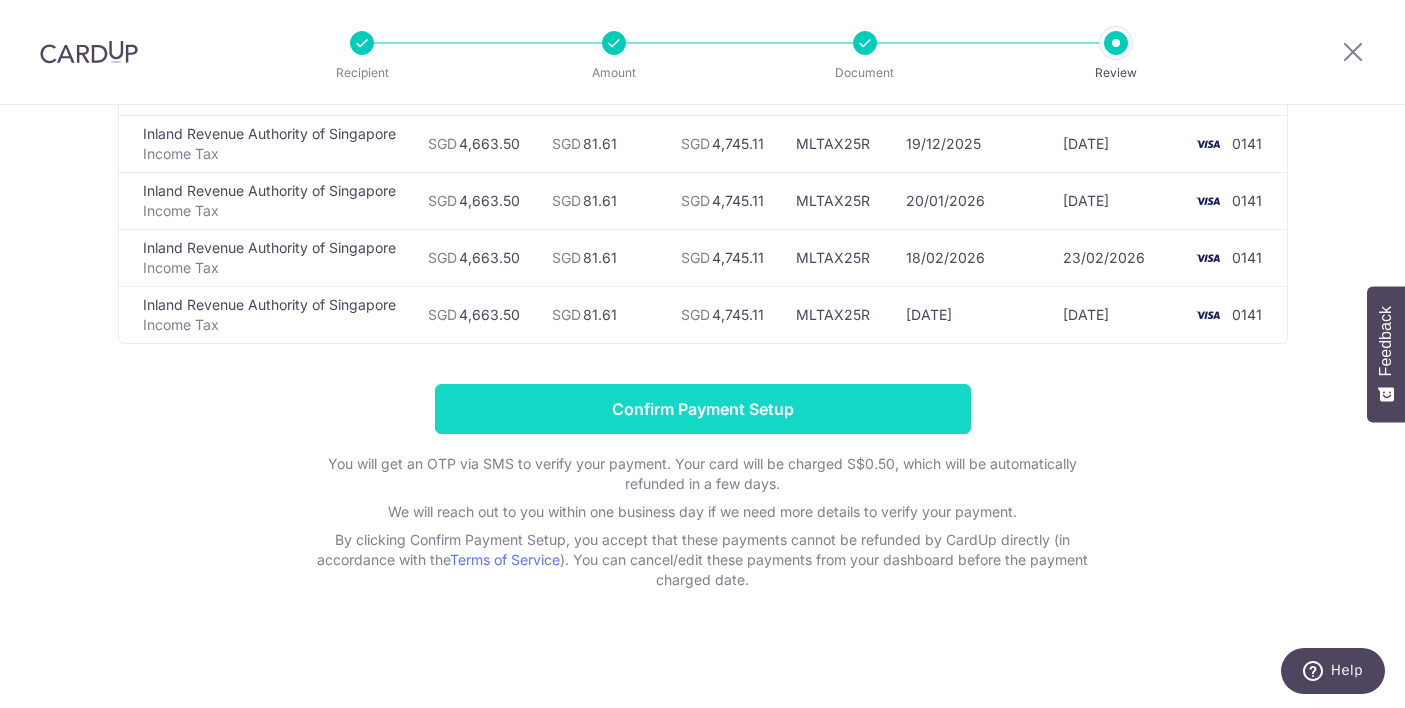 click on "Confirm Payment Setup" at bounding box center (703, 409) 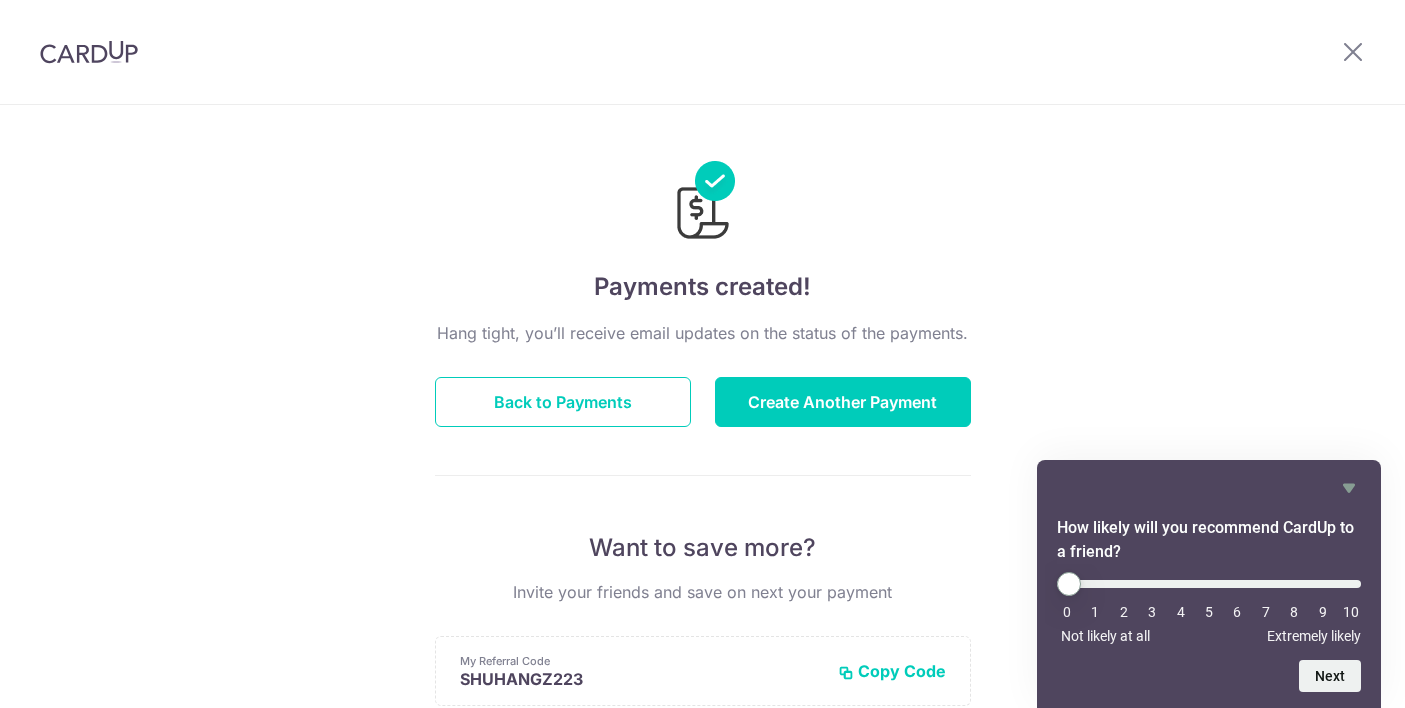 scroll, scrollTop: 0, scrollLeft: 0, axis: both 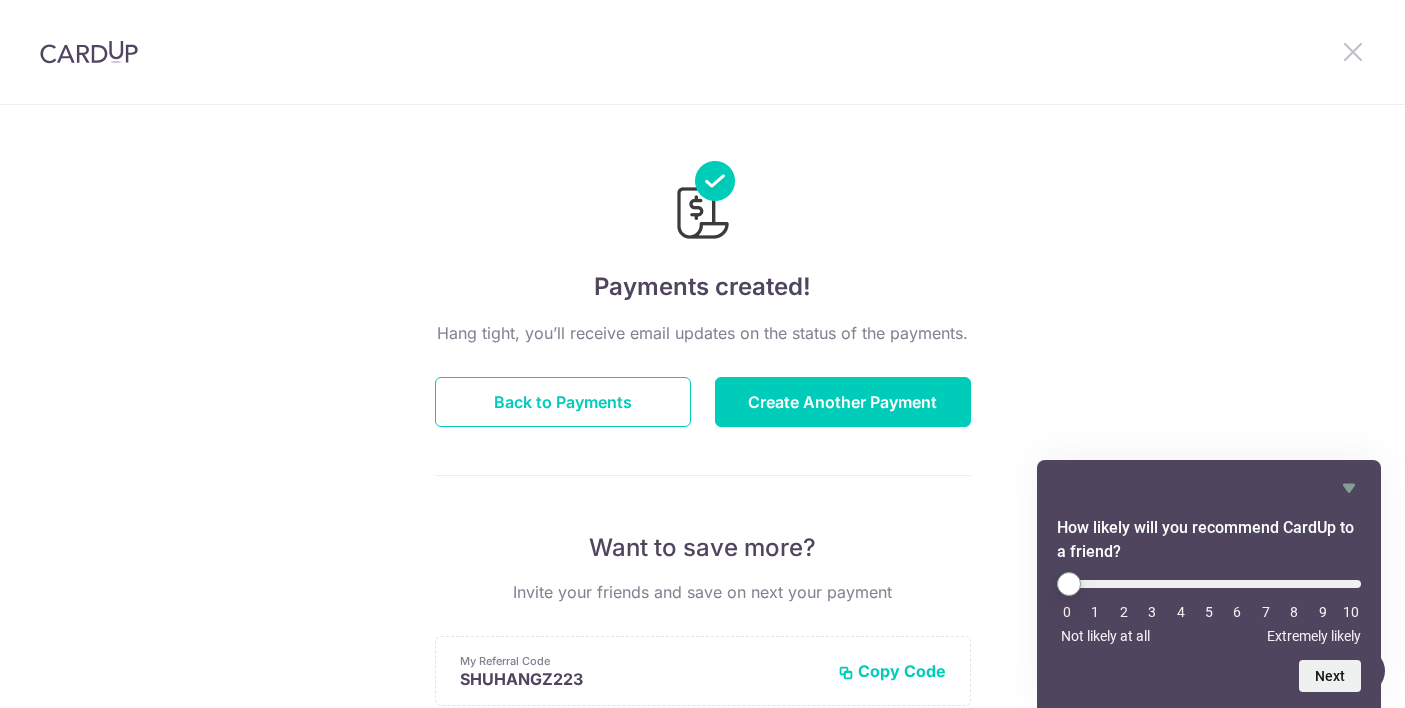 click at bounding box center (1353, 51) 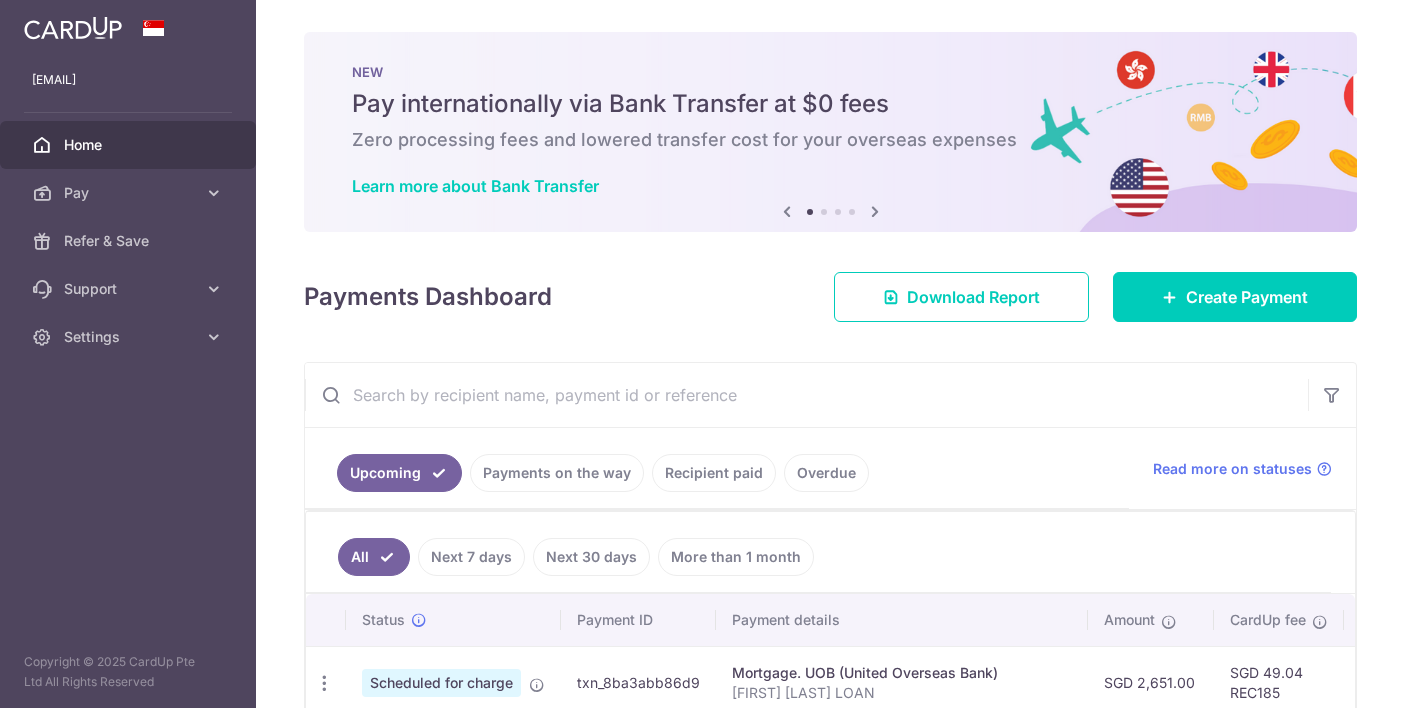 scroll, scrollTop: 0, scrollLeft: 0, axis: both 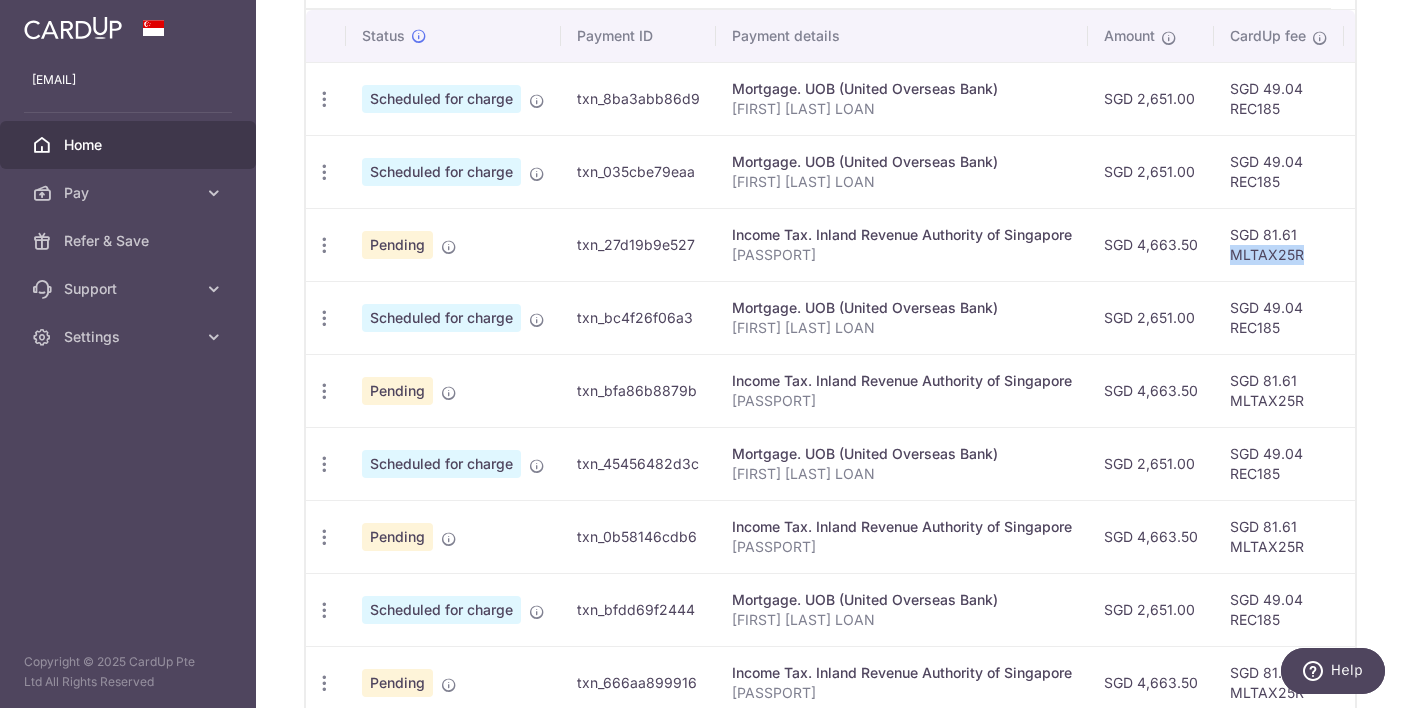 drag, startPoint x: 1235, startPoint y: 253, endPoint x: 1335, endPoint y: 252, distance: 100.005 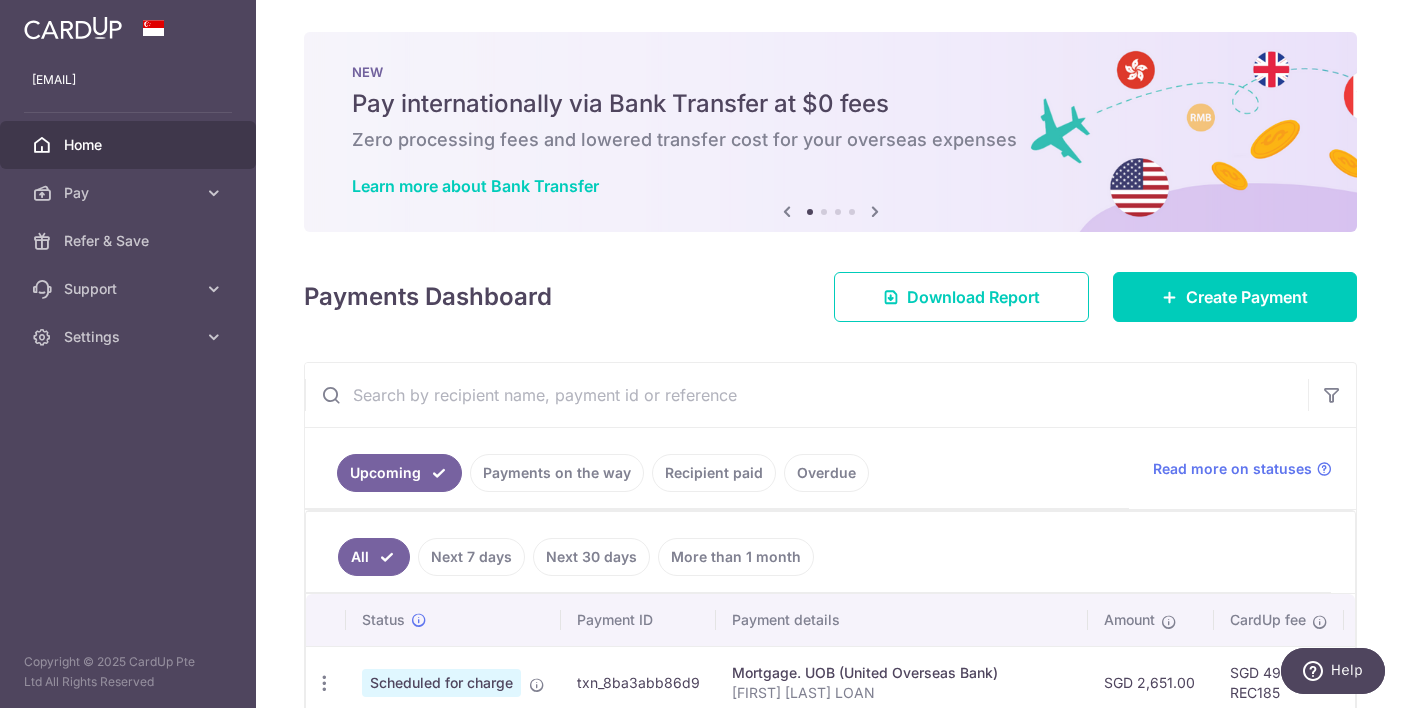 scroll, scrollTop: 0, scrollLeft: 0, axis: both 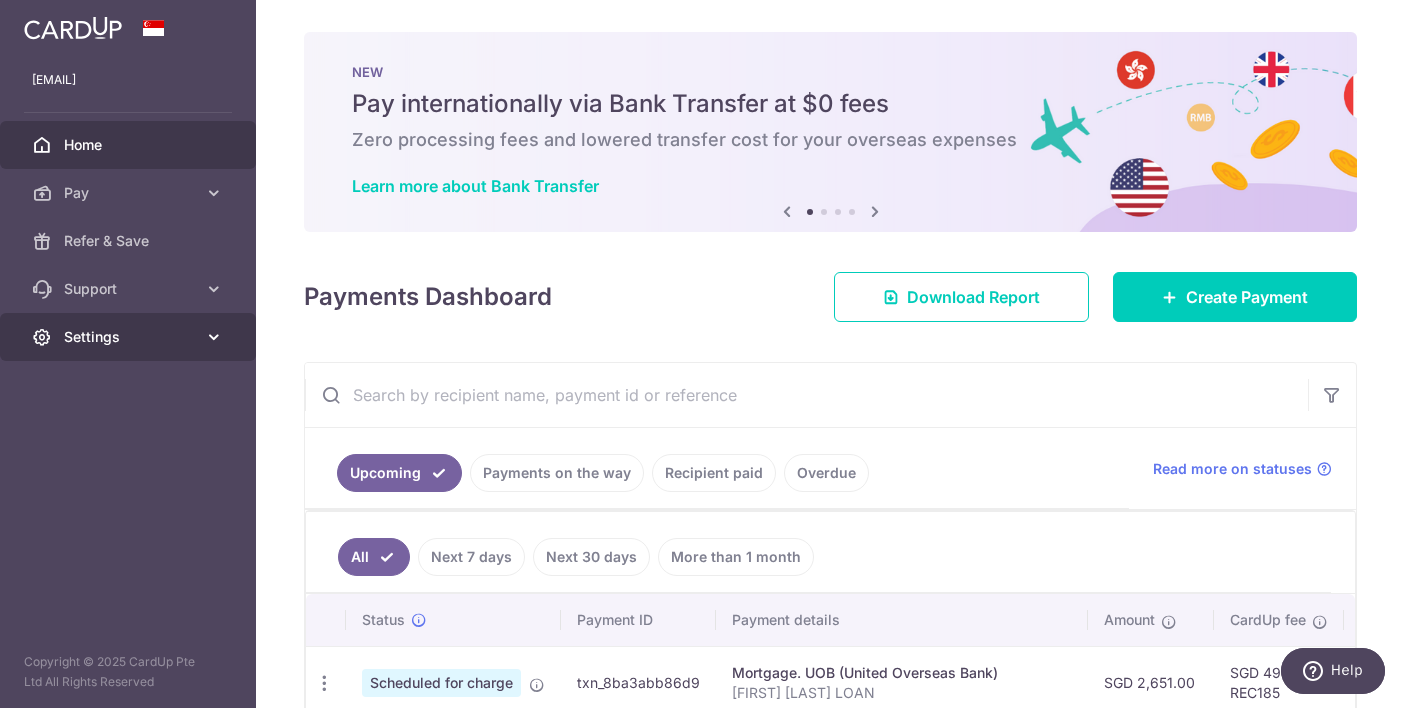 click at bounding box center [214, 337] 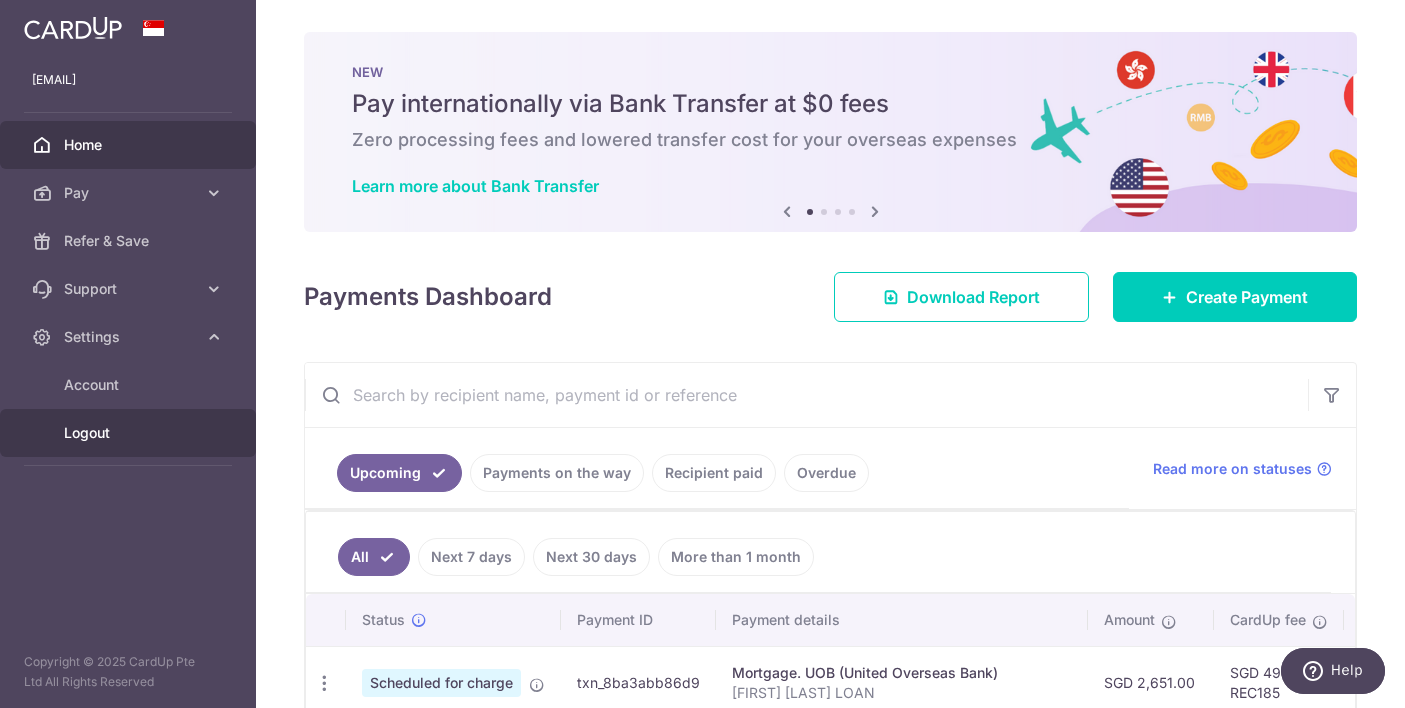 click on "Logout" at bounding box center [130, 433] 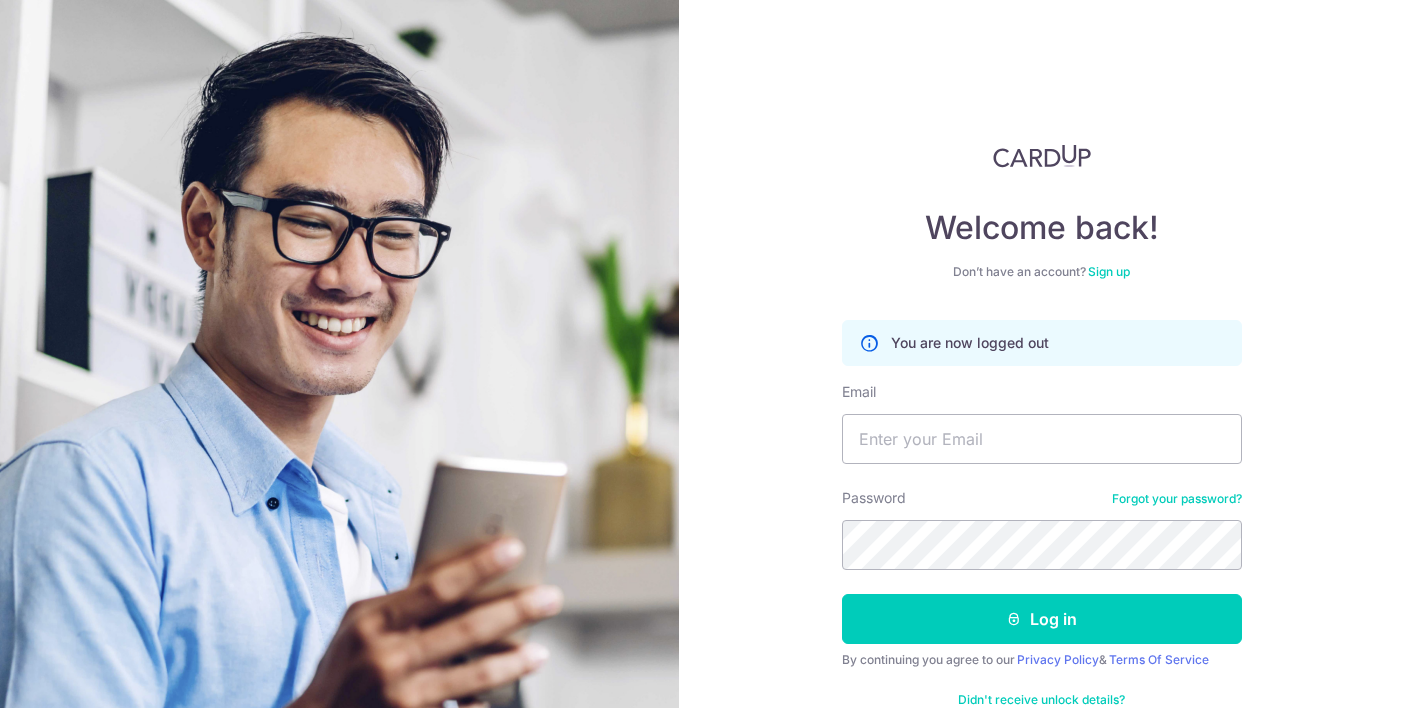 scroll, scrollTop: 0, scrollLeft: 0, axis: both 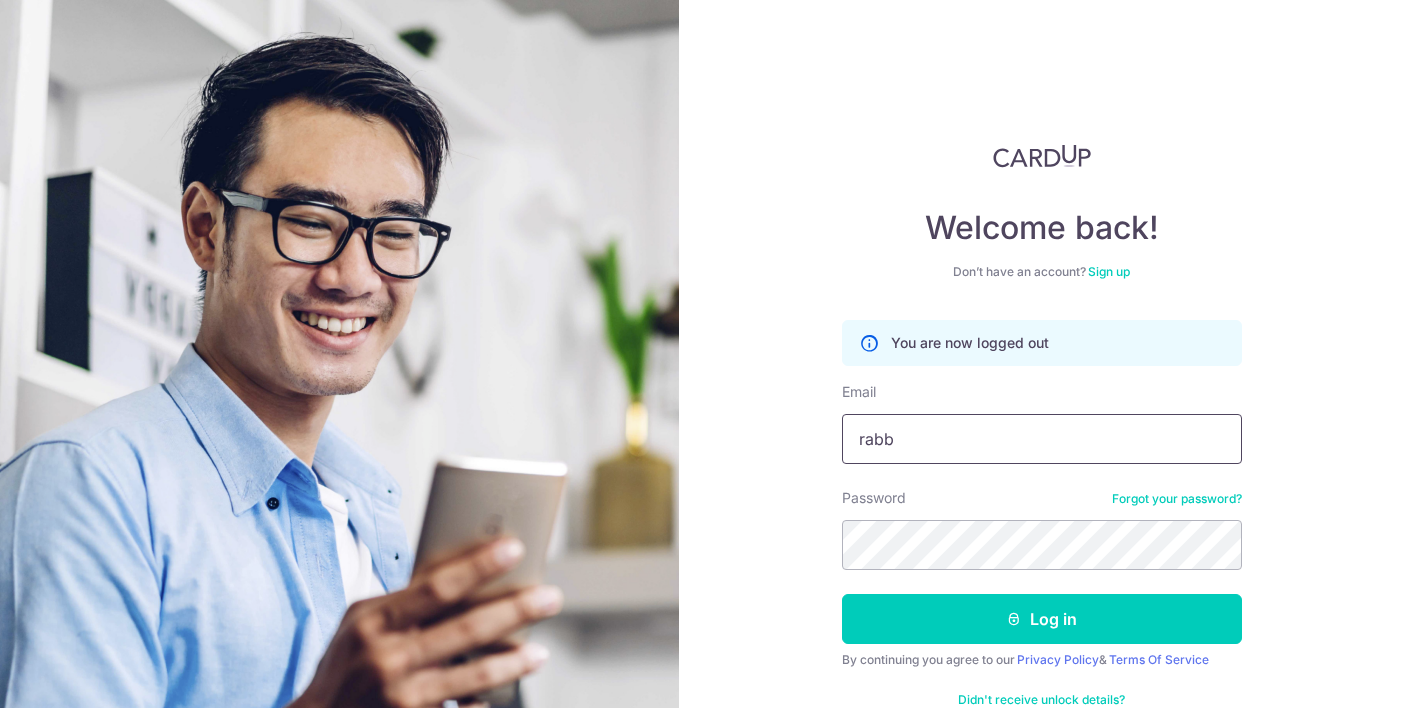 type on "rabbithera@[EMAIL]" 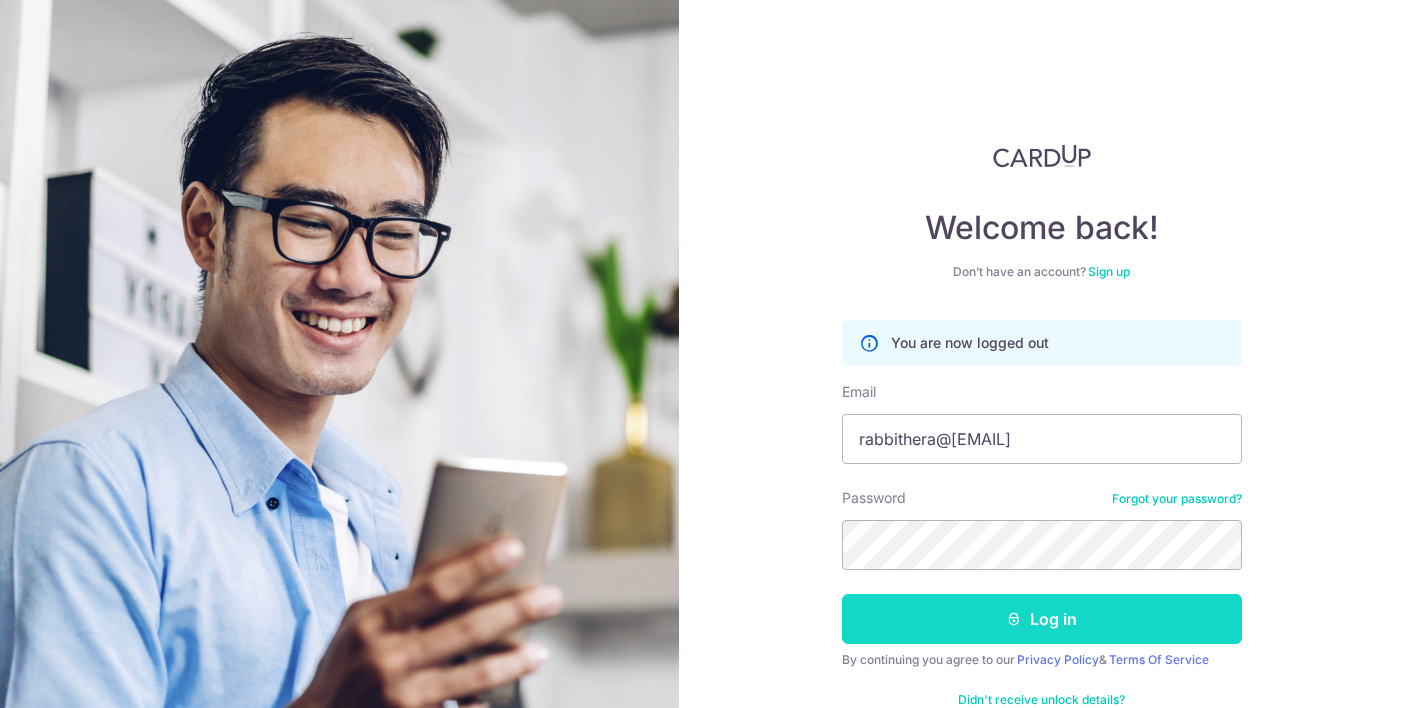 click on "Log in" at bounding box center (1042, 619) 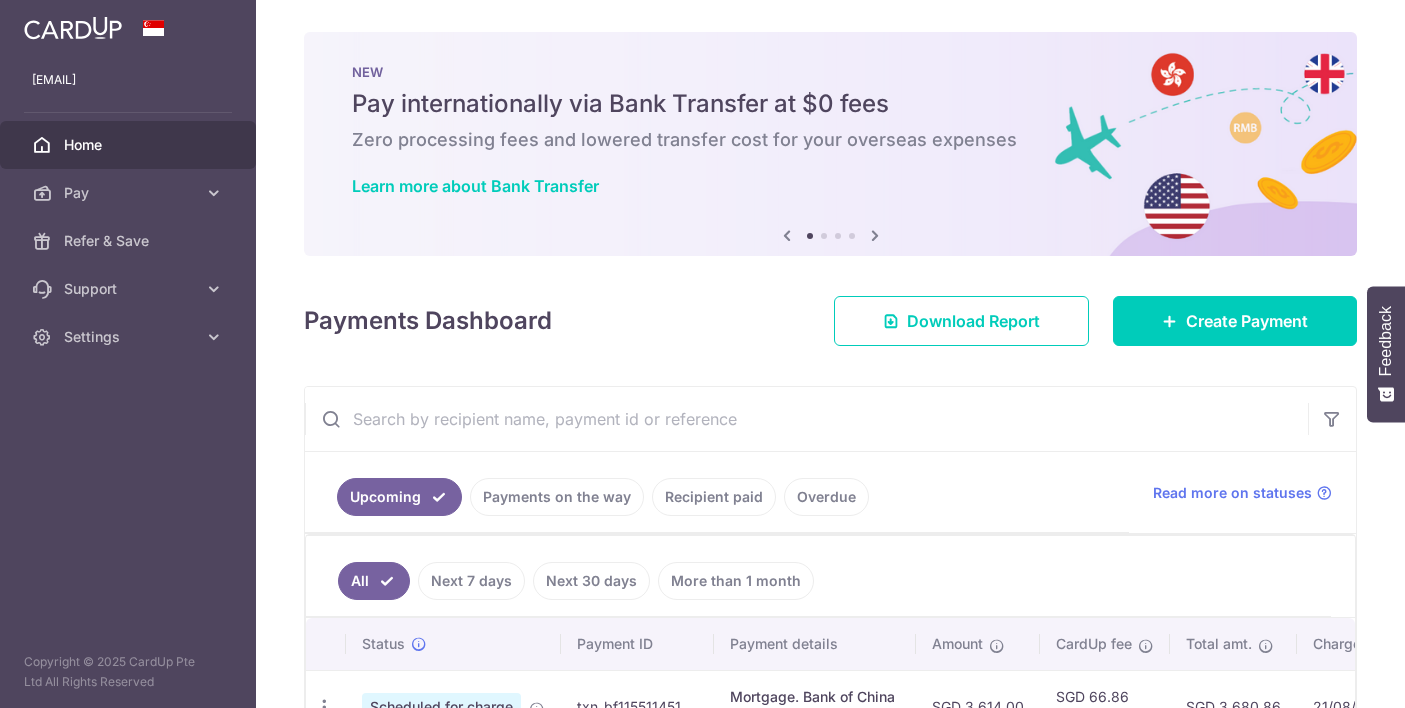 scroll, scrollTop: 0, scrollLeft: 0, axis: both 